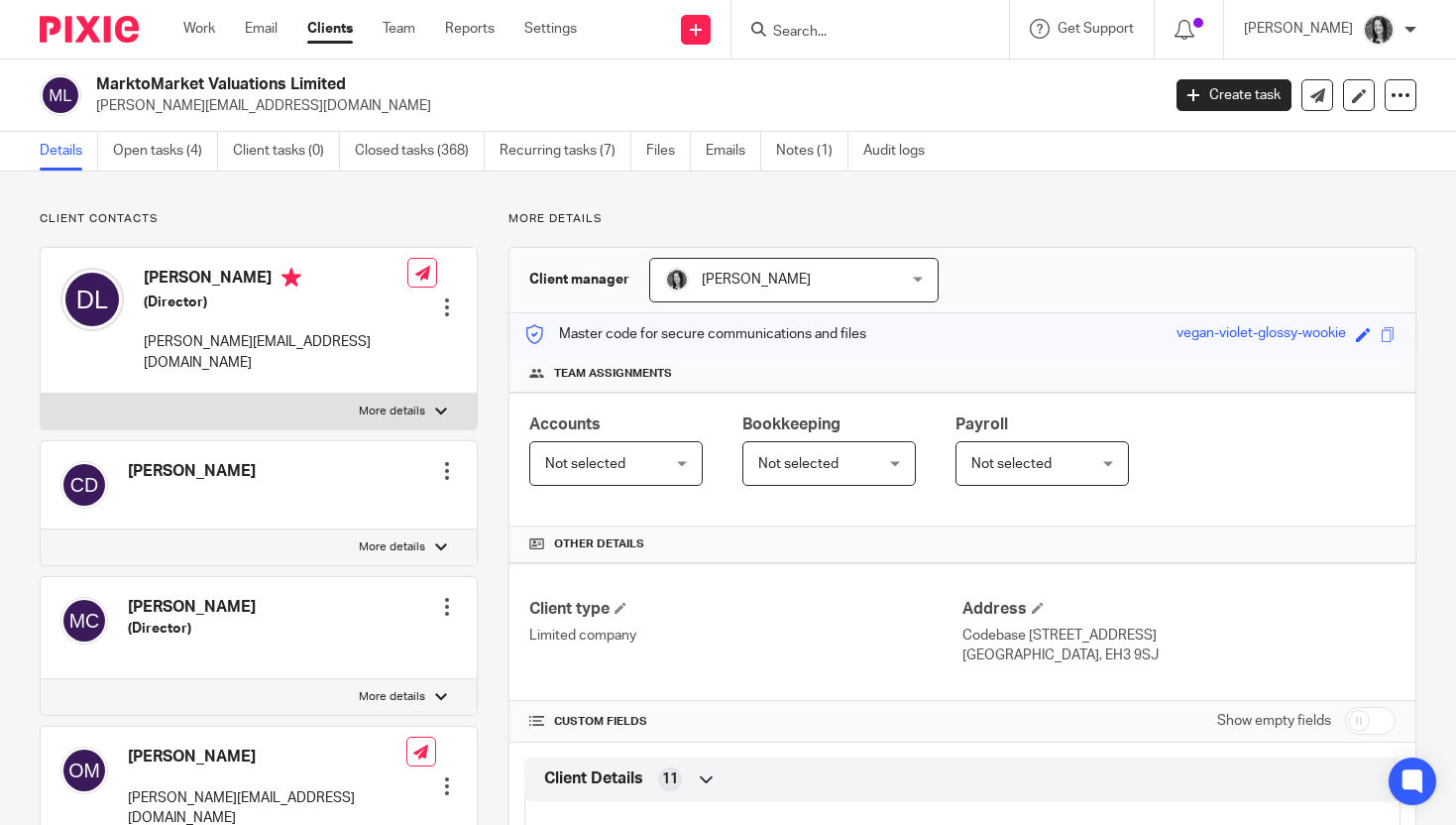 scroll, scrollTop: 0, scrollLeft: 0, axis: both 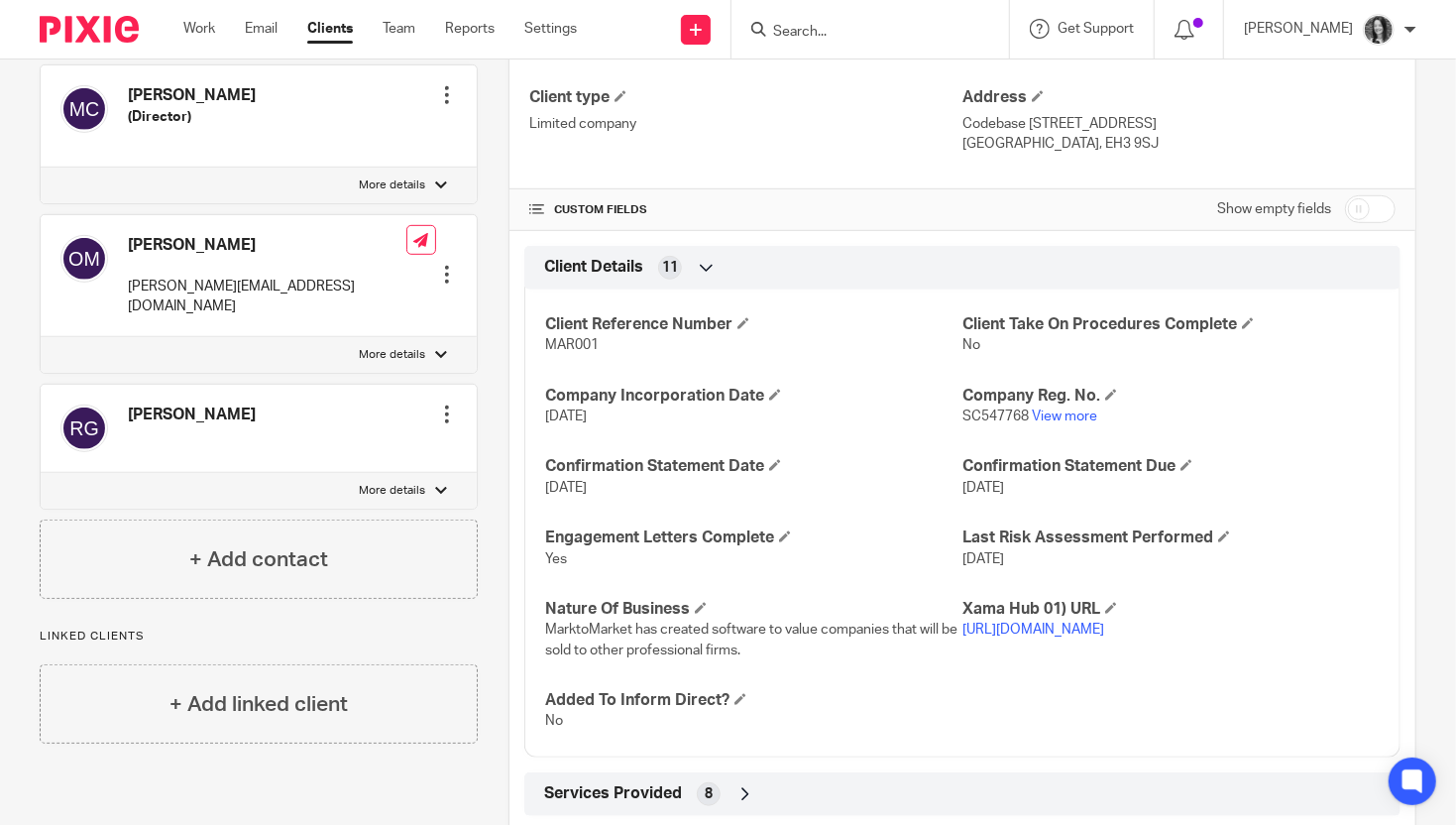 click at bounding box center [860, 33] 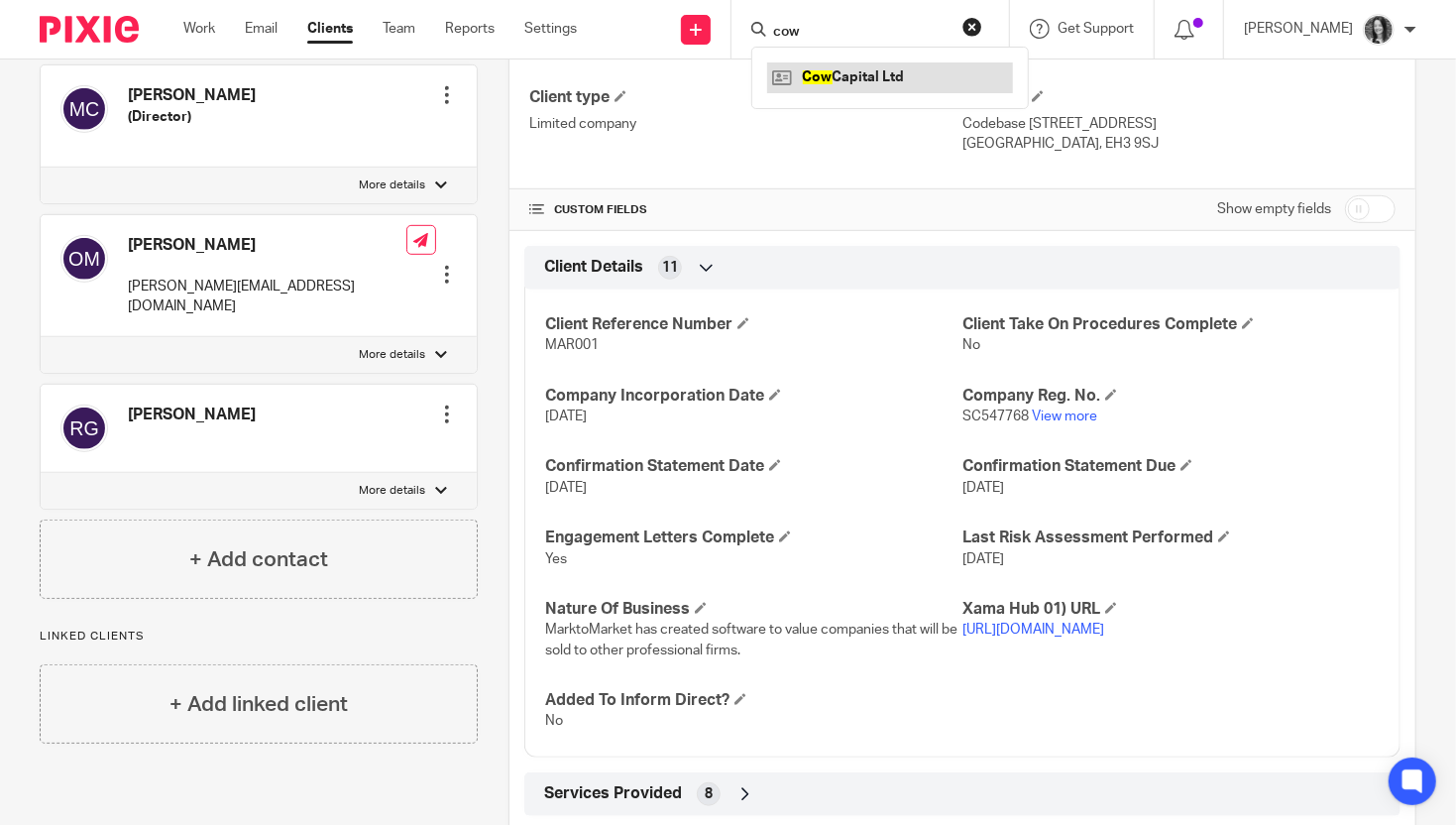 type on "cow" 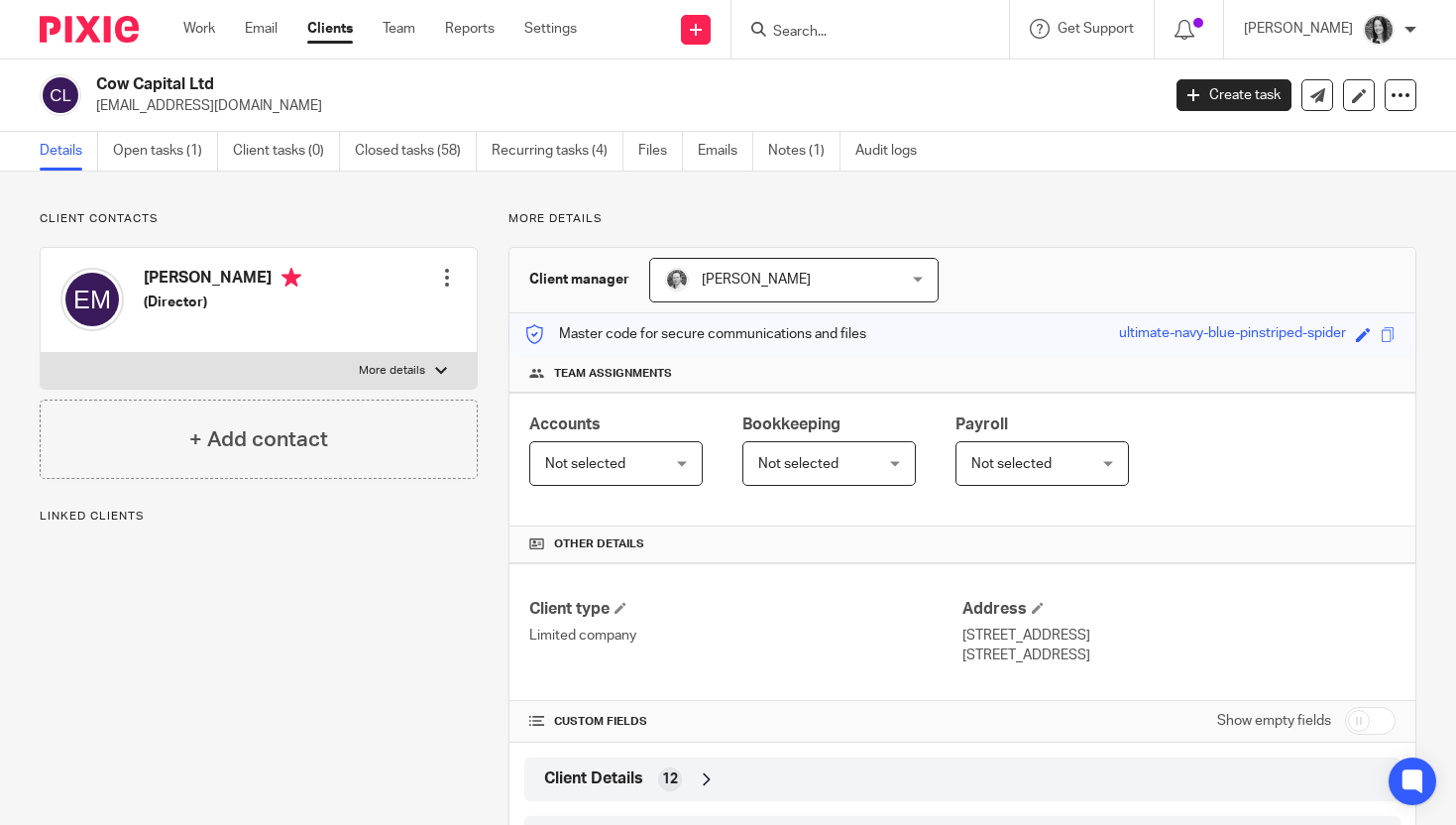 scroll, scrollTop: 0, scrollLeft: 0, axis: both 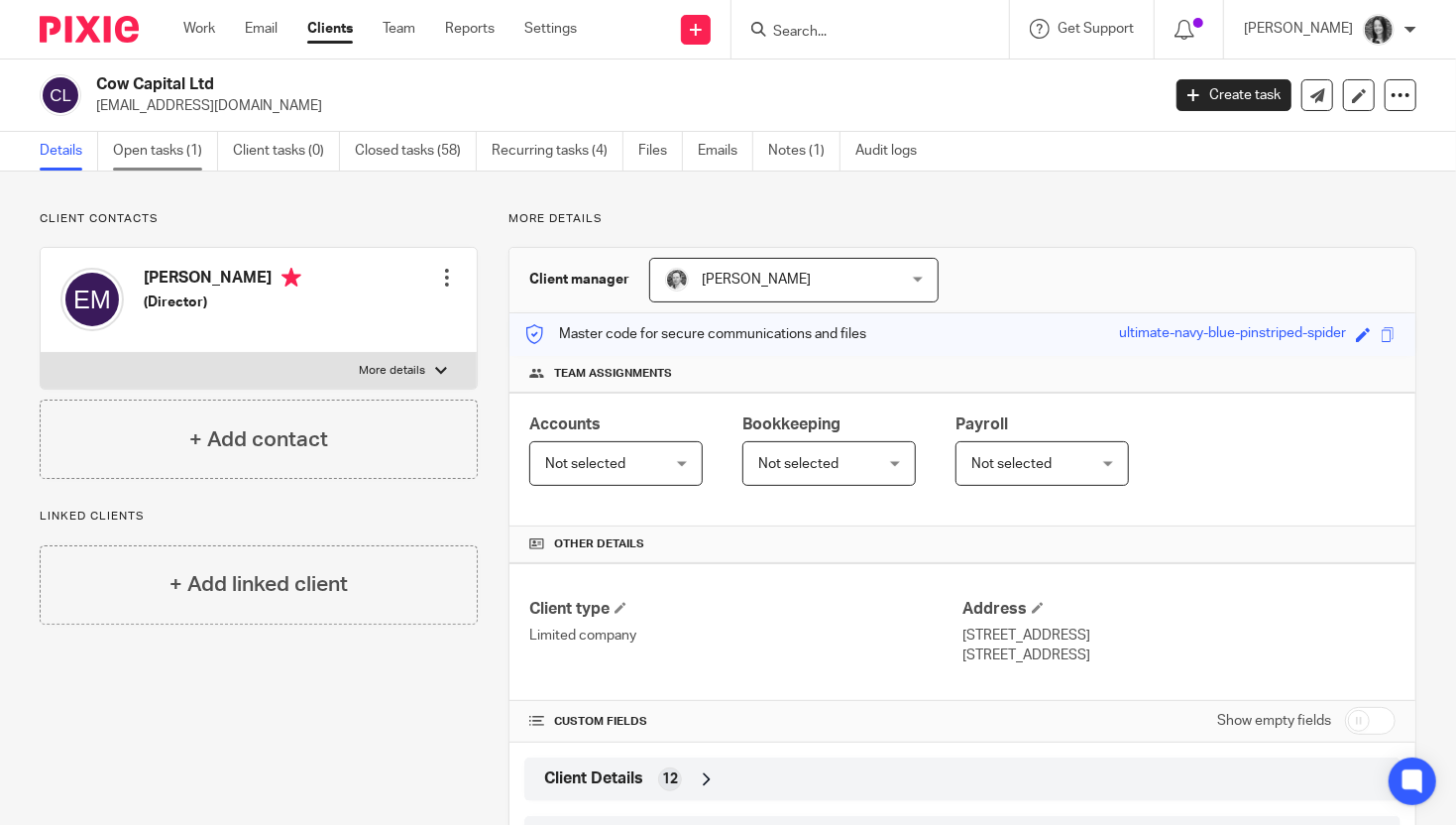 click on "Open tasks (1)" at bounding box center (166, 151) 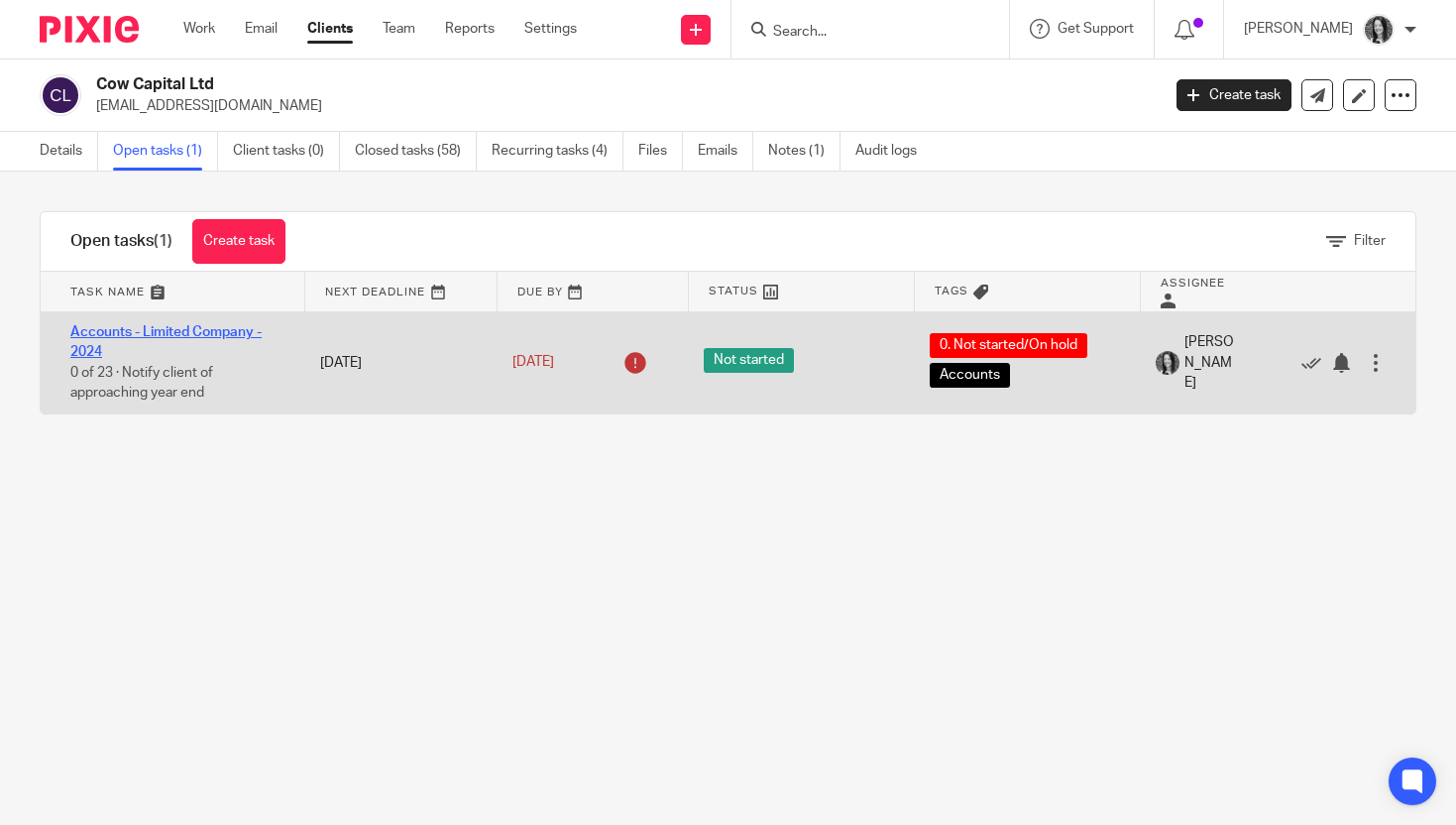 scroll, scrollTop: 0, scrollLeft: 0, axis: both 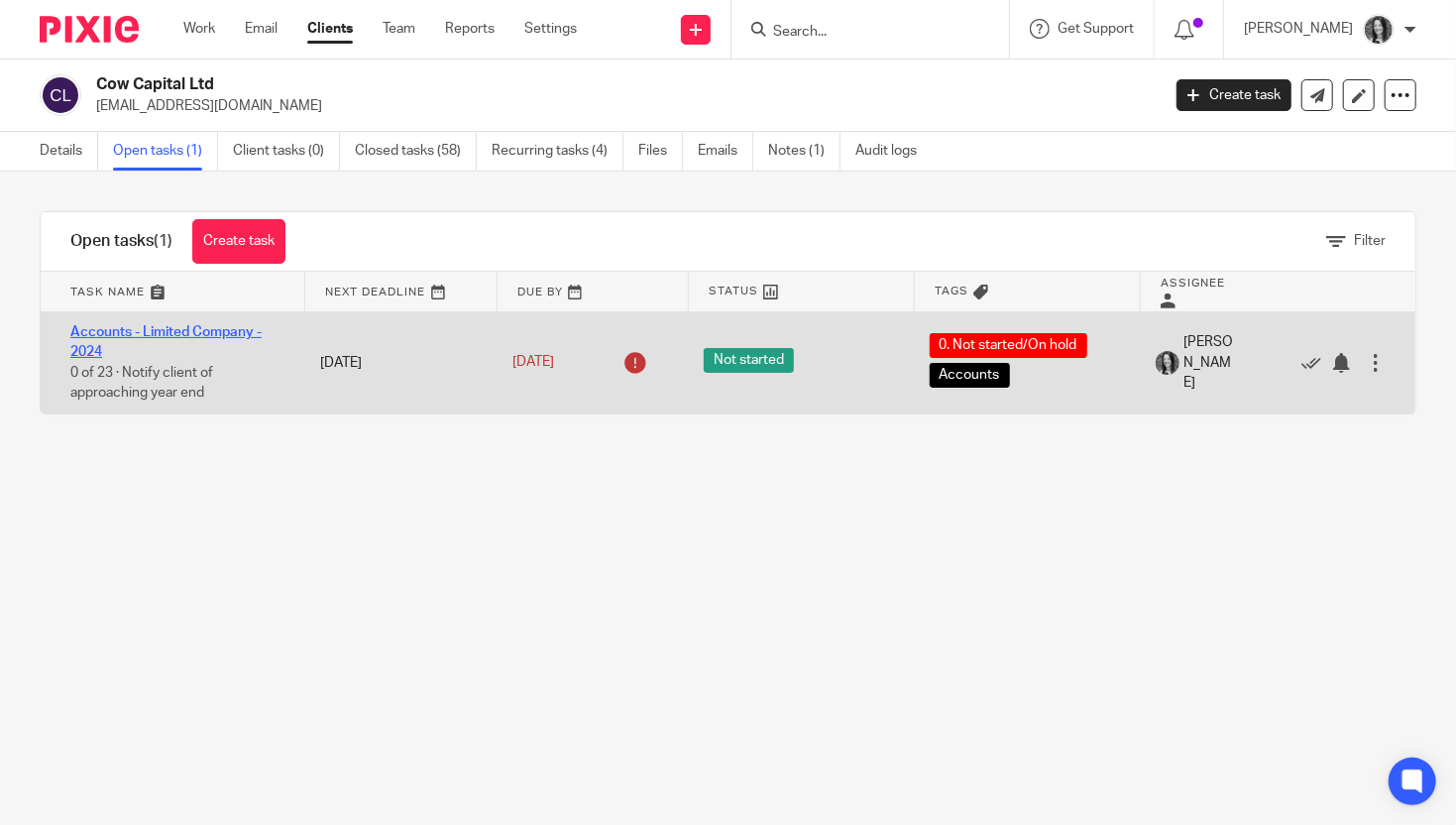 click on "Accounts - Limited Company - 2024" at bounding box center (166, 342) 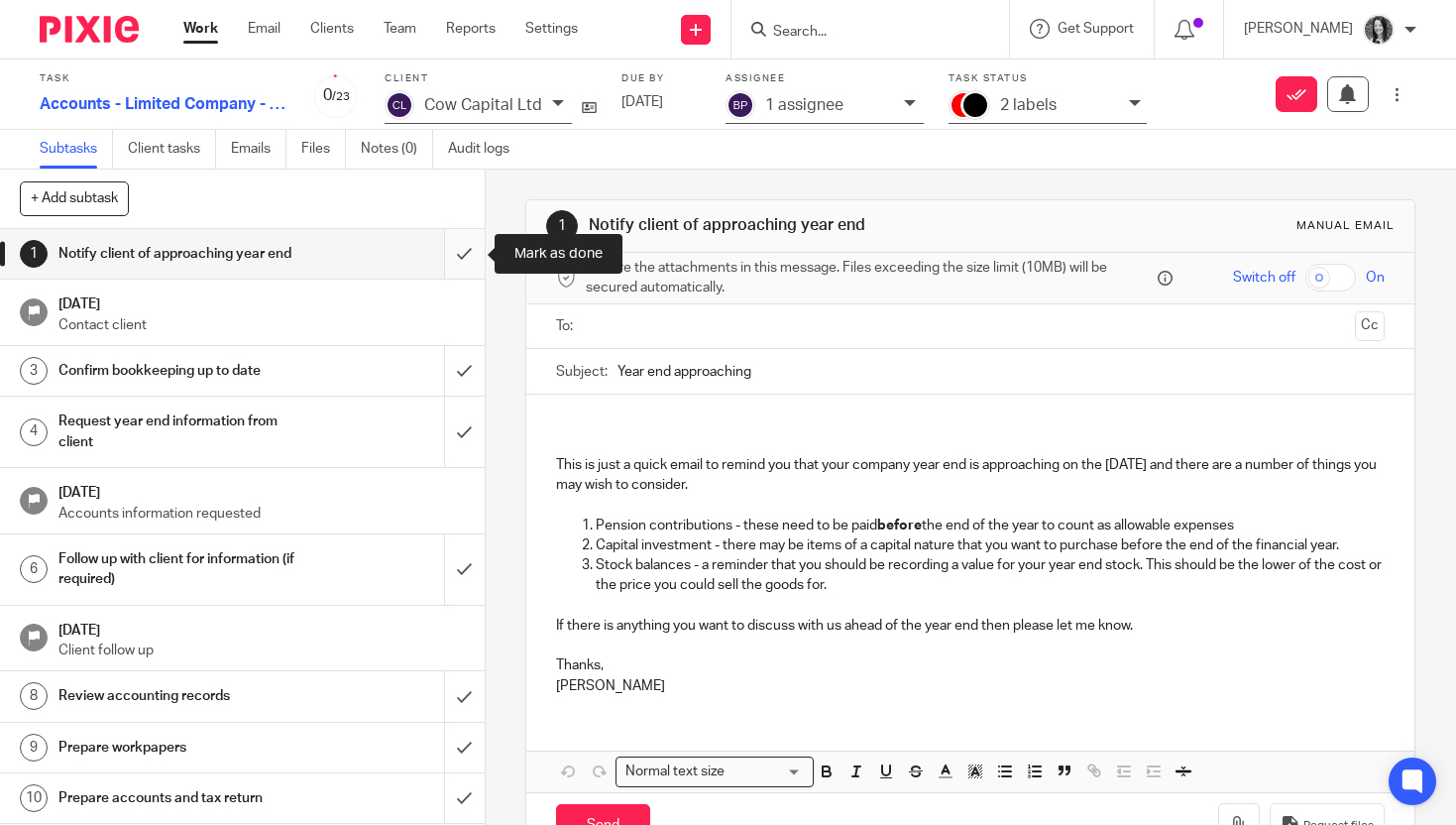 scroll, scrollTop: 0, scrollLeft: 0, axis: both 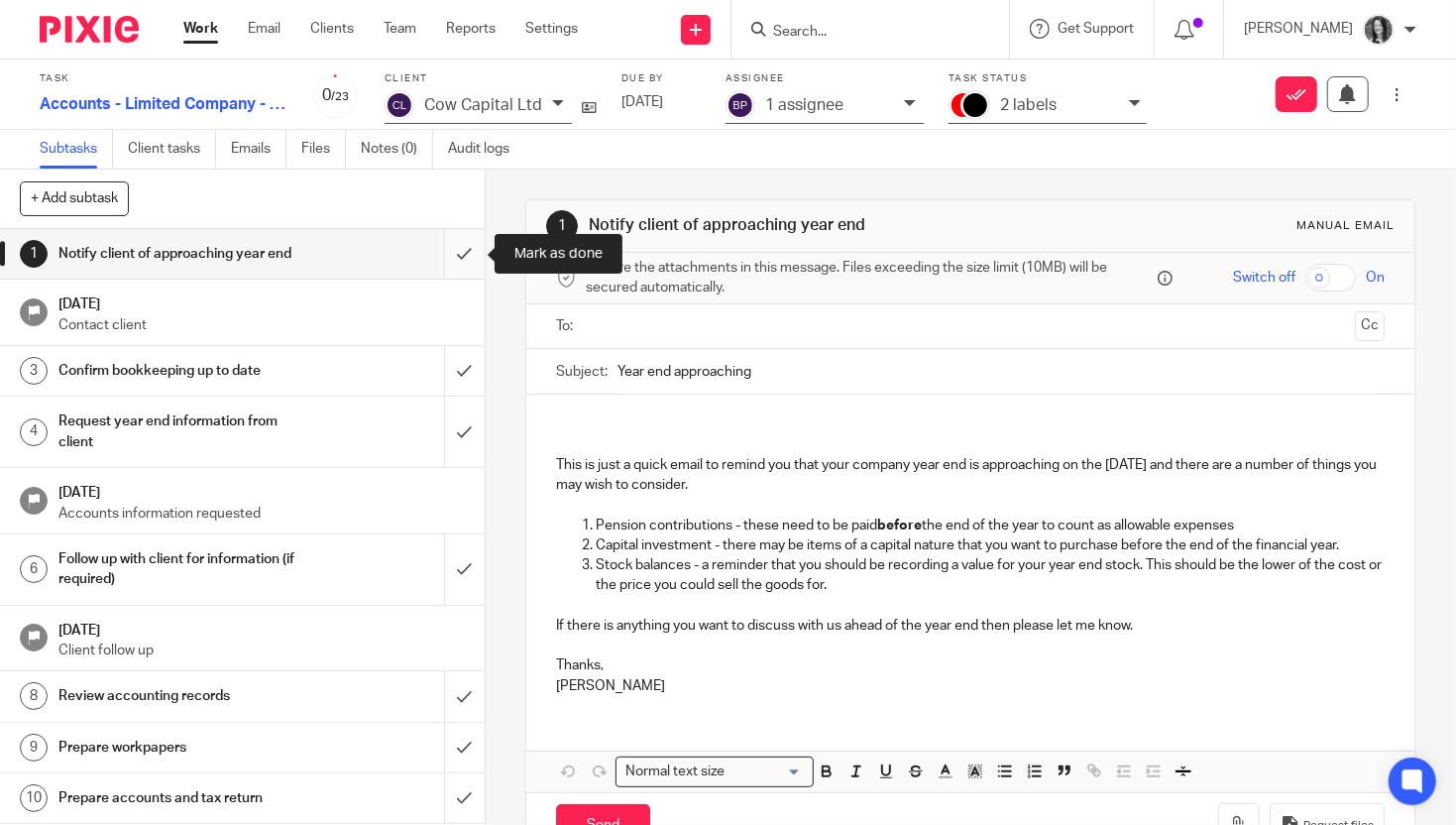 click at bounding box center [242, 254] 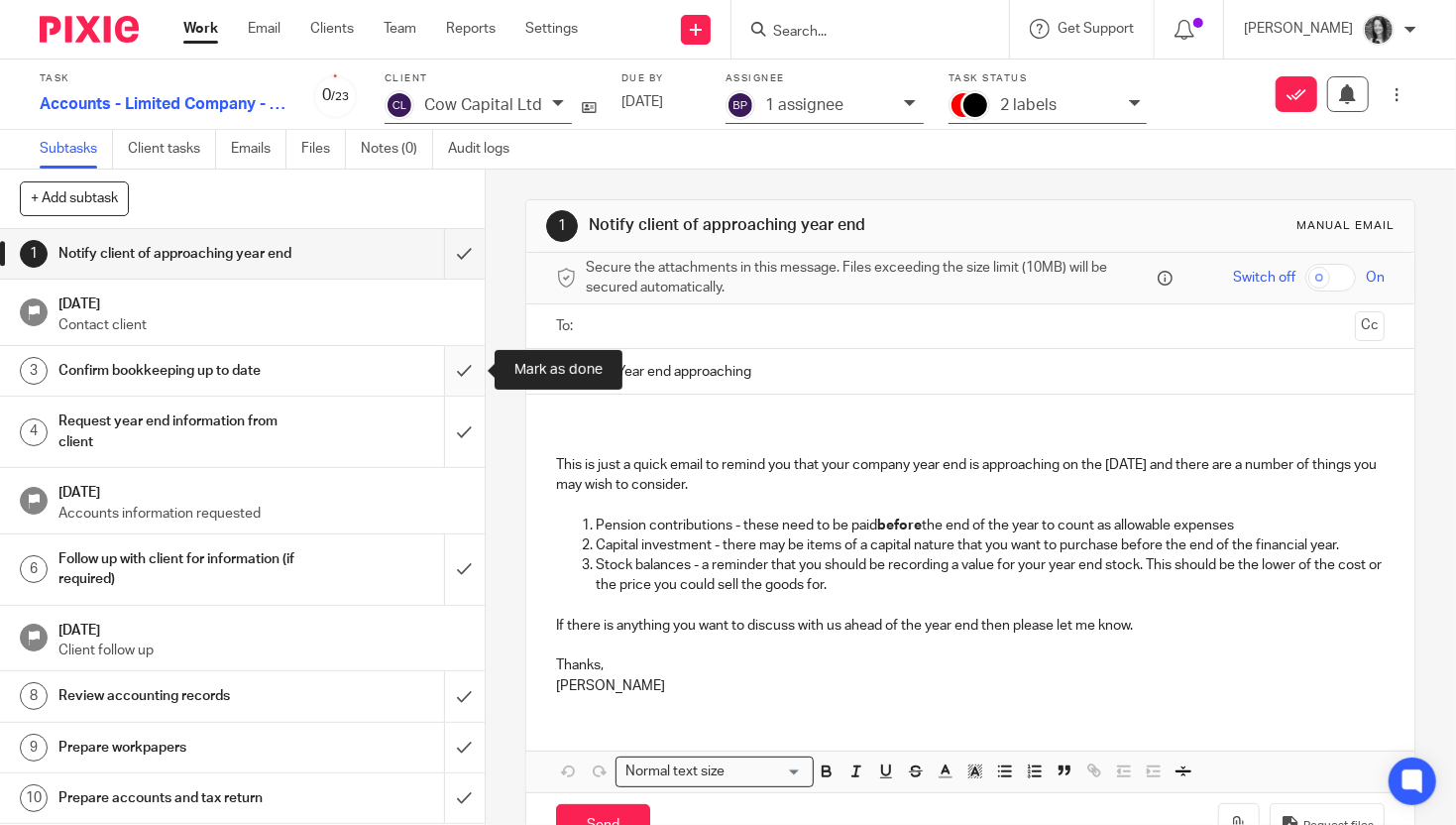click at bounding box center [242, 371] 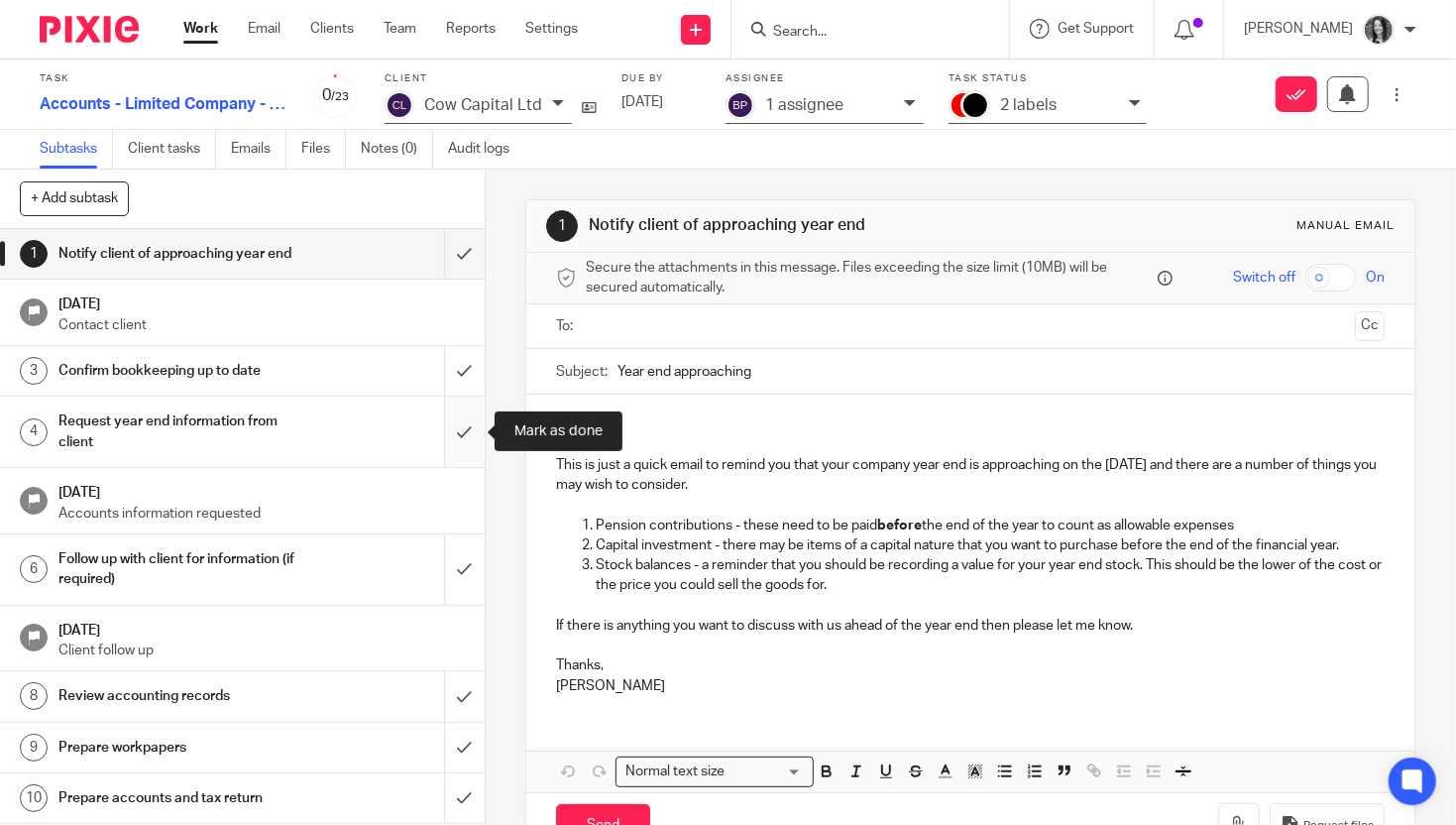 click at bounding box center (242, 431) 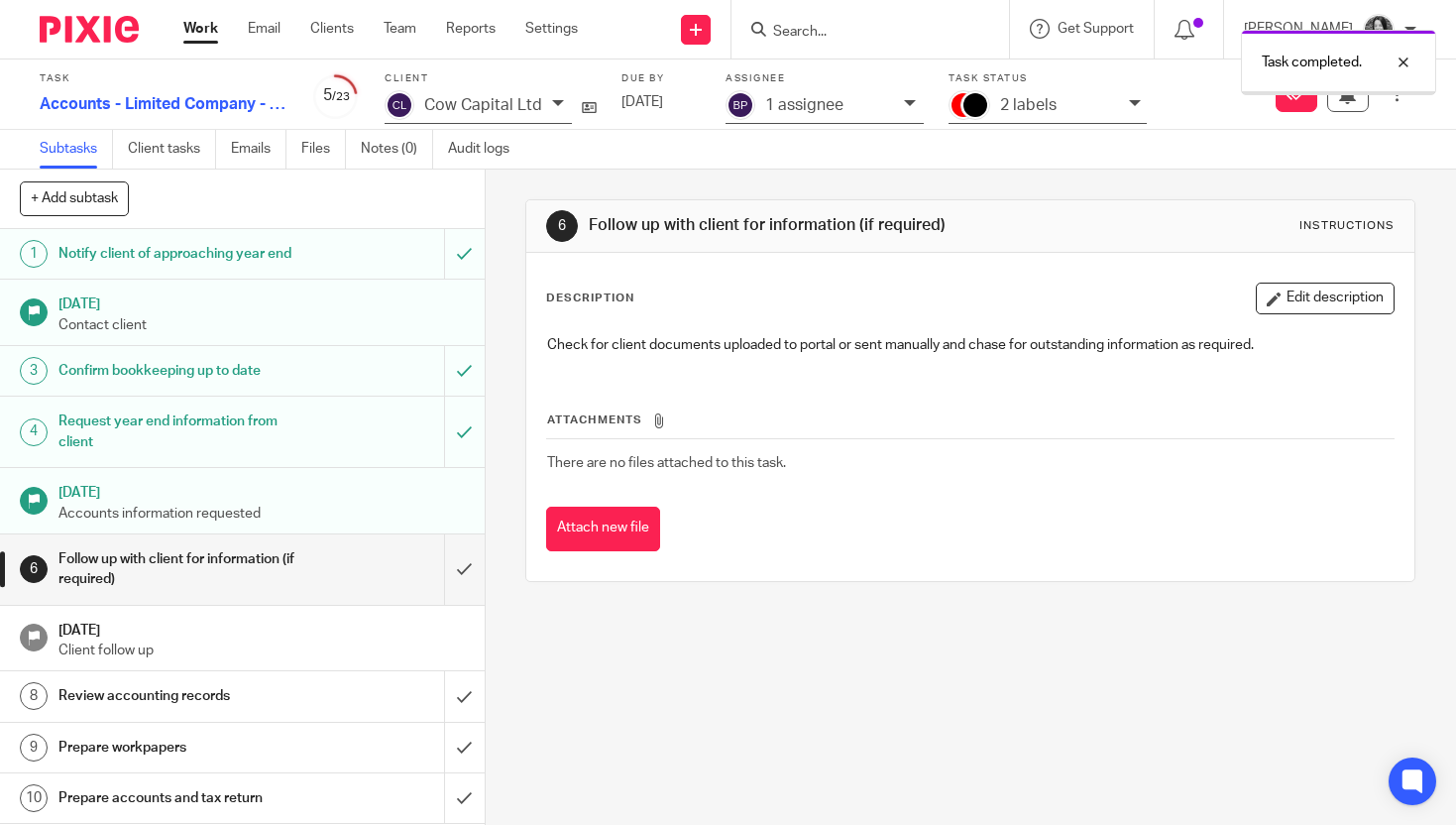 scroll, scrollTop: 0, scrollLeft: 0, axis: both 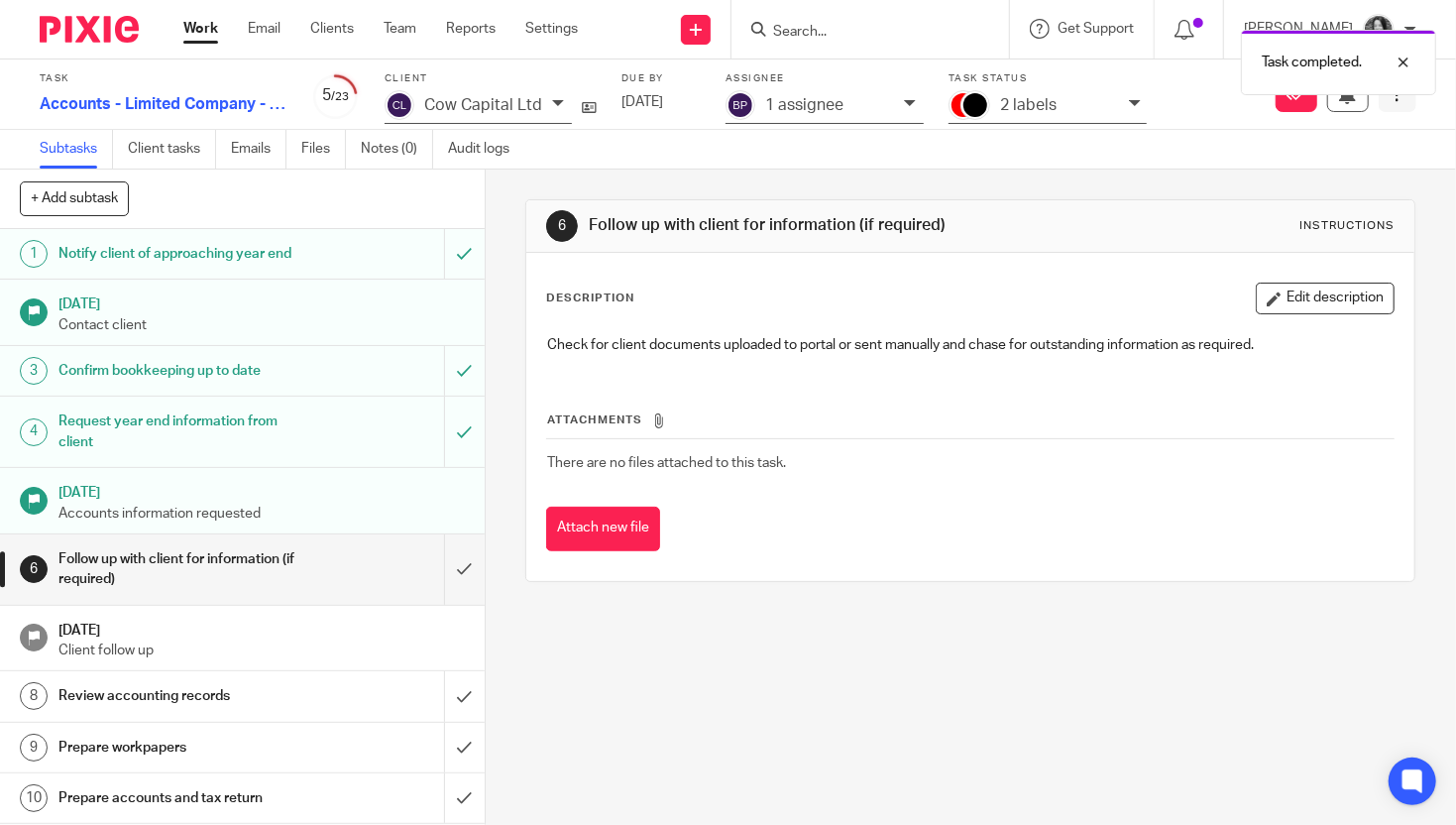 click at bounding box center [1398, 94] 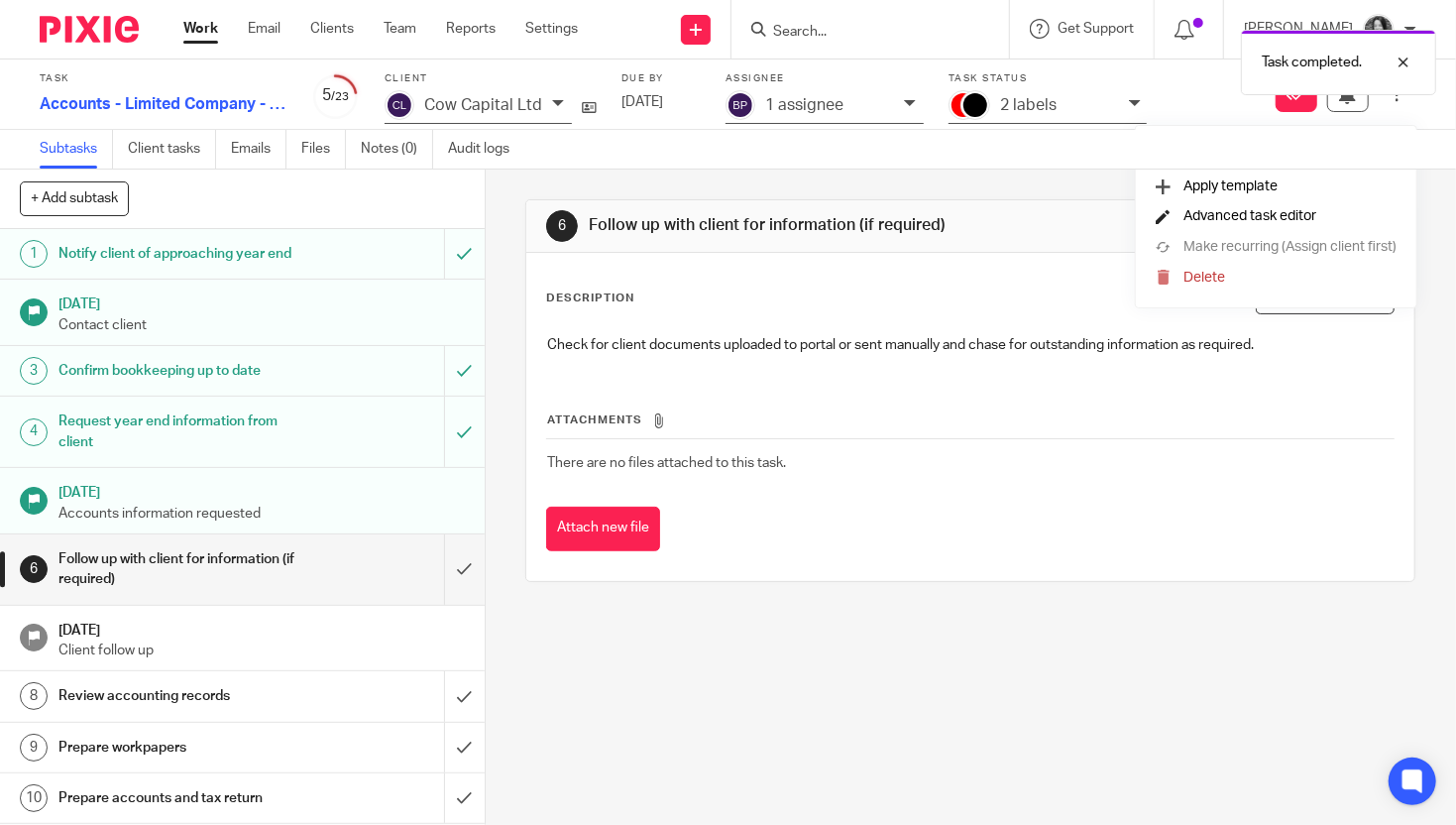 click on "Advanced task editor" at bounding box center [1250, 216] 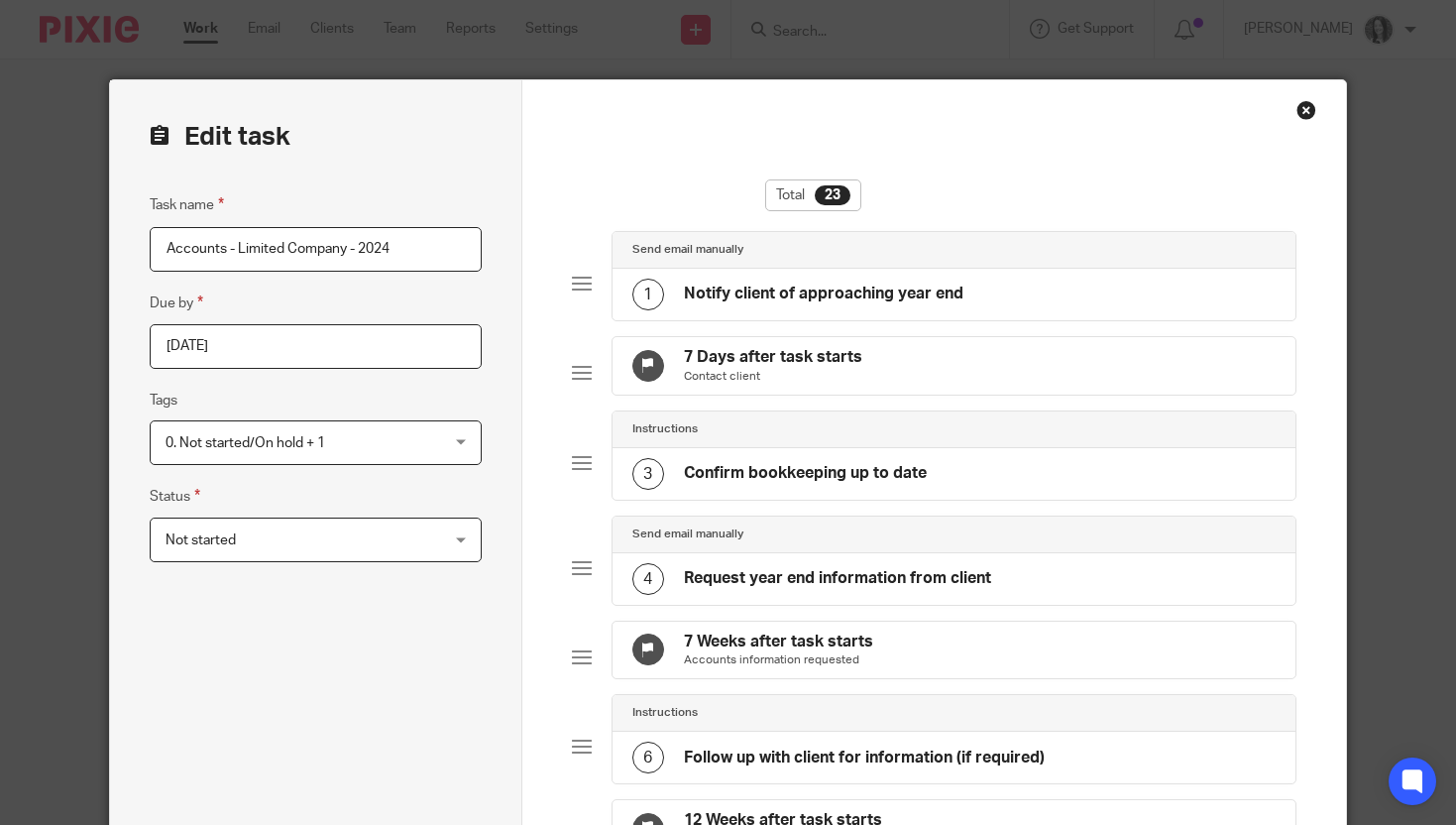 scroll, scrollTop: 0, scrollLeft: 0, axis: both 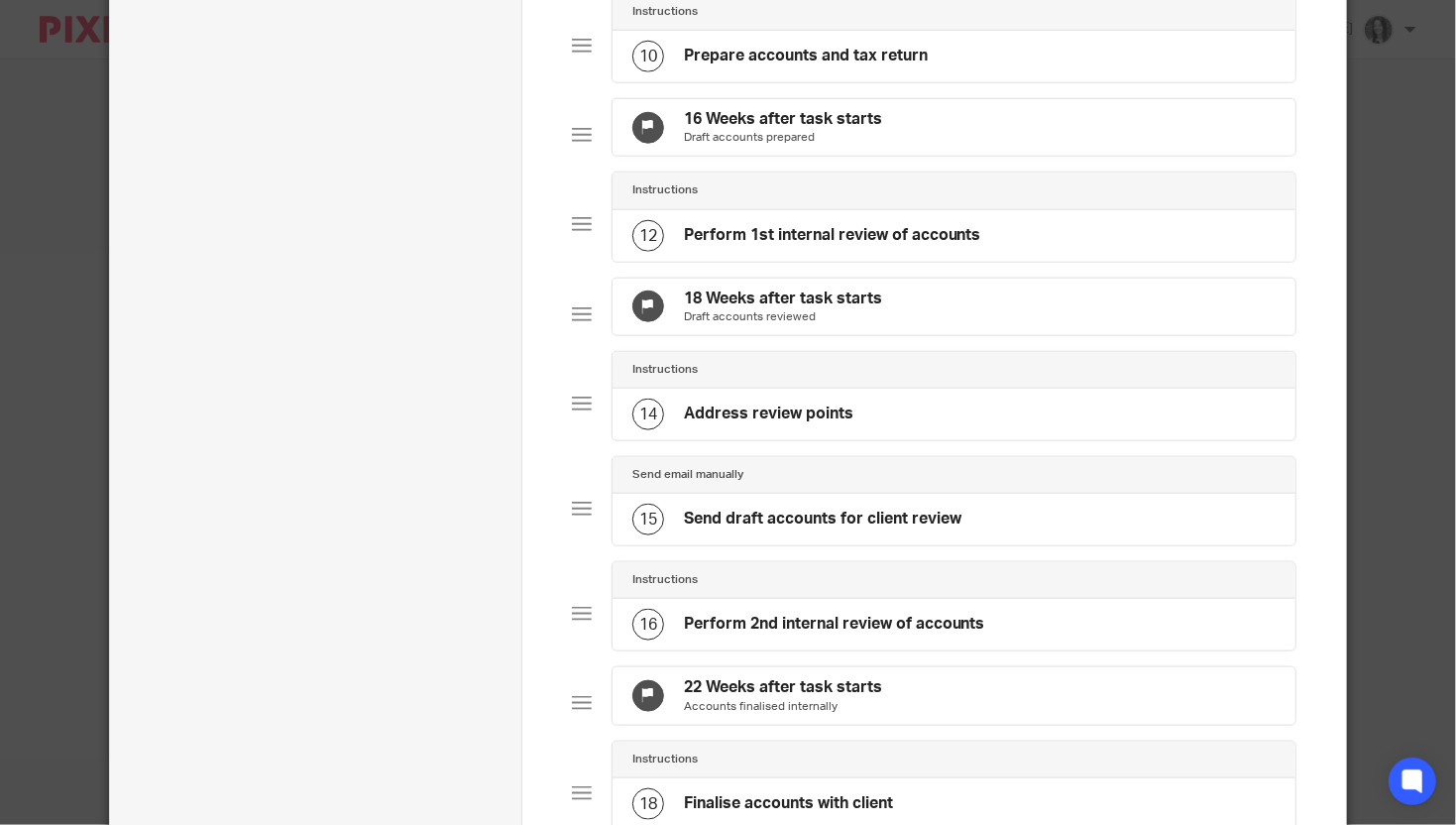 click on "Draft accounts prepared" 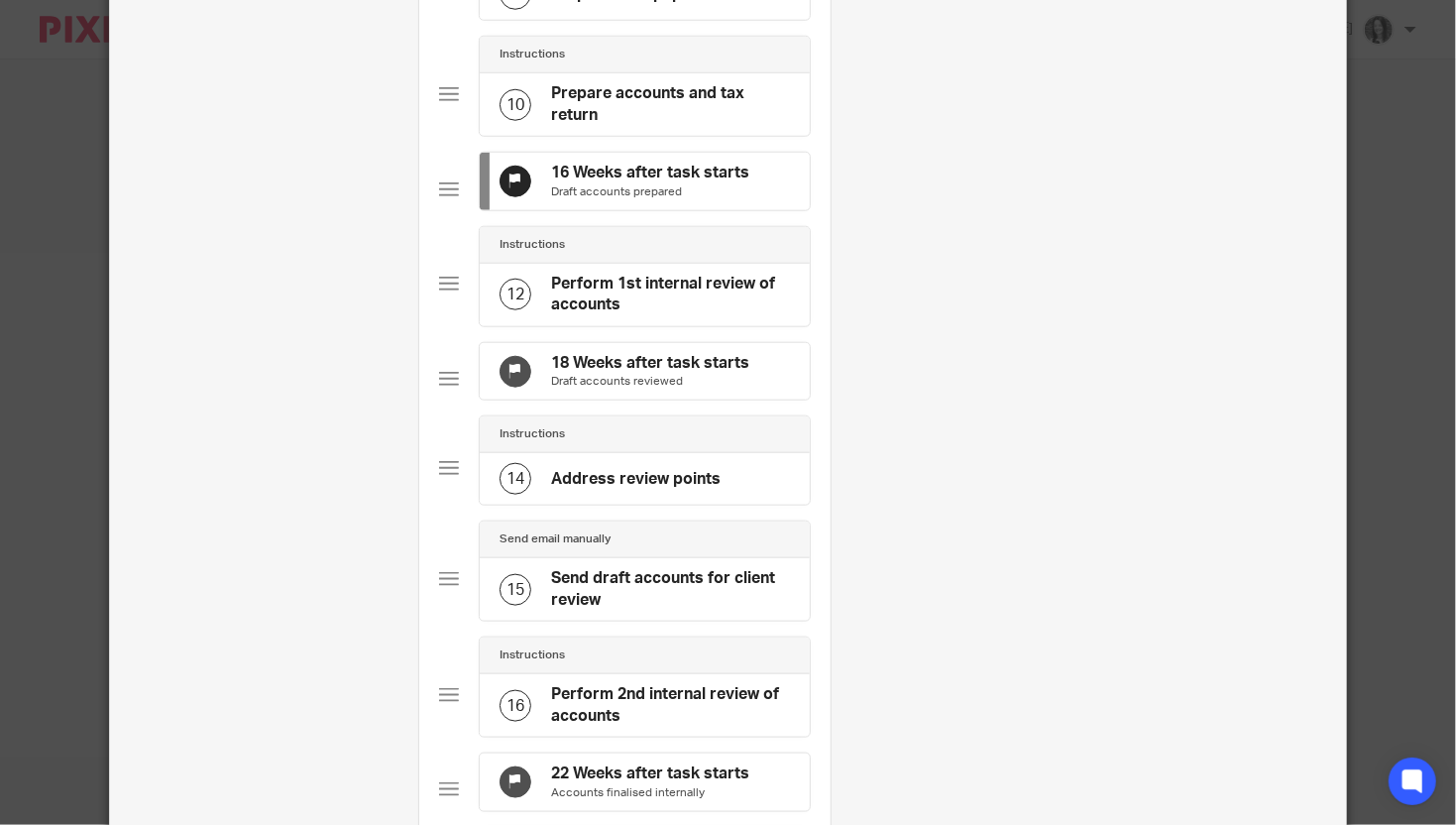 scroll, scrollTop: 0, scrollLeft: 0, axis: both 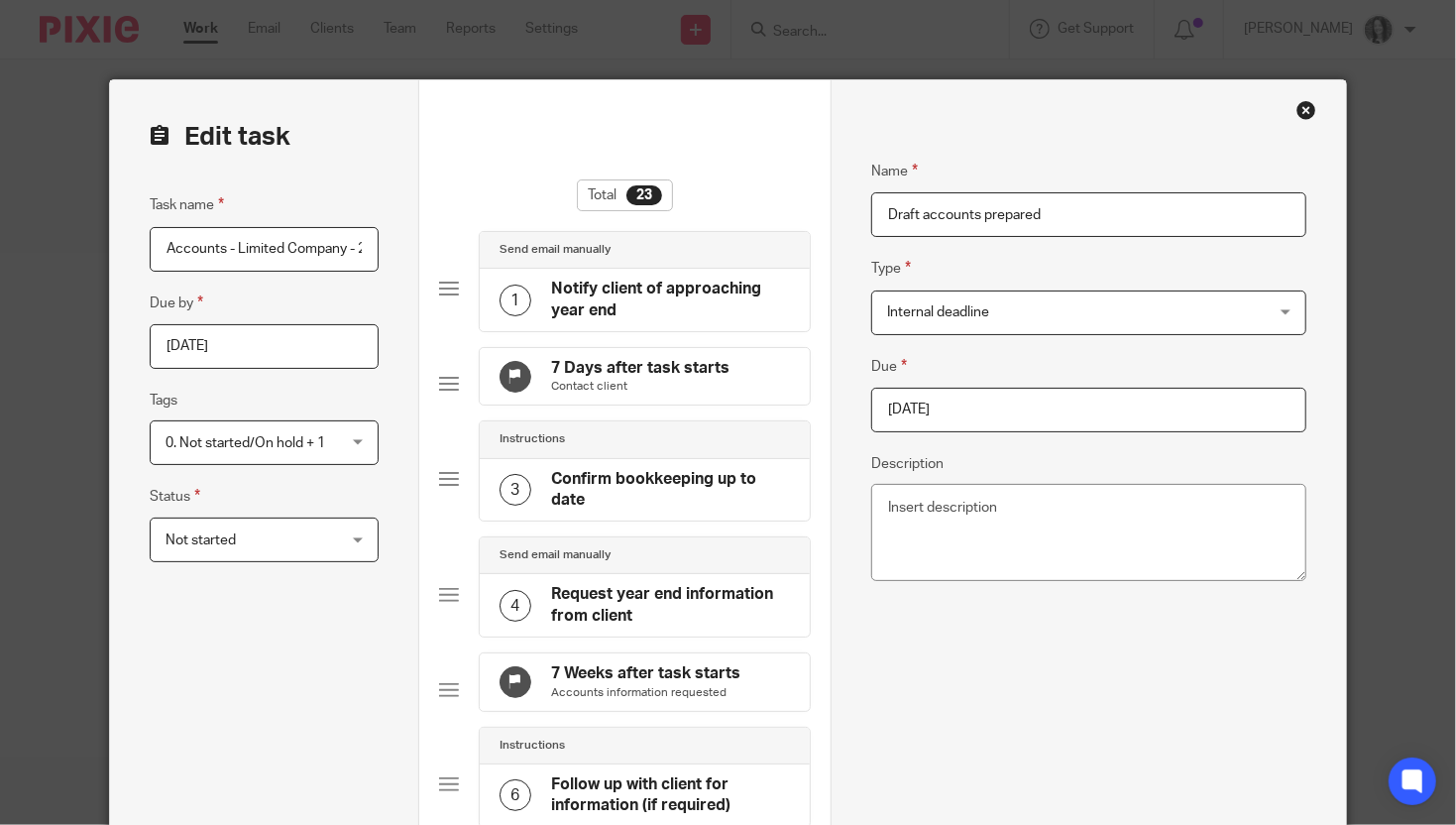 click on "2025-01-23" at bounding box center [1088, 410] 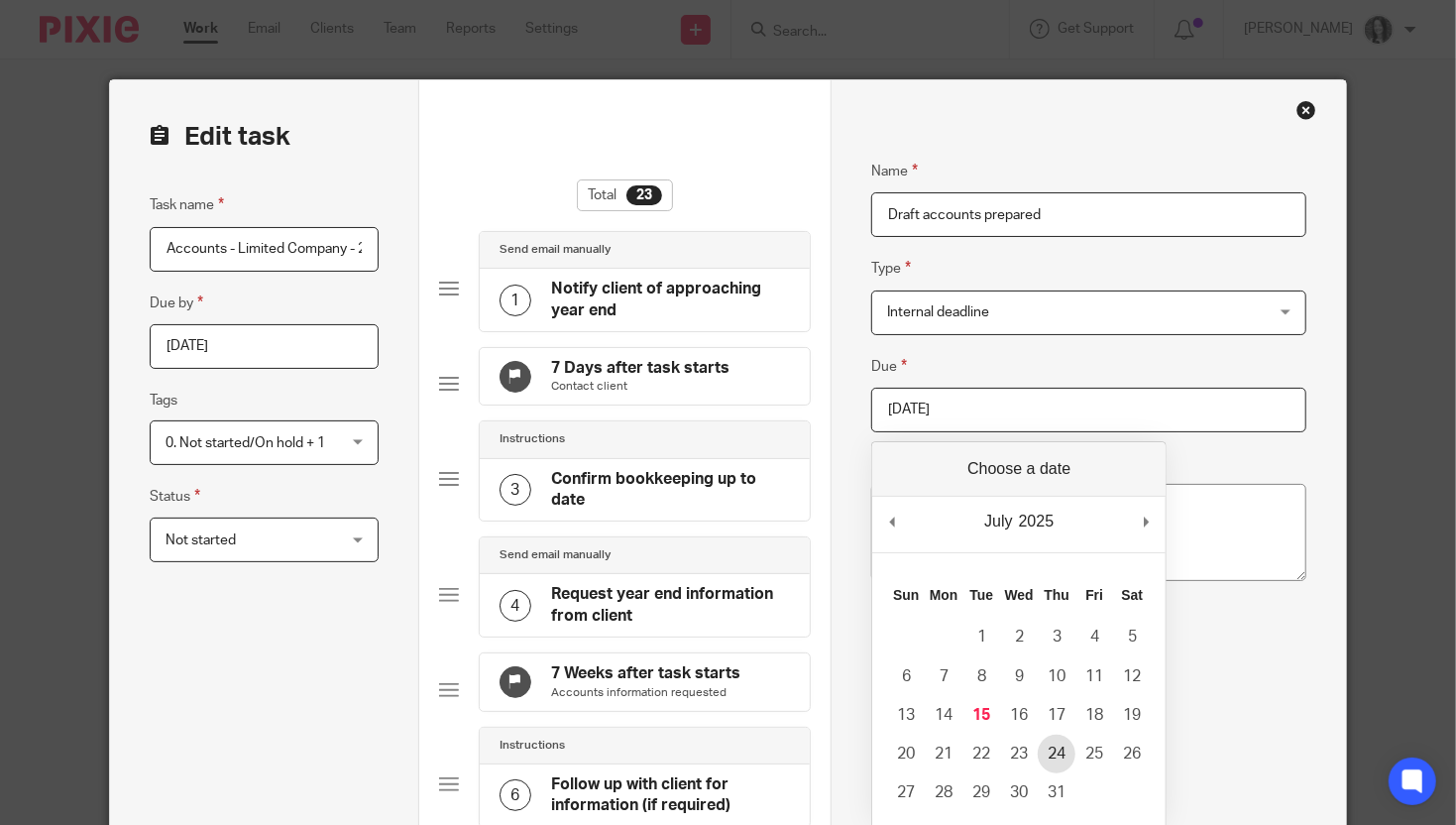 type on "2025-07-24" 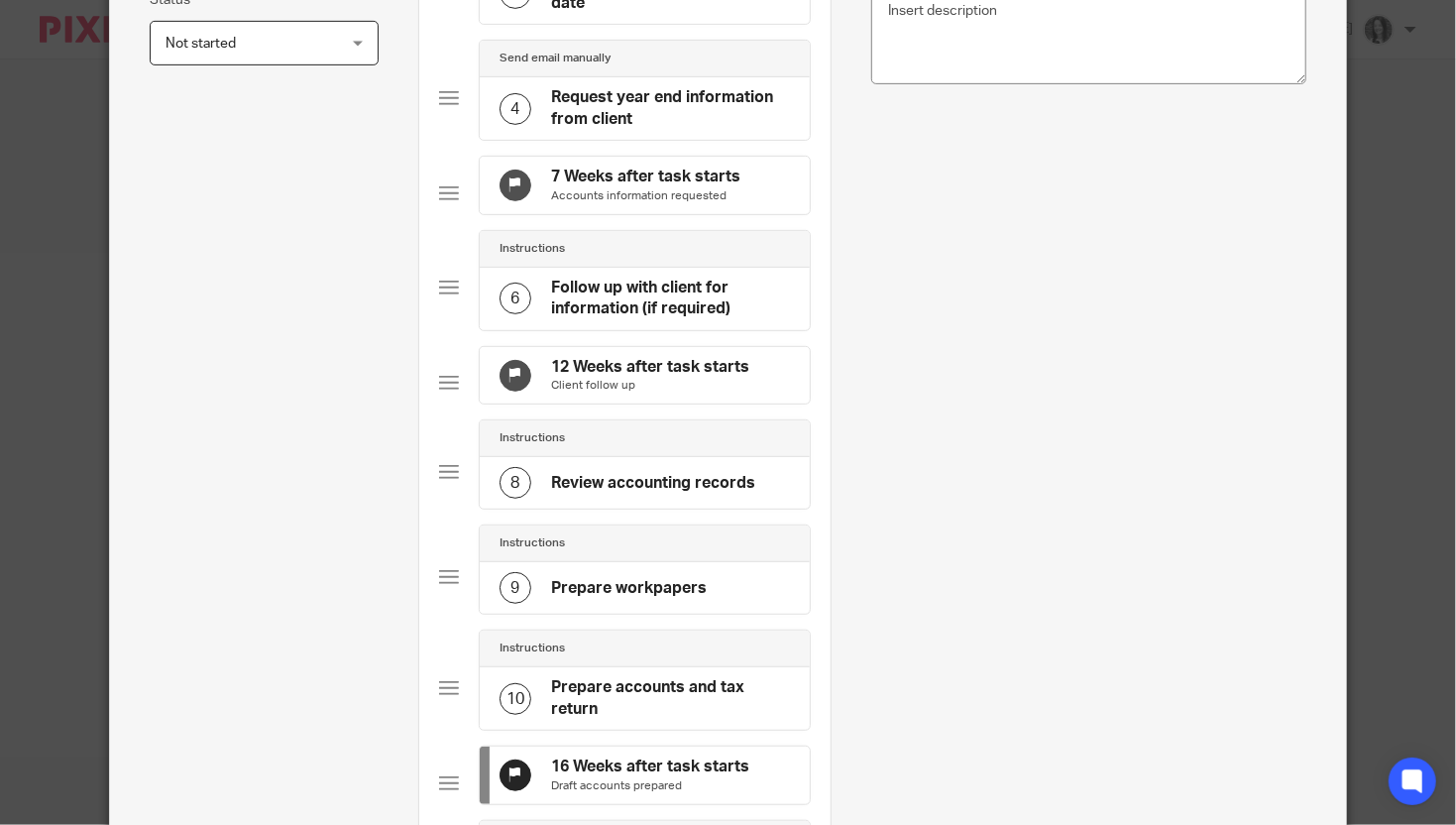 scroll, scrollTop: 454, scrollLeft: 0, axis: vertical 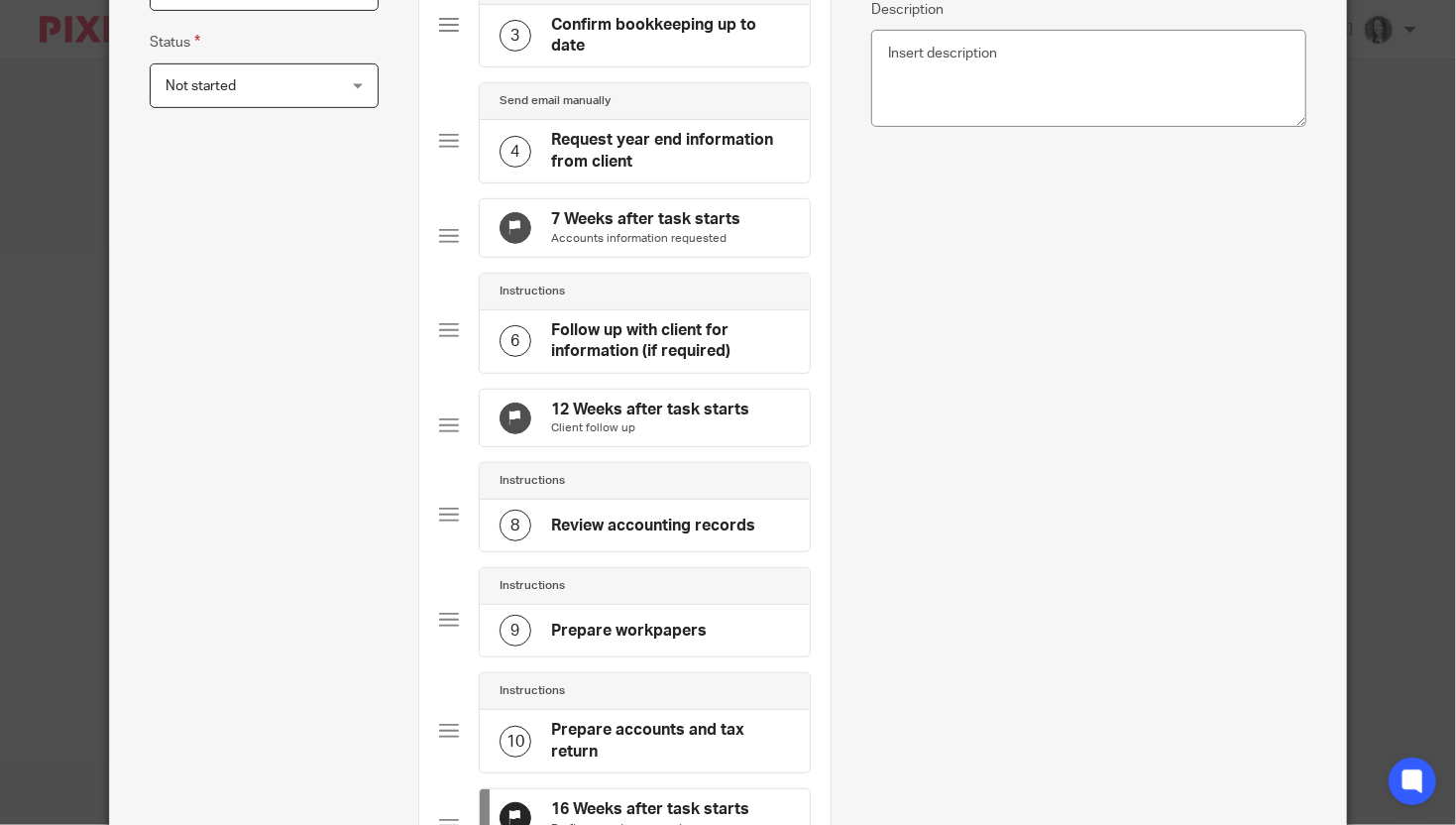 click on "Client follow up" 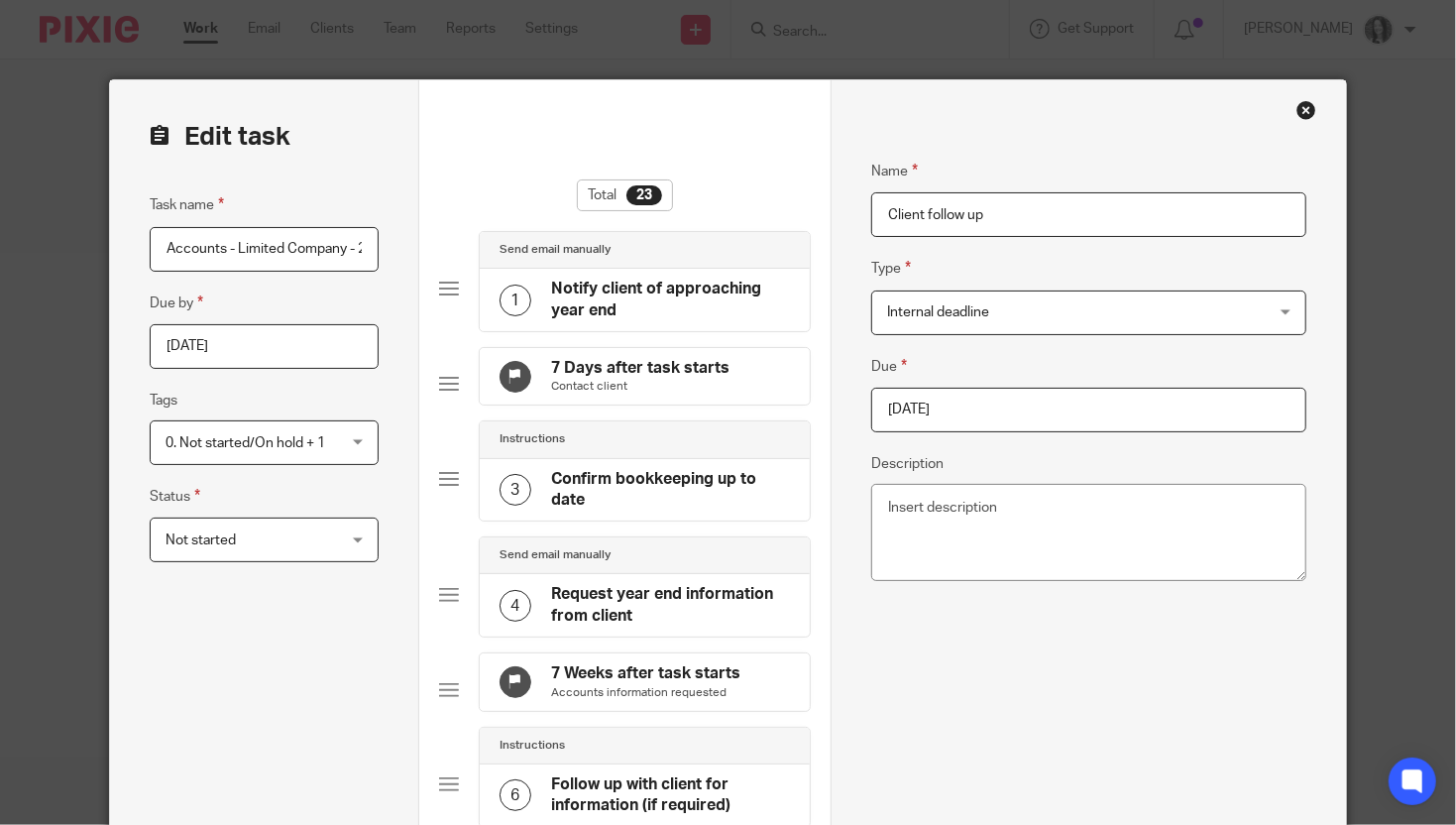 click on "2024-12-26" at bounding box center (1088, 410) 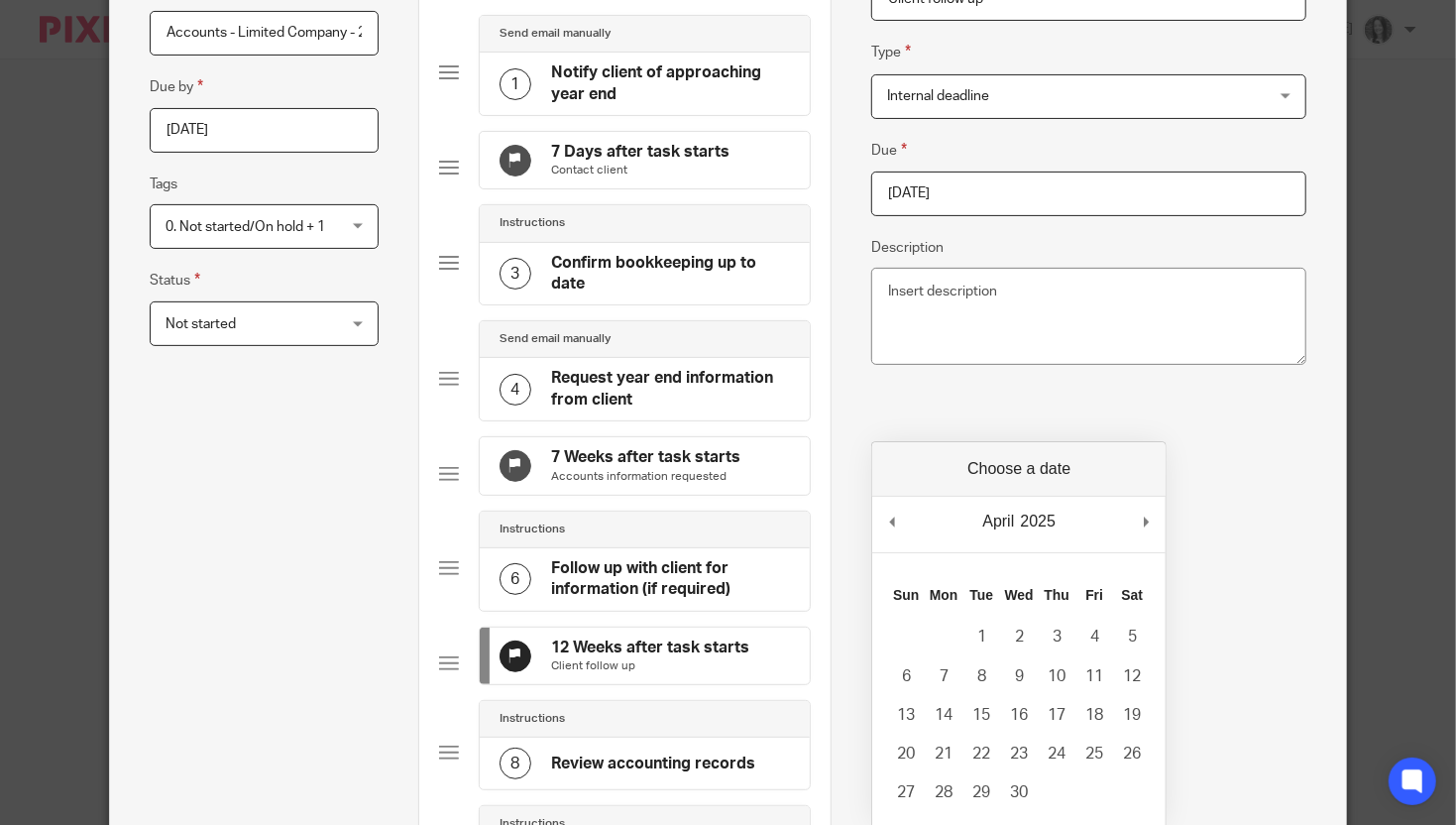 scroll, scrollTop: 864, scrollLeft: 0, axis: vertical 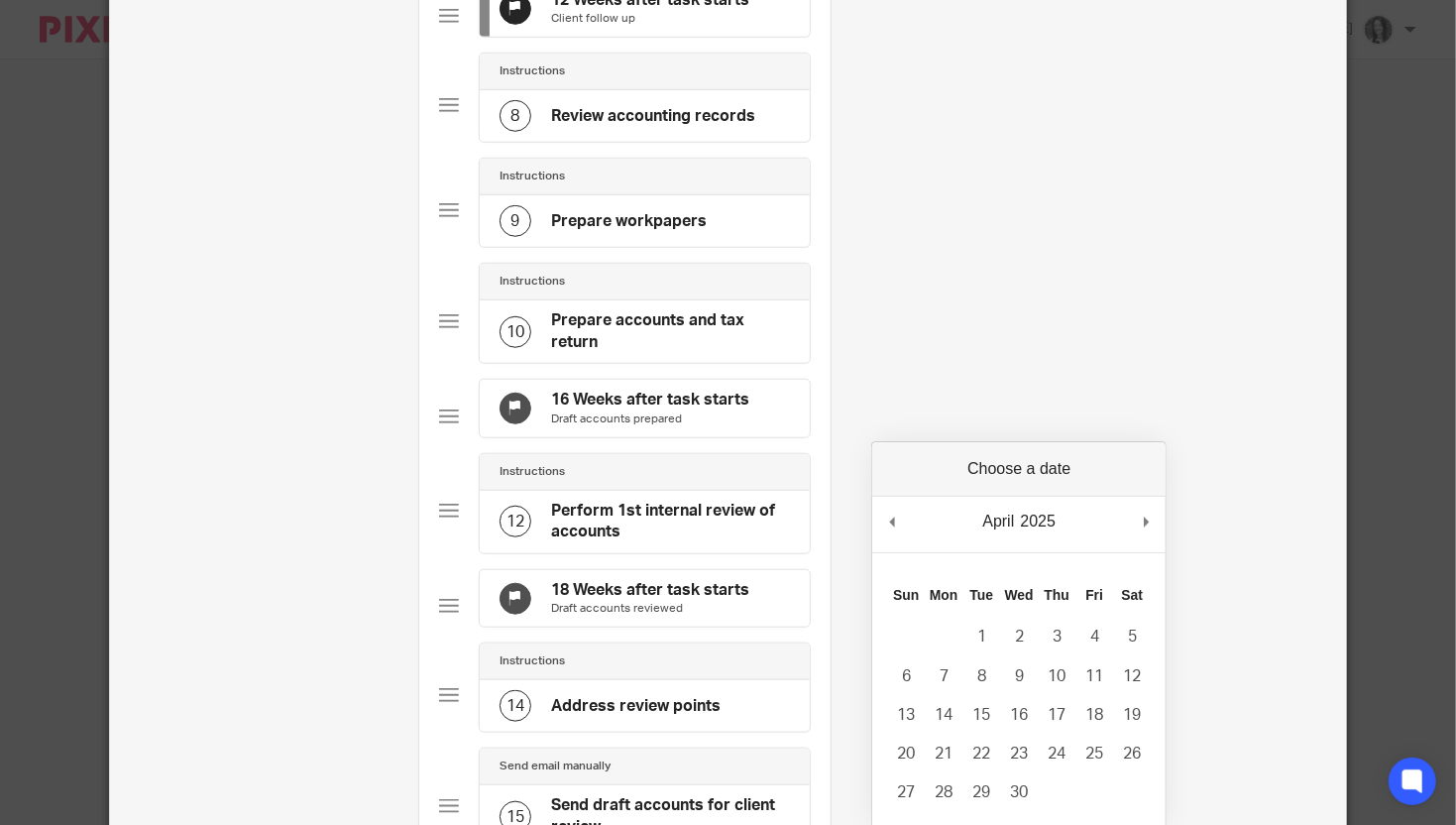 click on "16 Weeks after task starts" 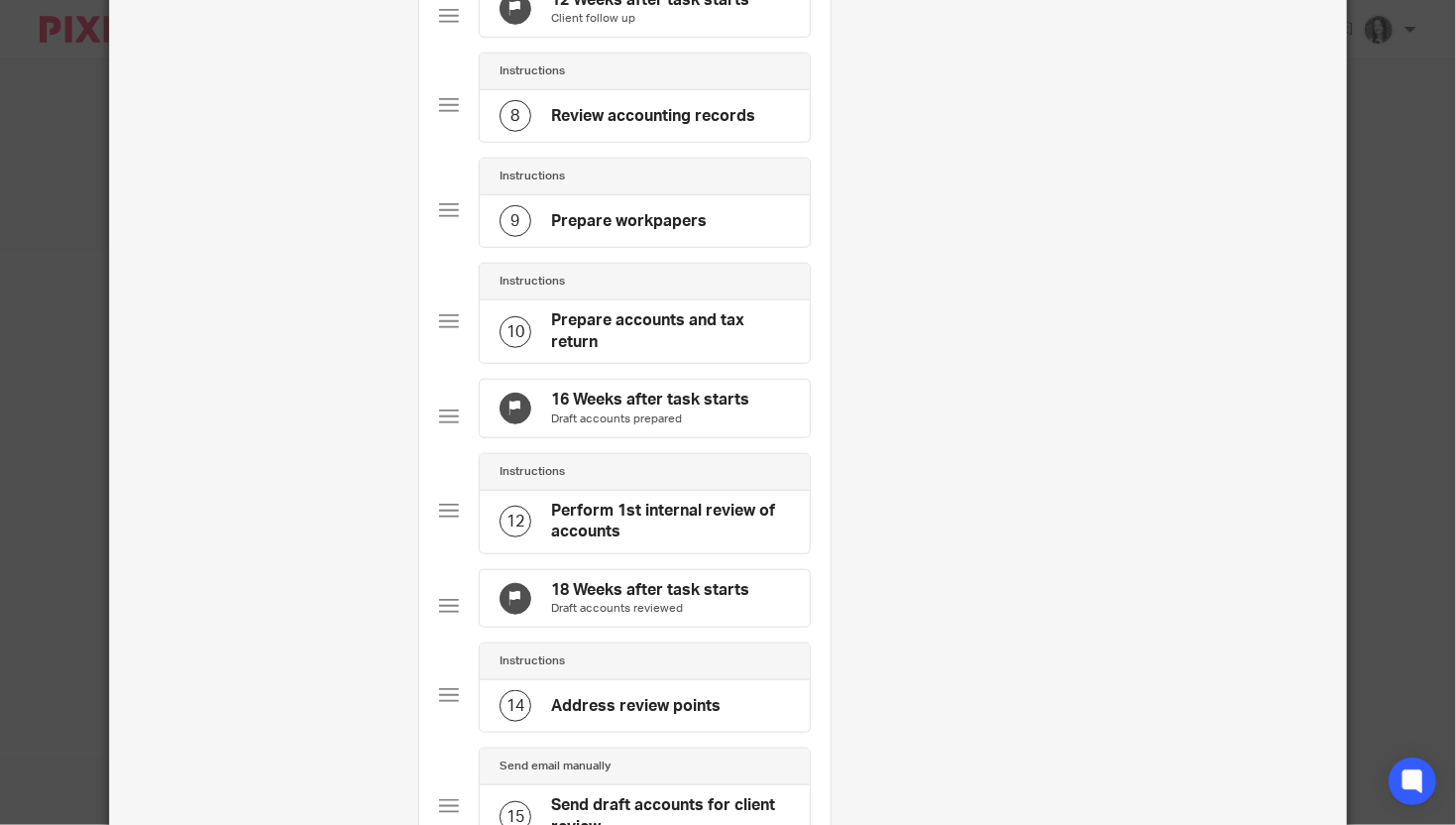 scroll, scrollTop: 0, scrollLeft: 0, axis: both 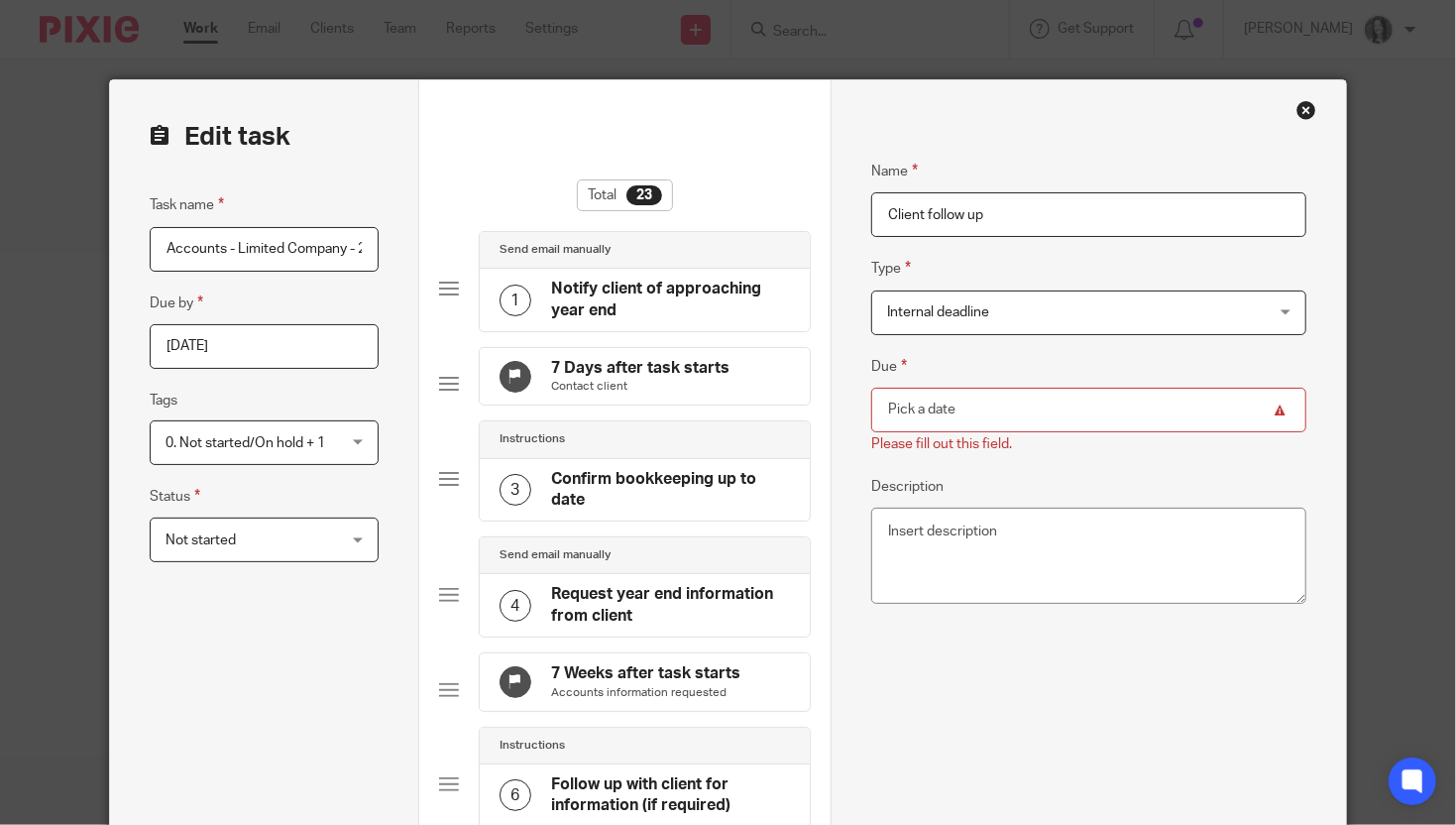 click on "Due" at bounding box center [1088, 410] 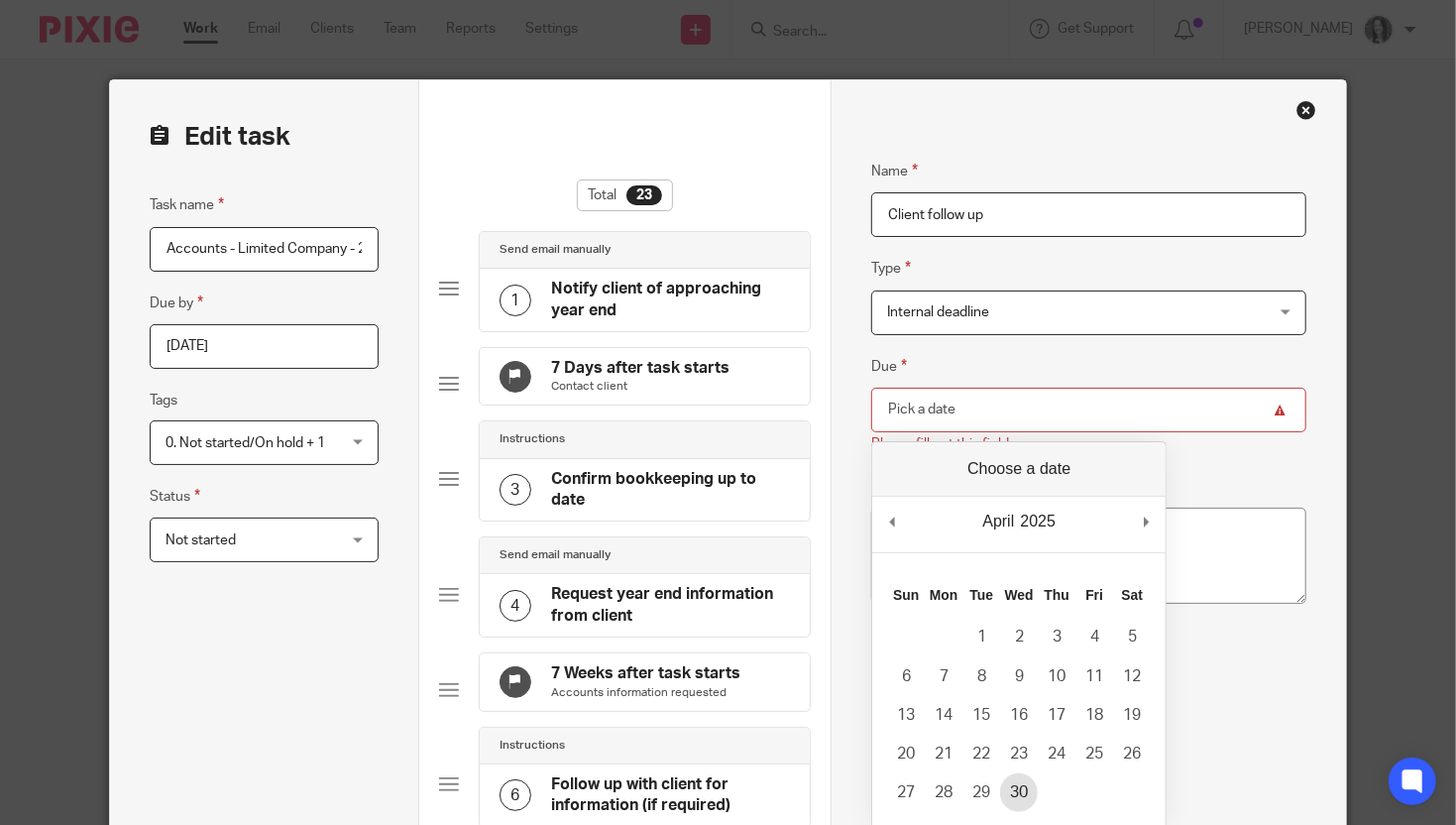 type on "2025-04-30" 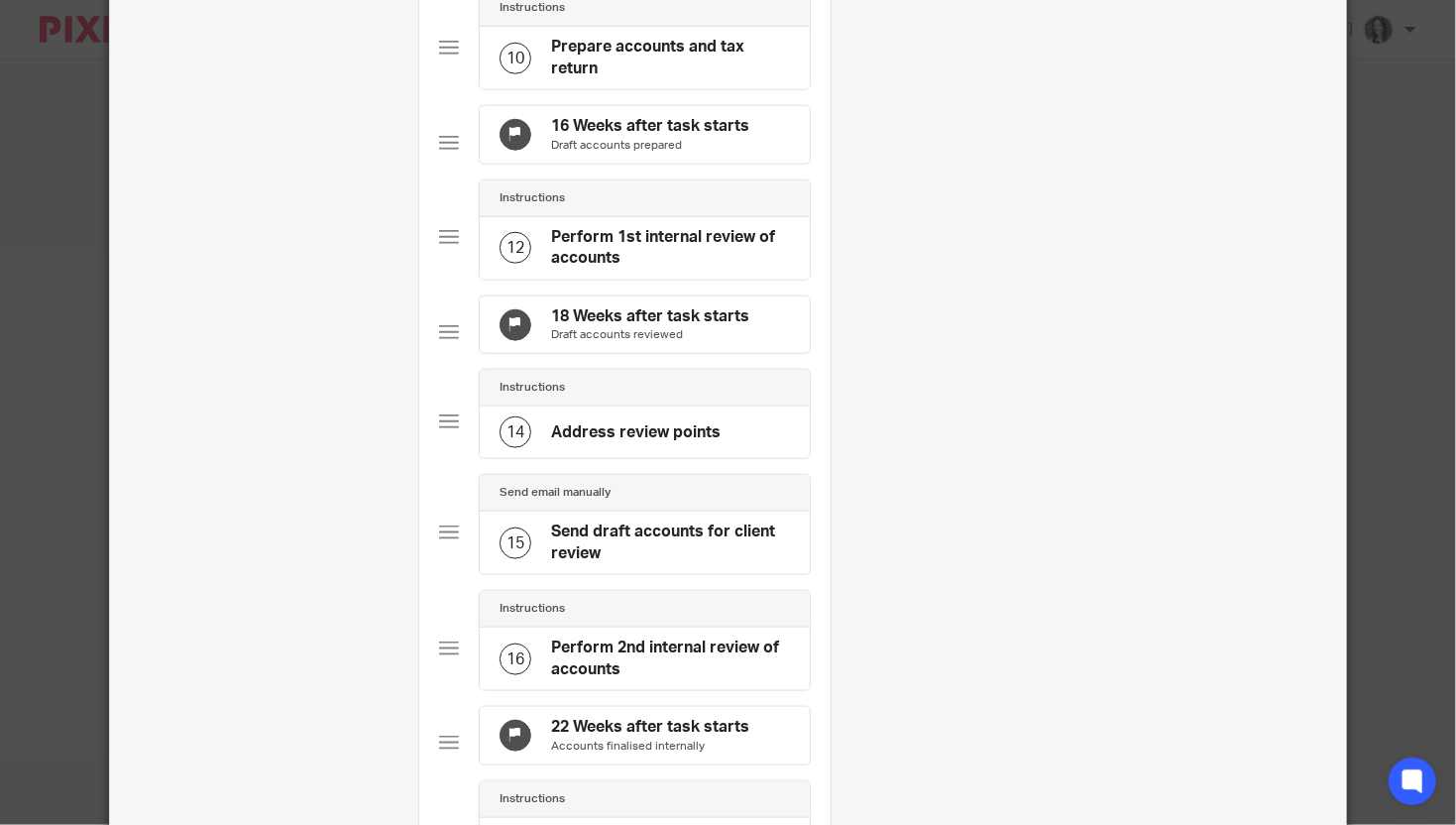 scroll, scrollTop: 1140, scrollLeft: 0, axis: vertical 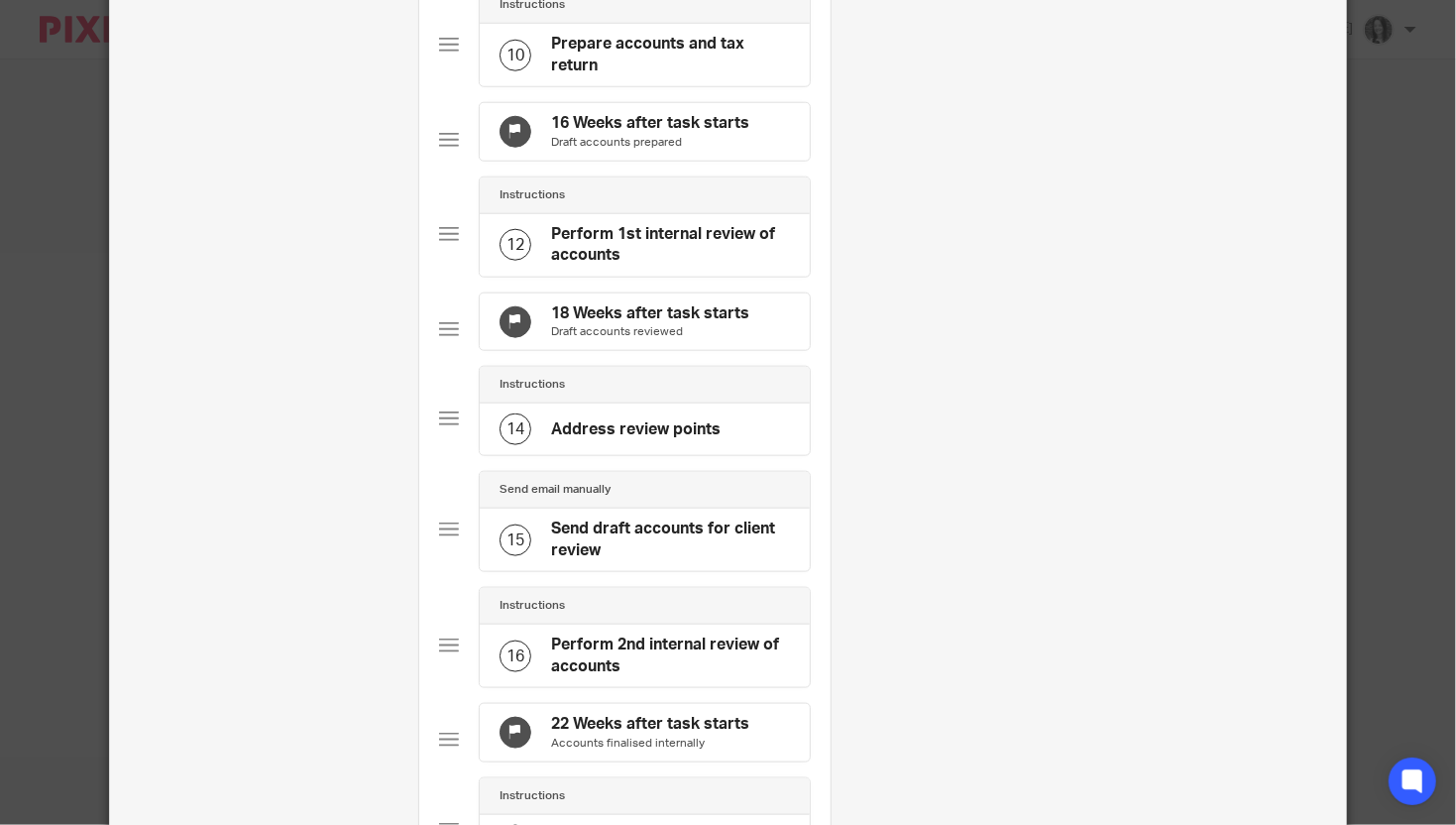 click on "Draft accounts reviewed" 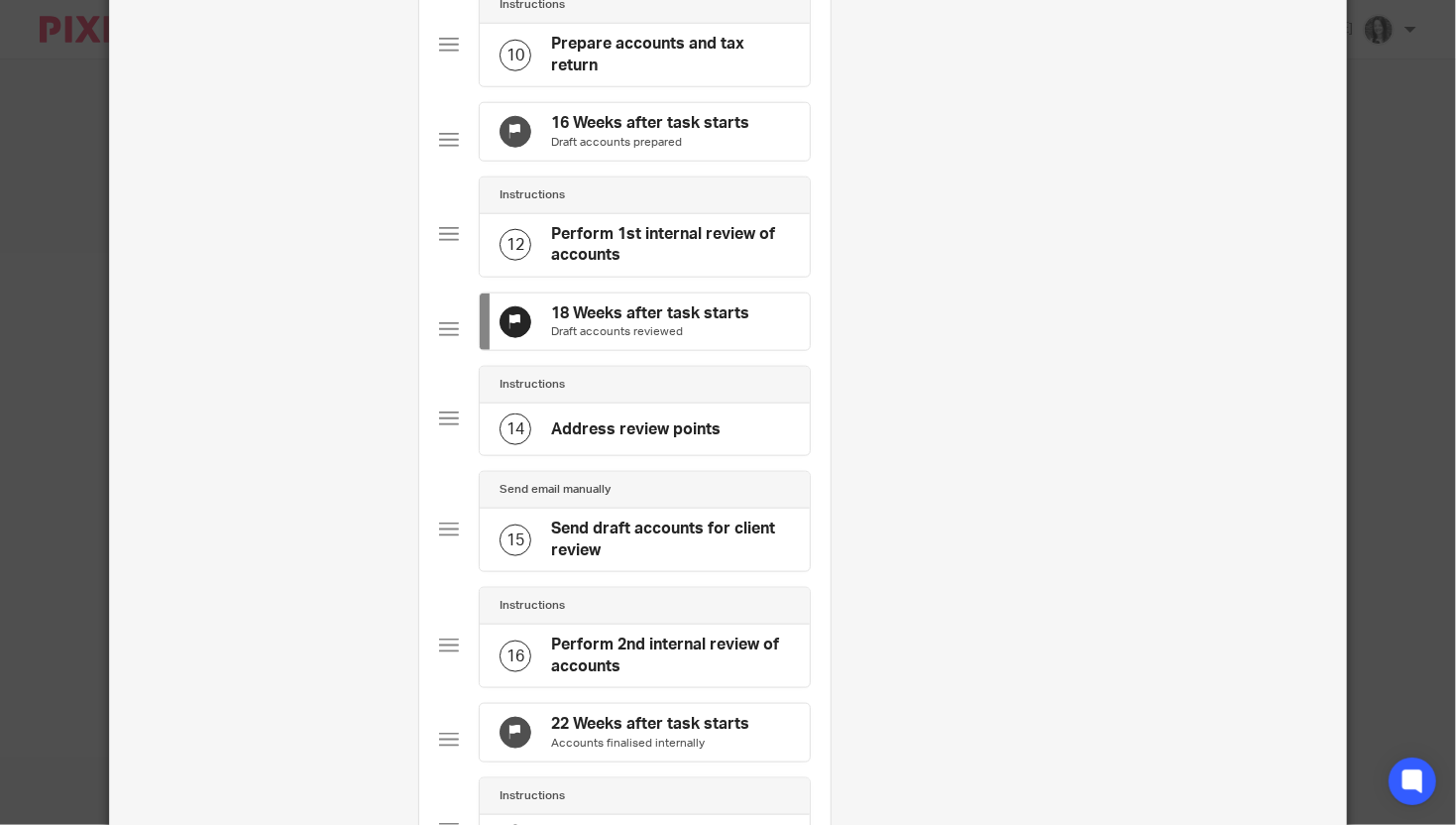 scroll, scrollTop: 0, scrollLeft: 0, axis: both 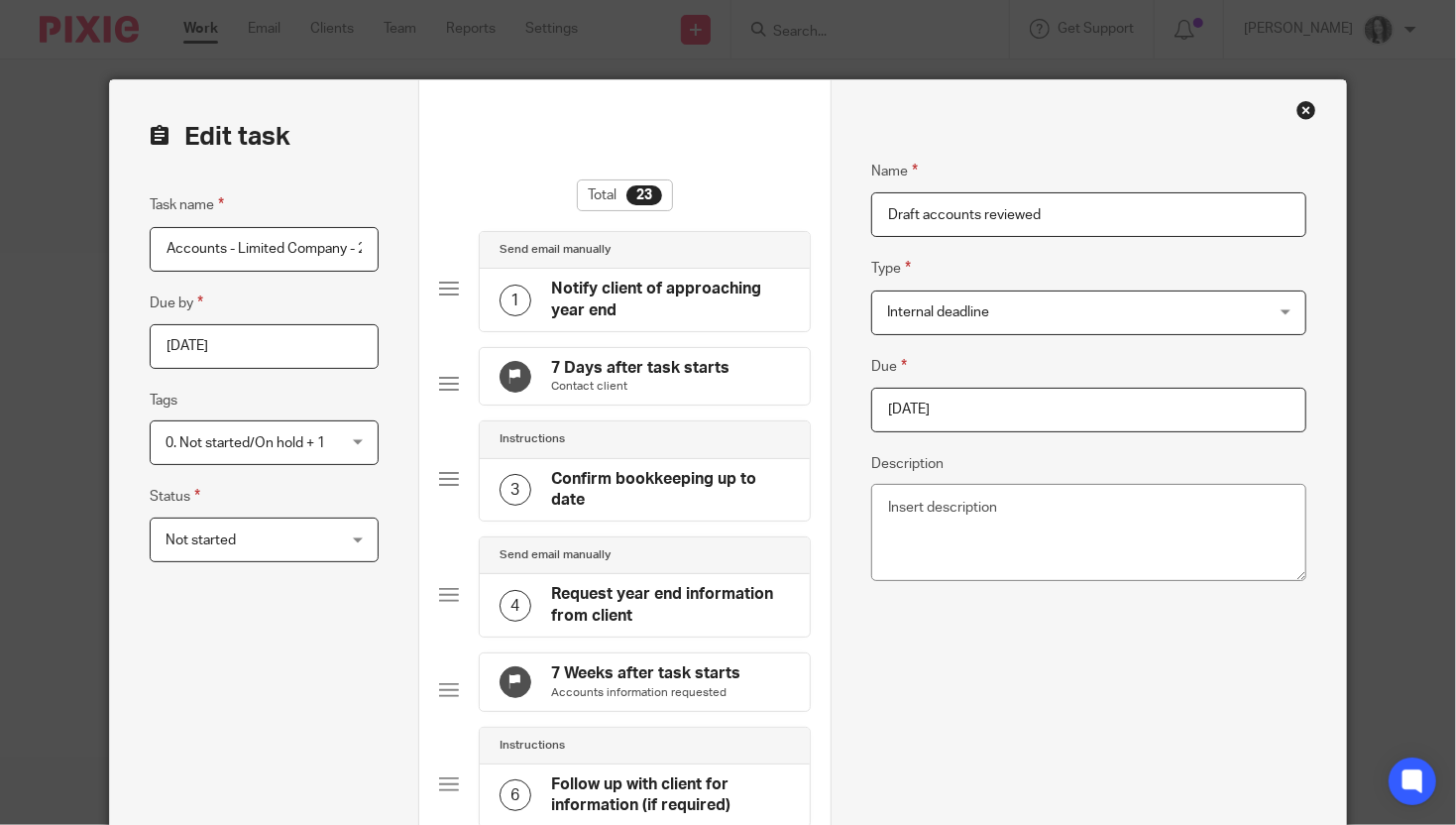 click on "2025-02-06" at bounding box center [1088, 410] 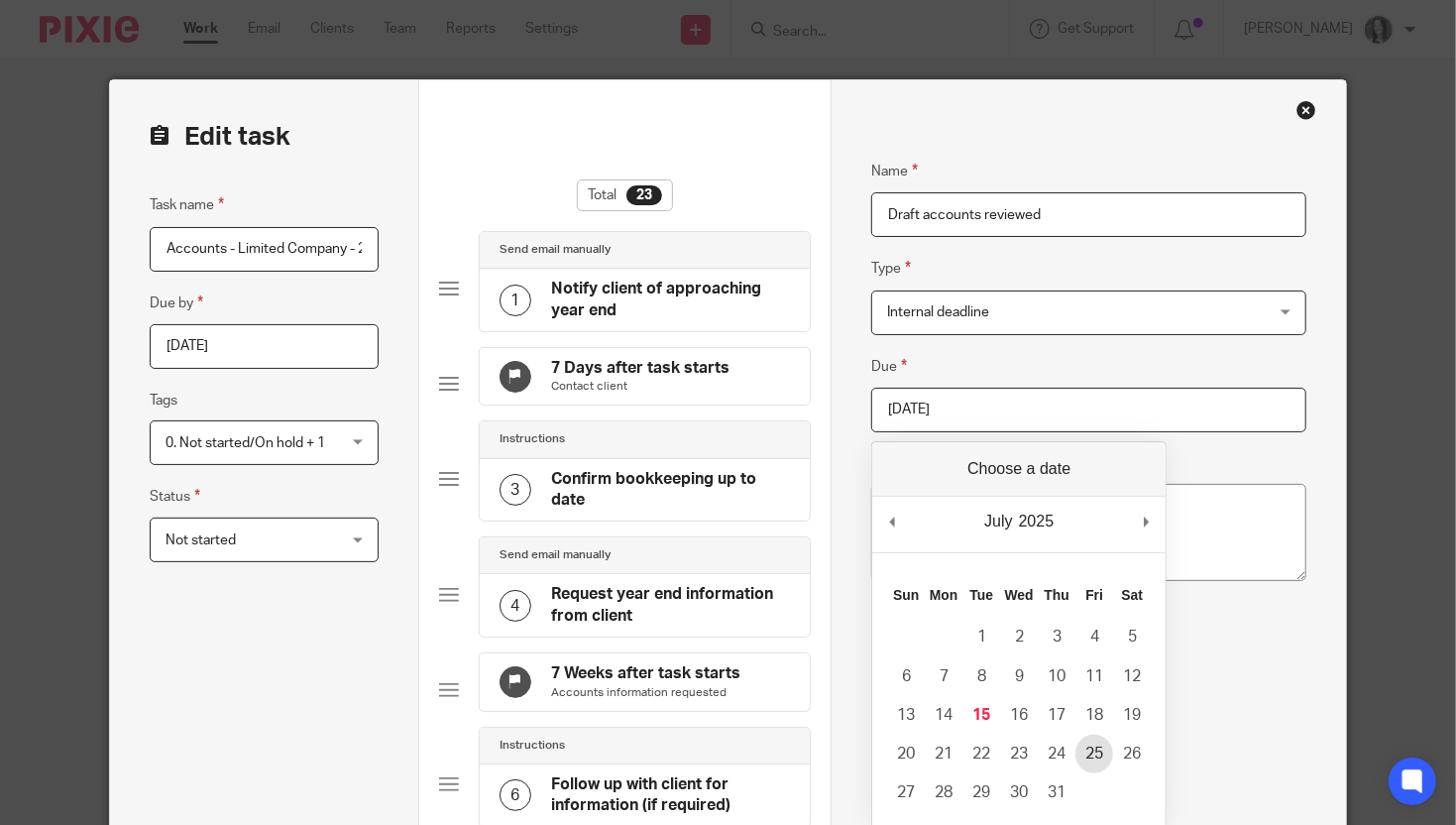 type on "2025-07-25" 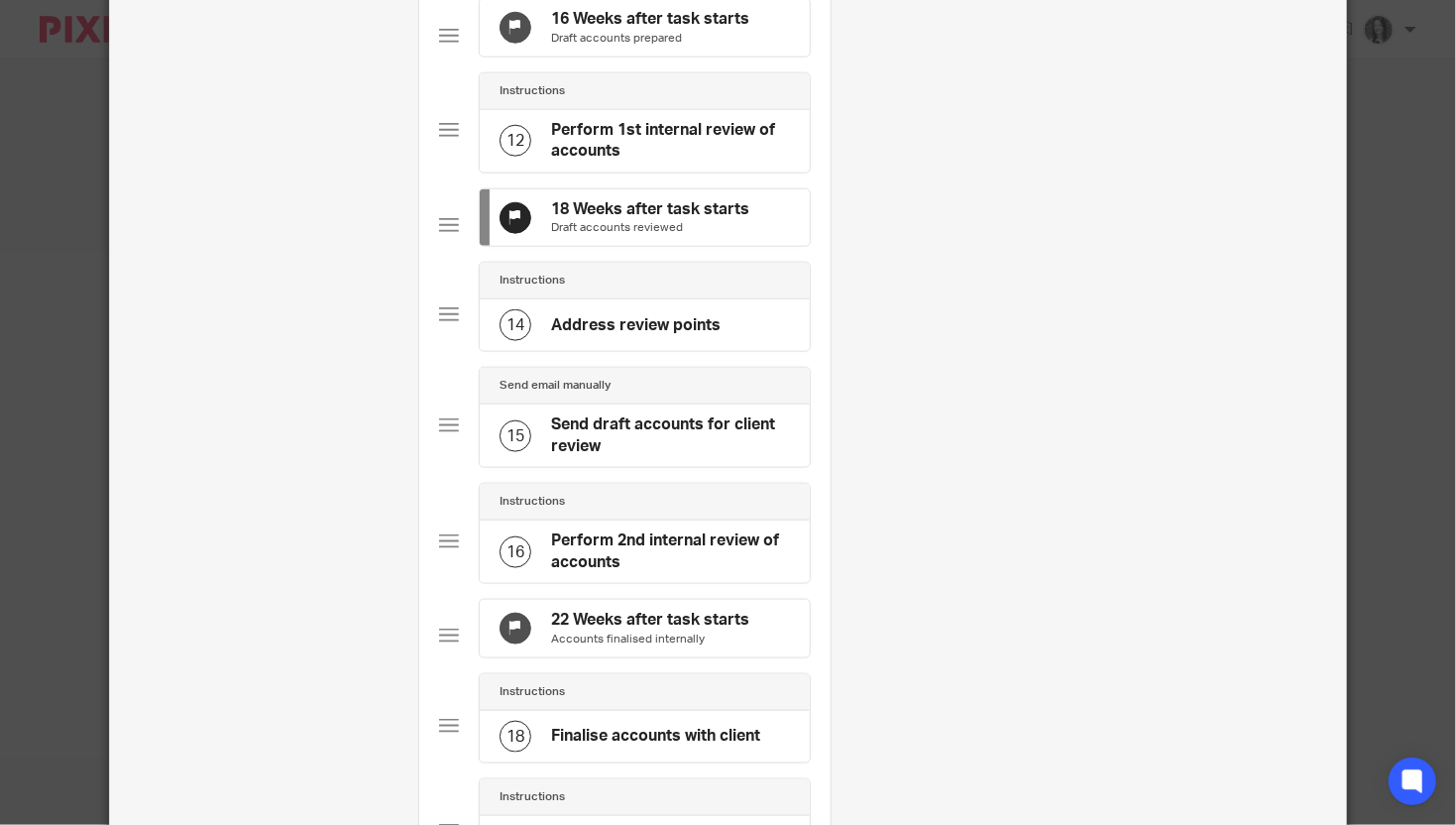 scroll, scrollTop: 1369, scrollLeft: 0, axis: vertical 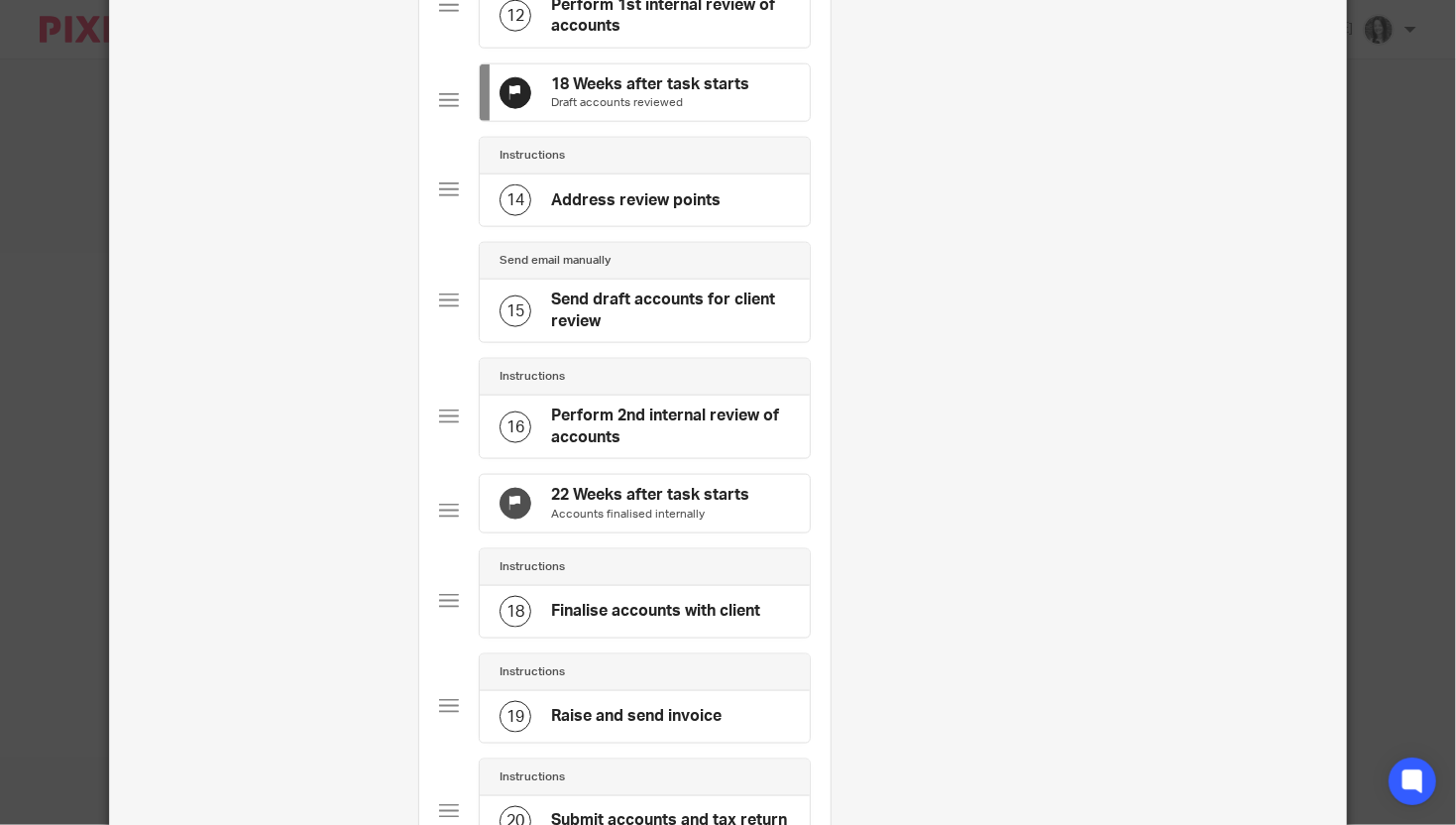 click on "Accounts finalised internally" 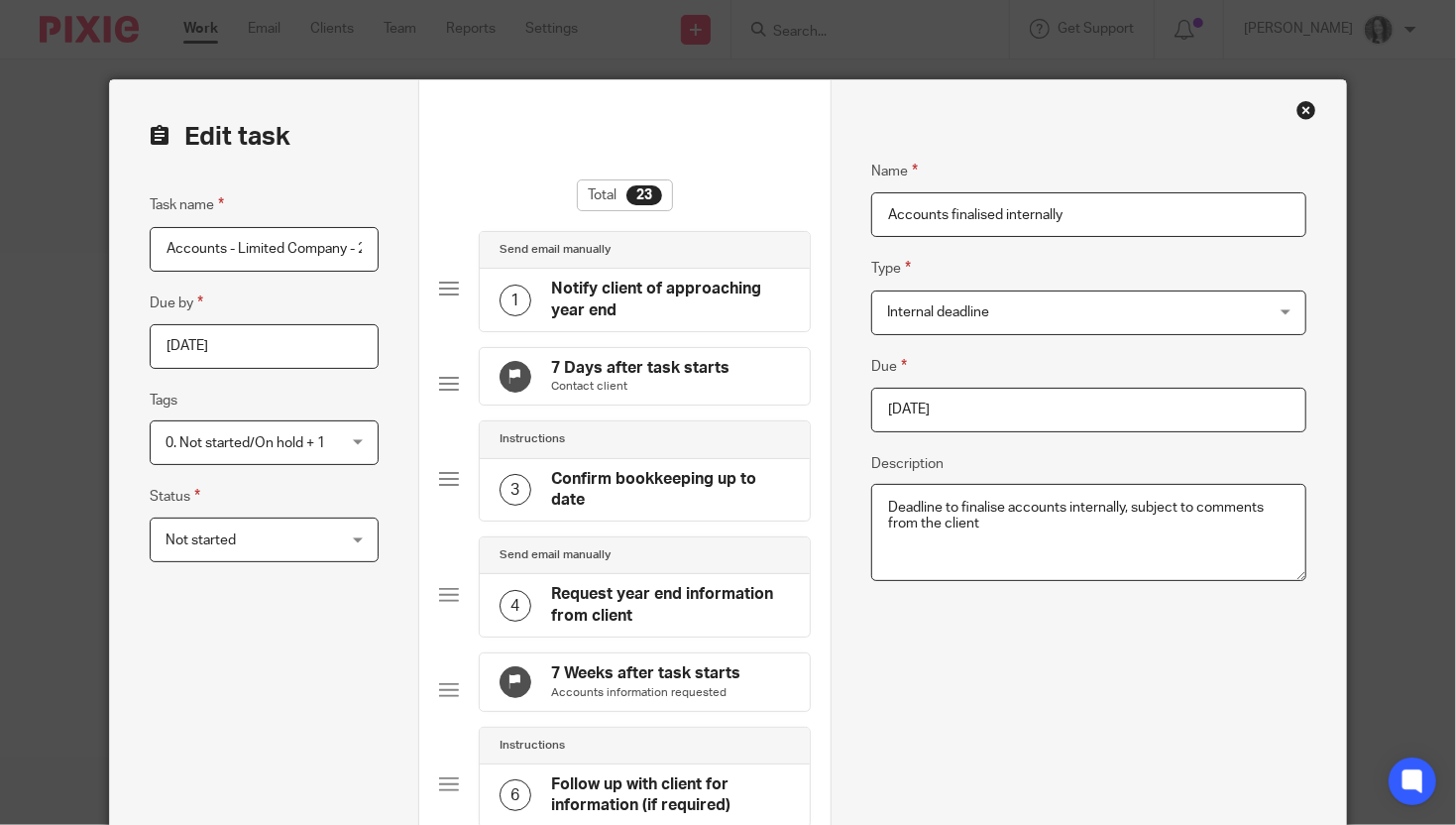 click on "2025-03-06" at bounding box center [1088, 410] 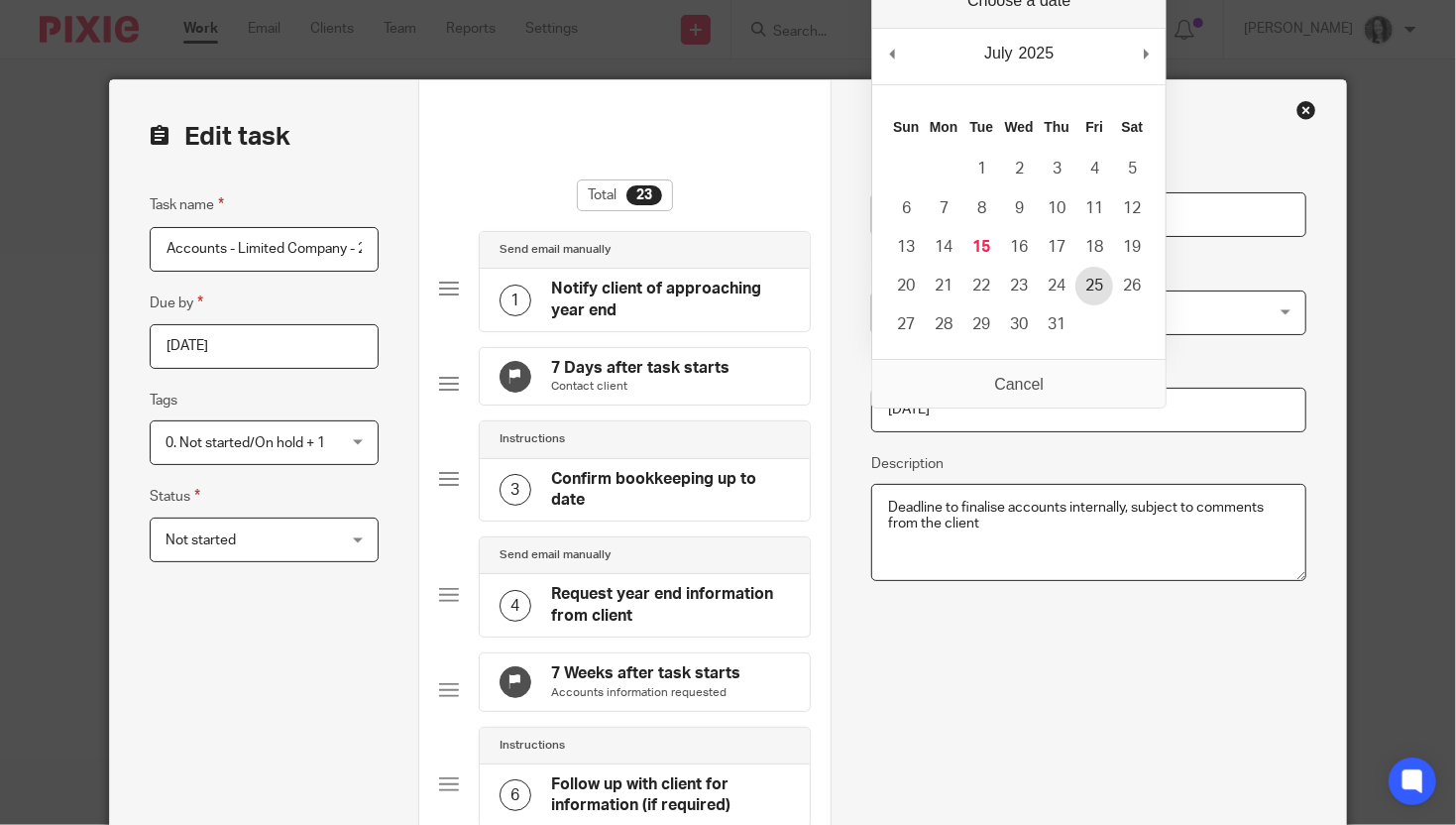 type on "2025-07-25" 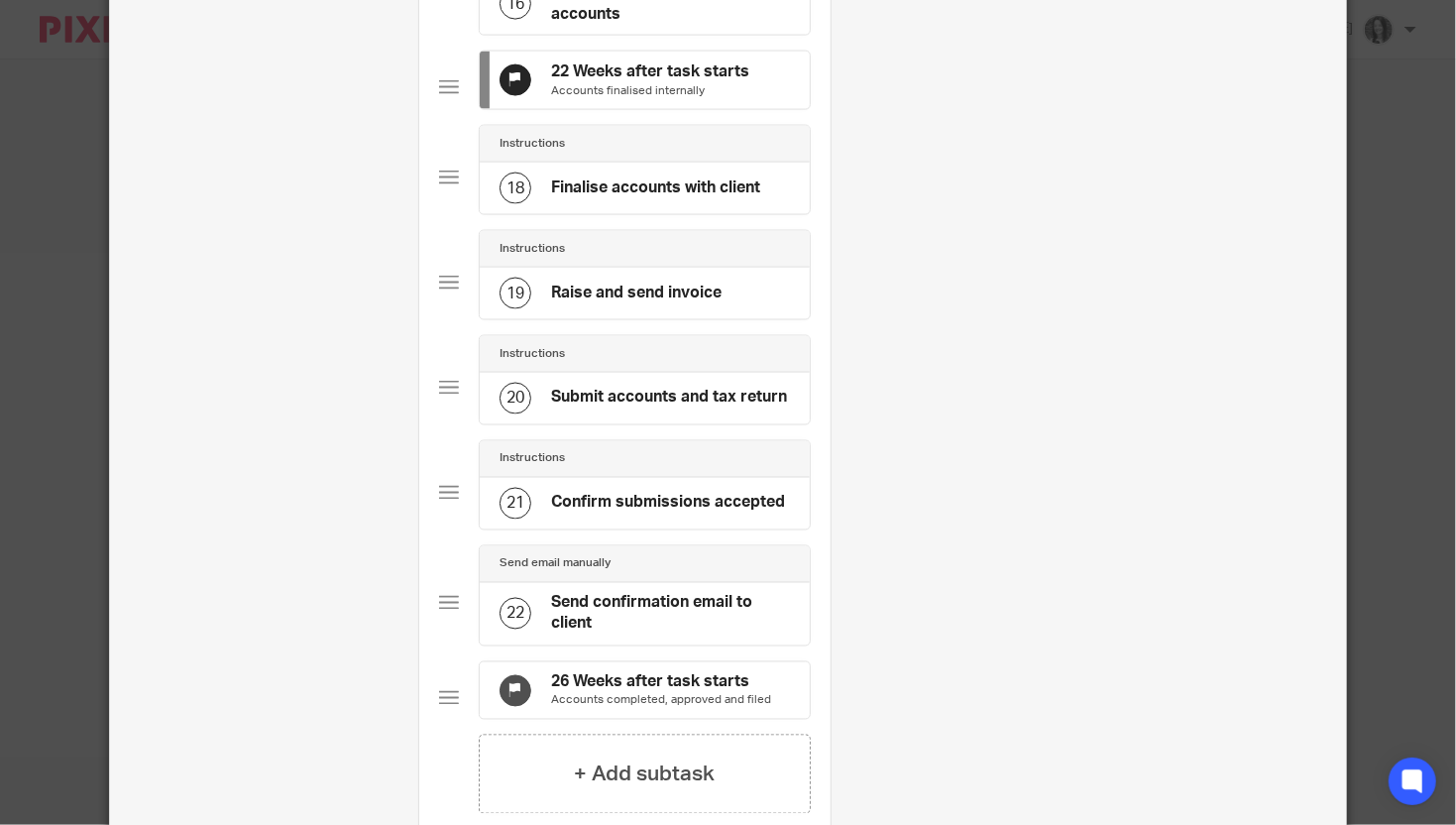 scroll, scrollTop: 2037, scrollLeft: 0, axis: vertical 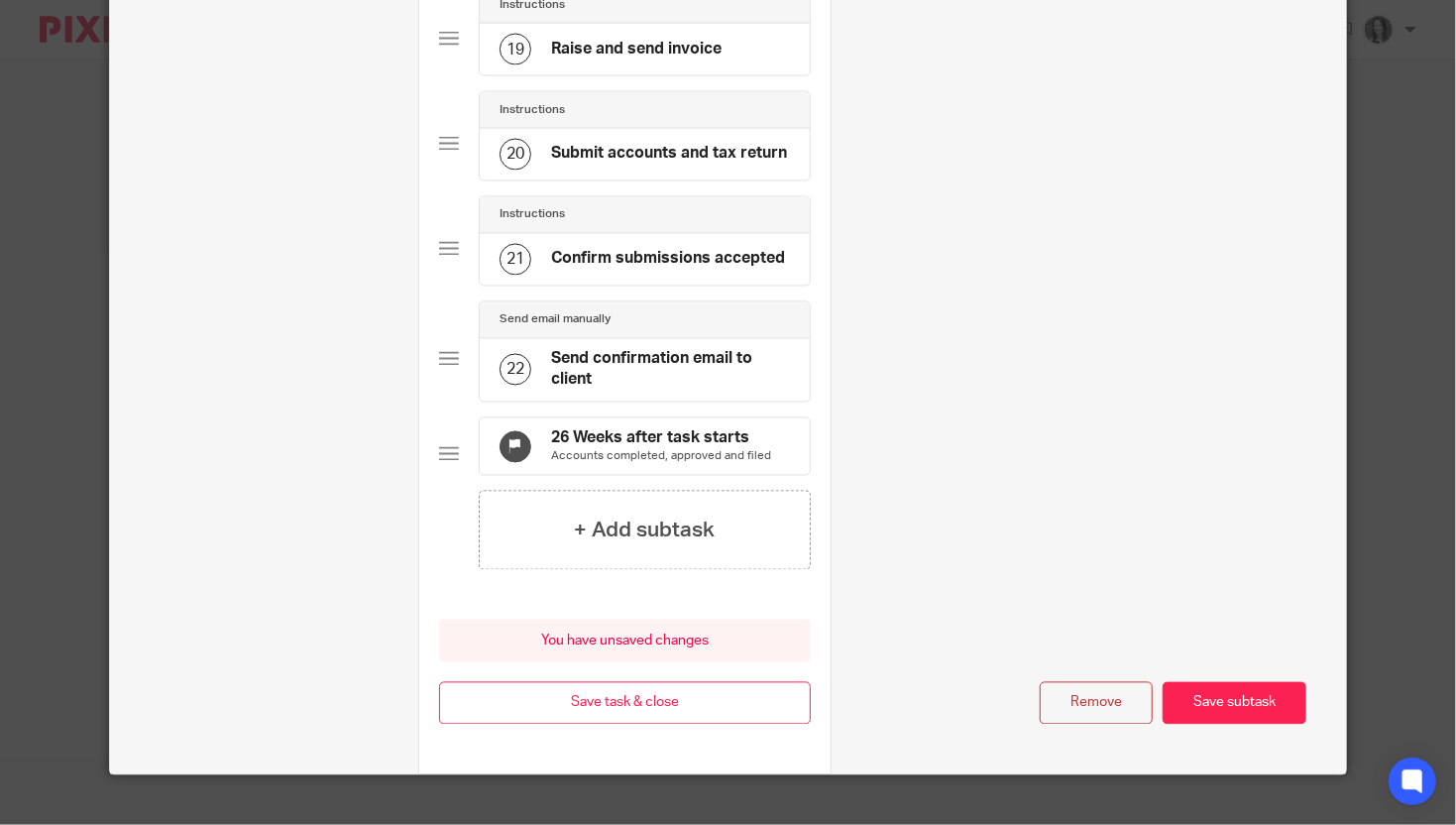 click on "Accounts completed, approved and filed" 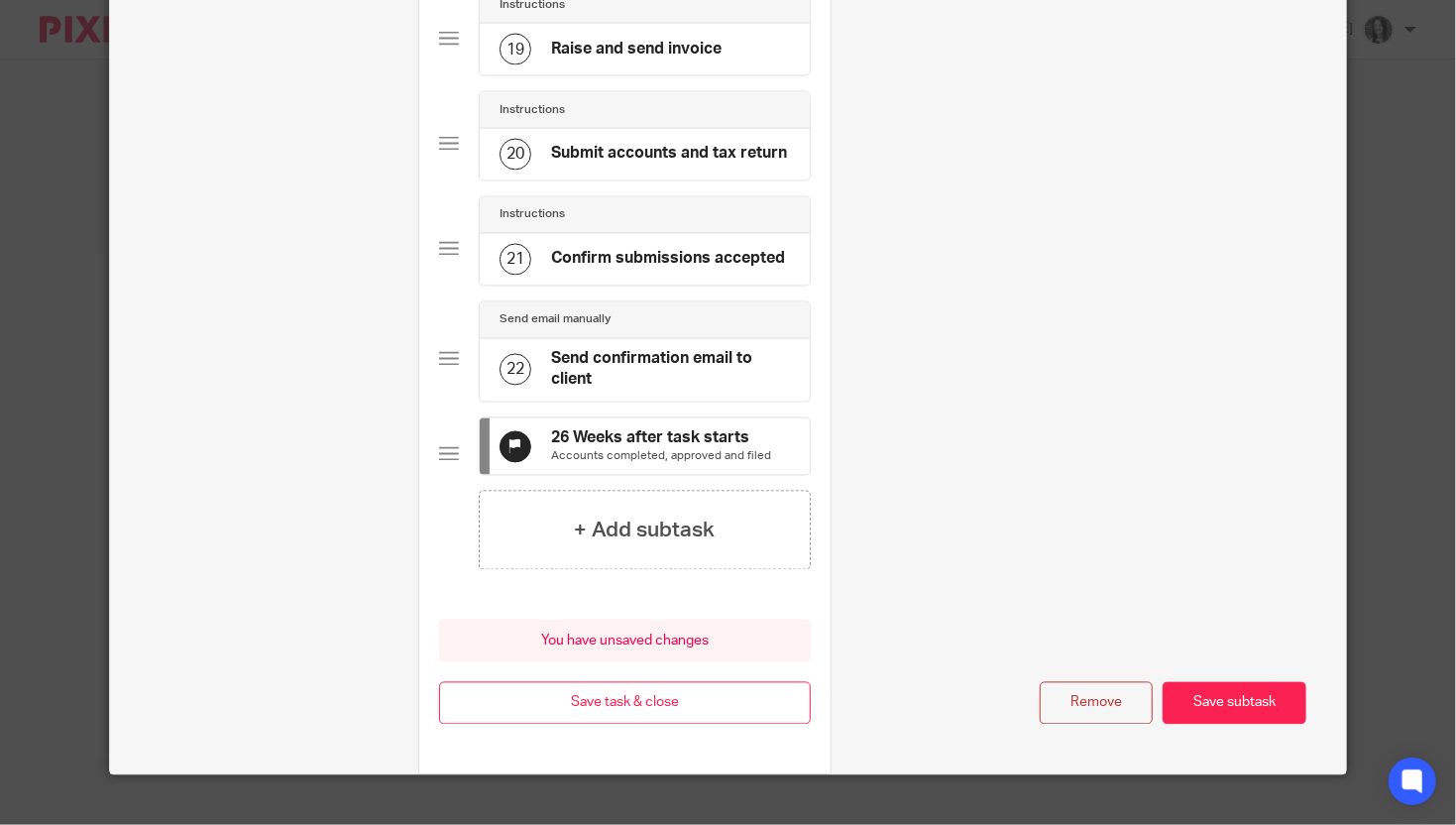 scroll, scrollTop: 0, scrollLeft: 0, axis: both 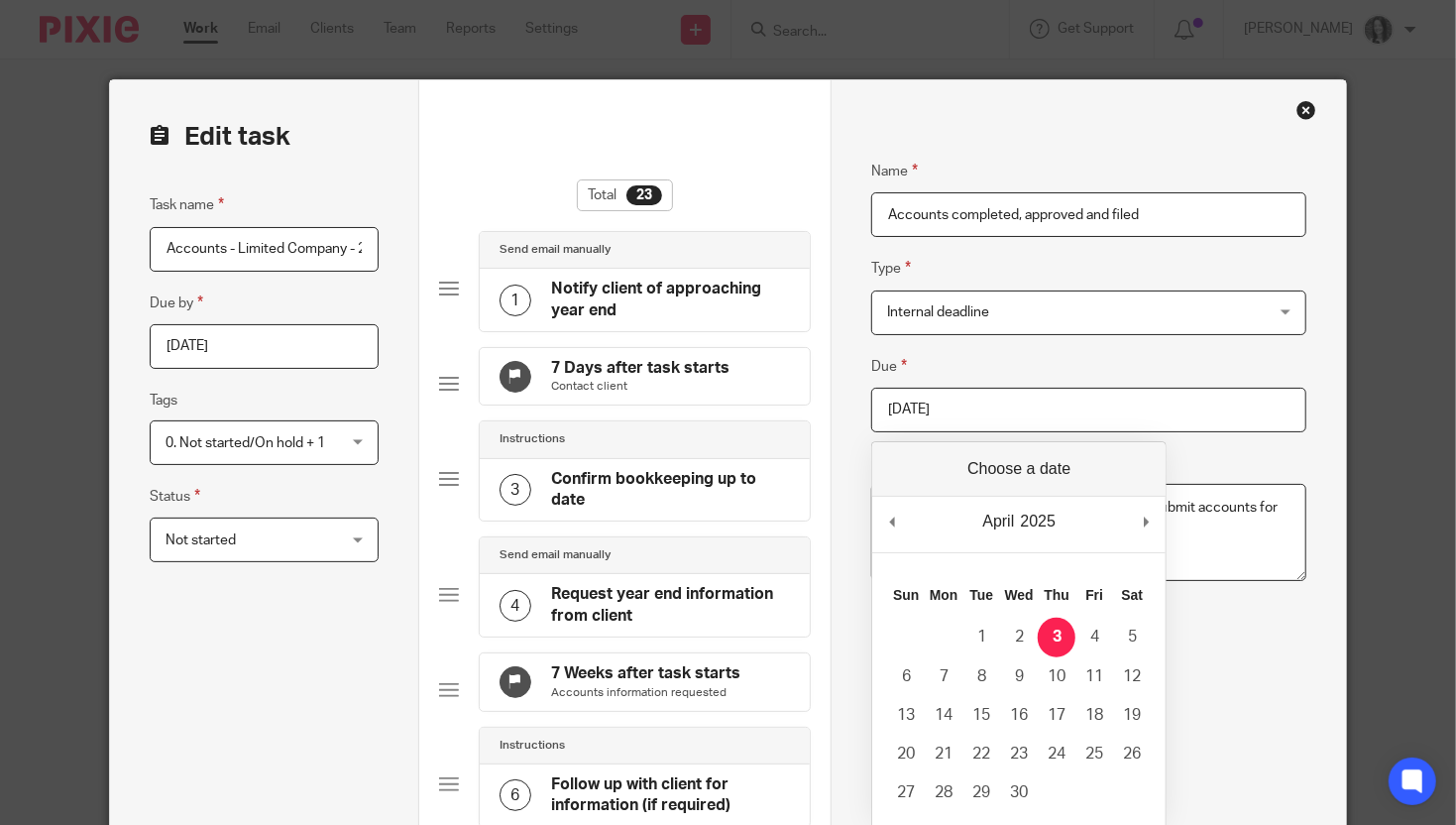 click on "2025-04-03" at bounding box center [1088, 410] 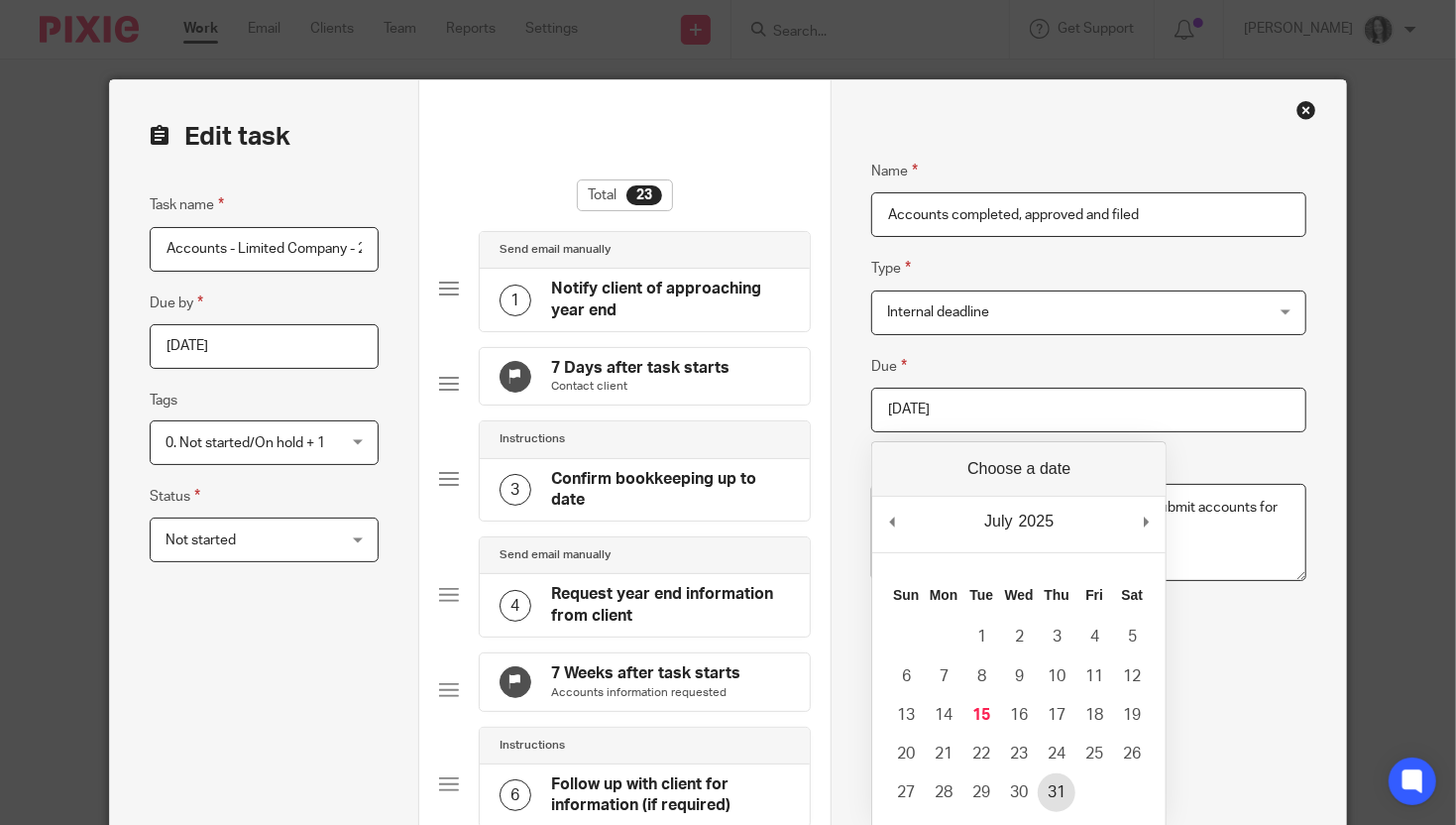 type on "2025-07-31" 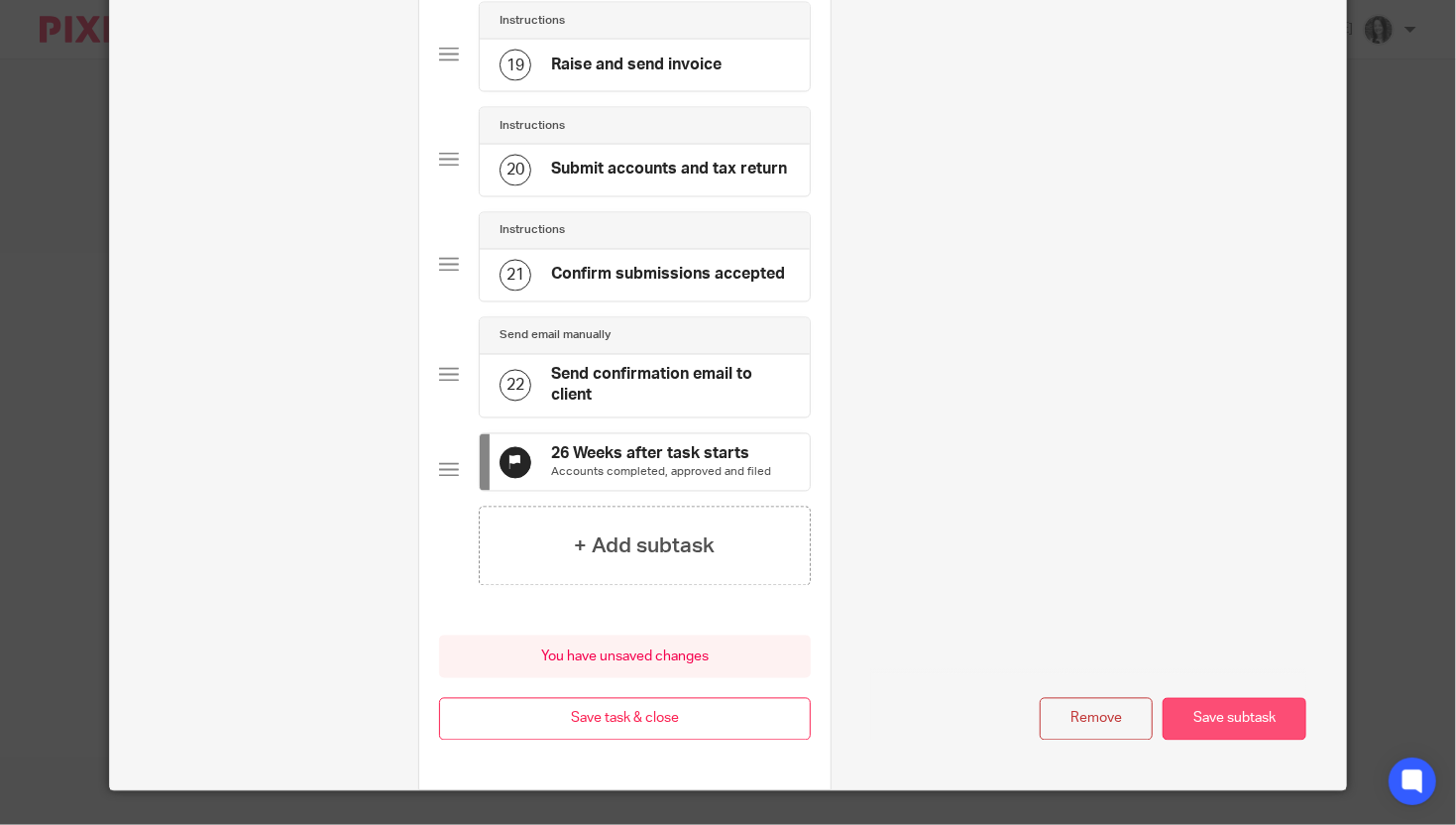 click on "Save subtask" at bounding box center (1234, 719) 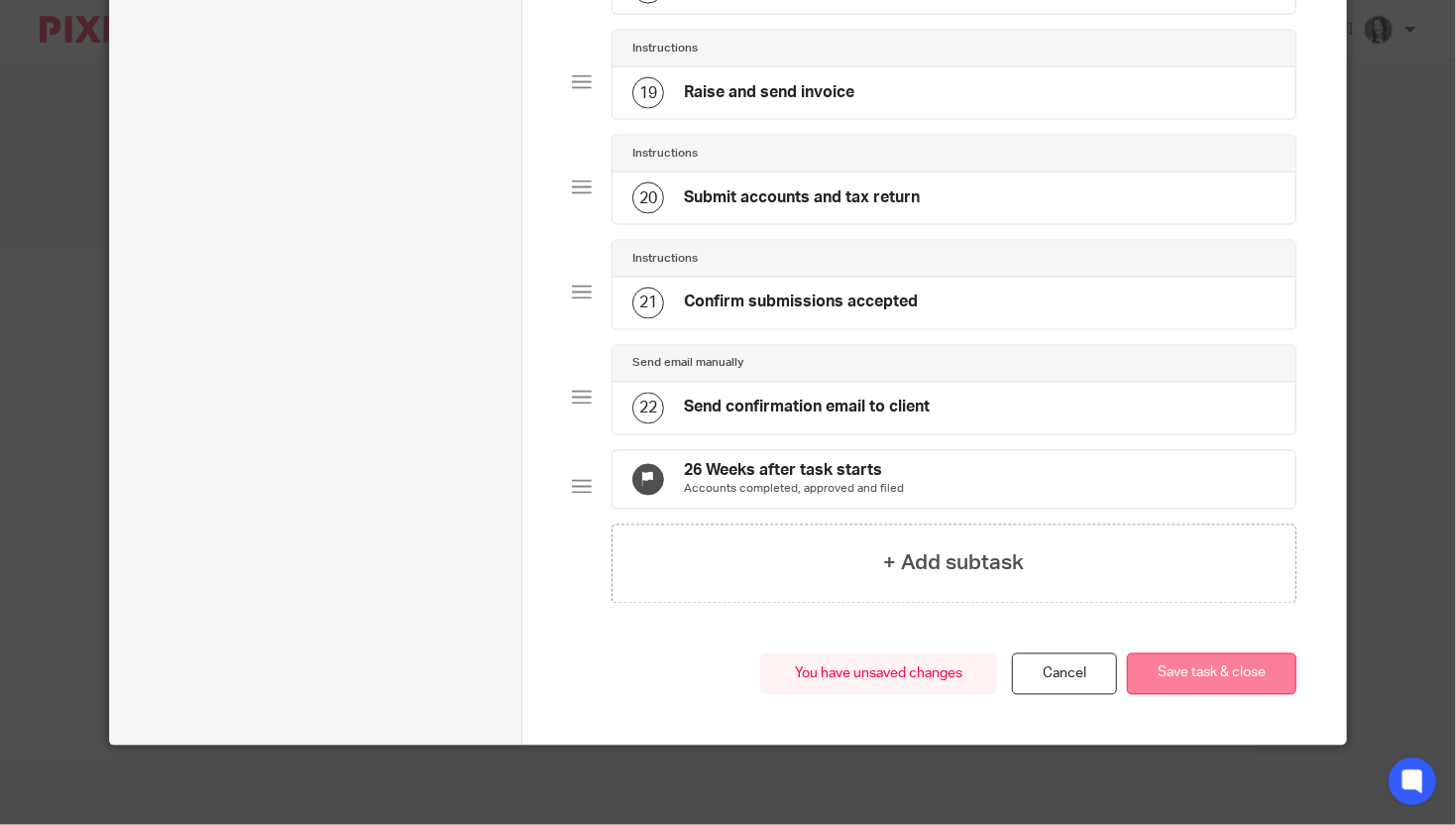 click on "Save task & close" at bounding box center (1211, 674) 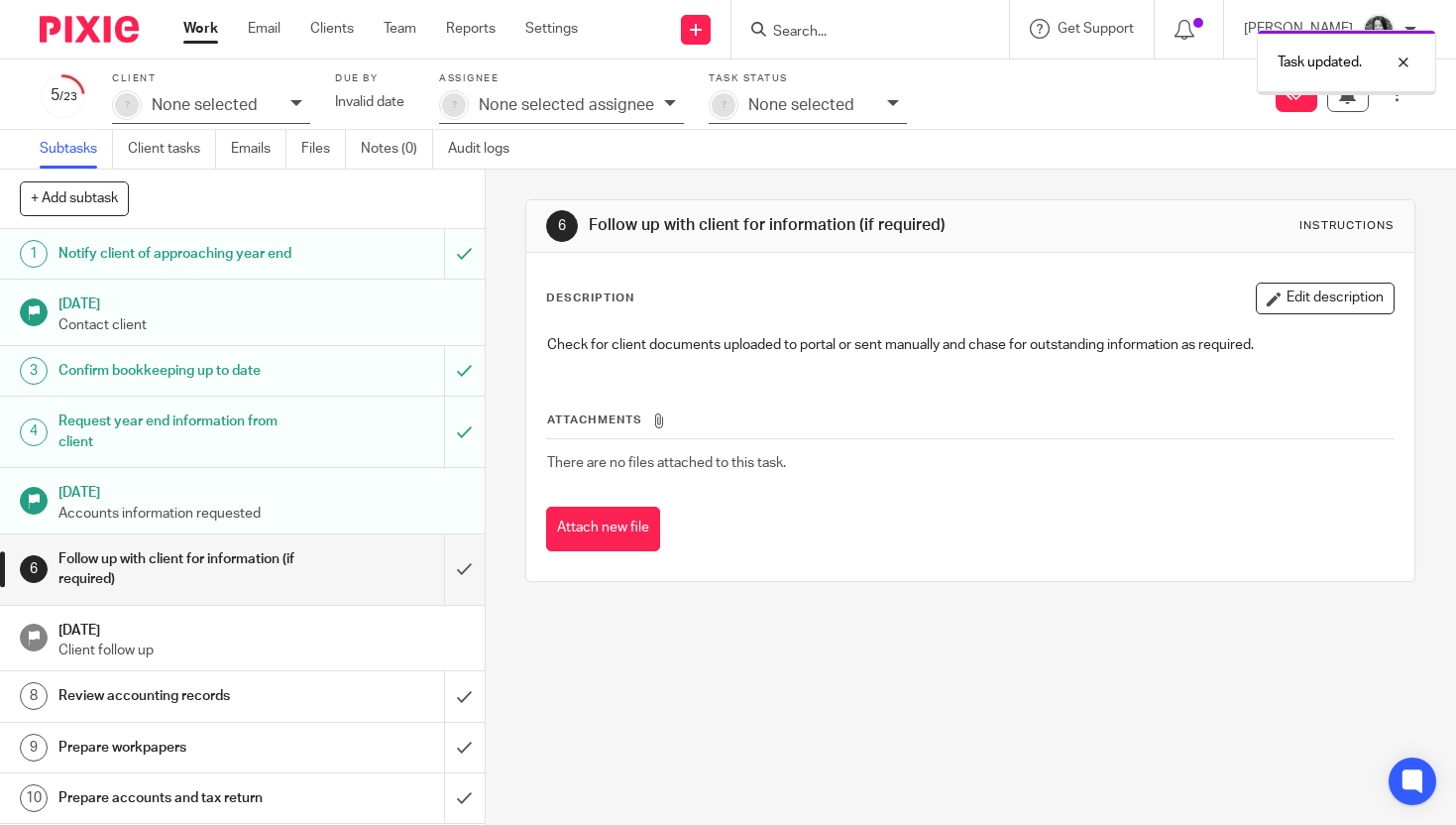 scroll, scrollTop: 0, scrollLeft: 0, axis: both 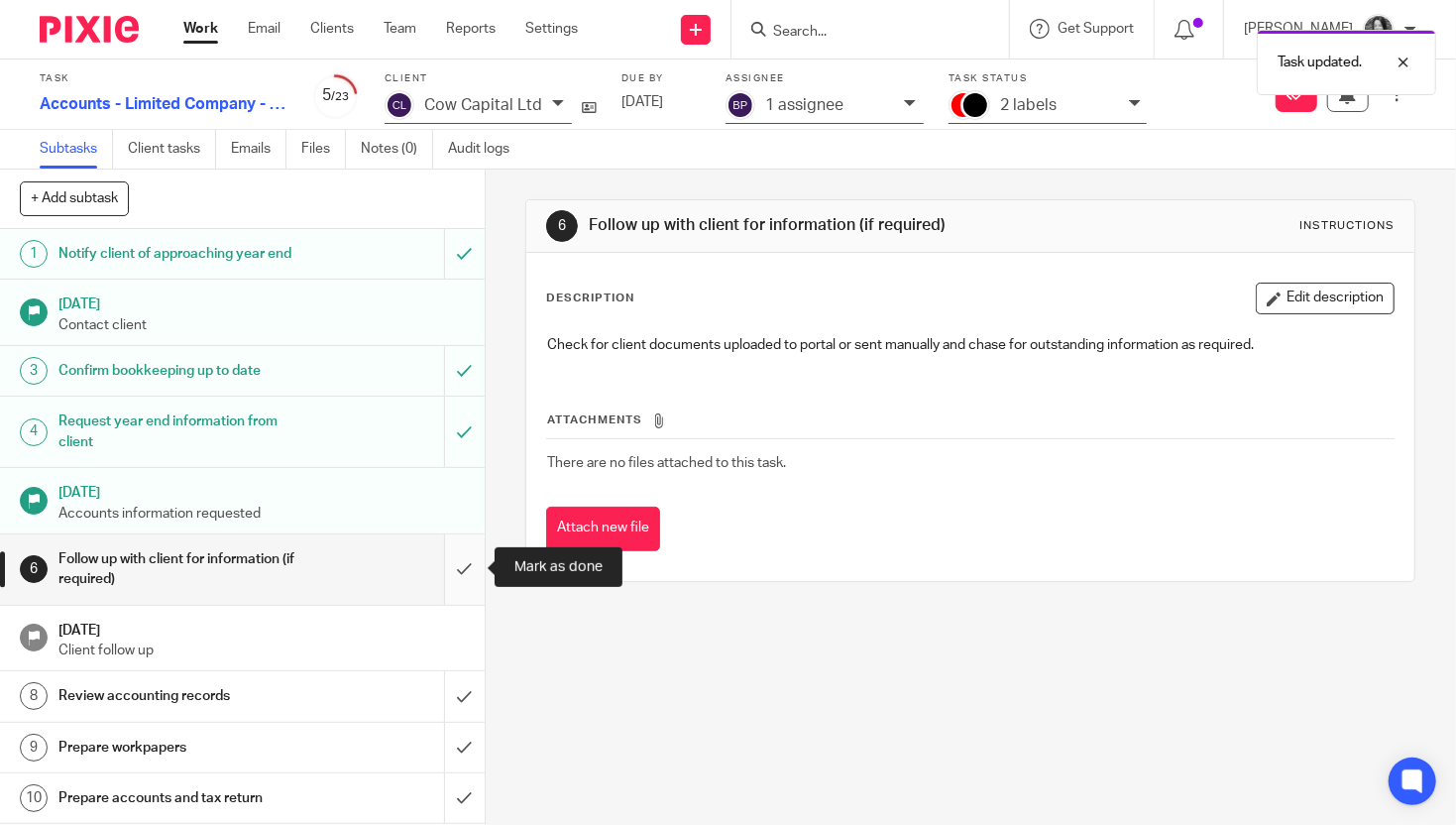 click at bounding box center (242, 569) 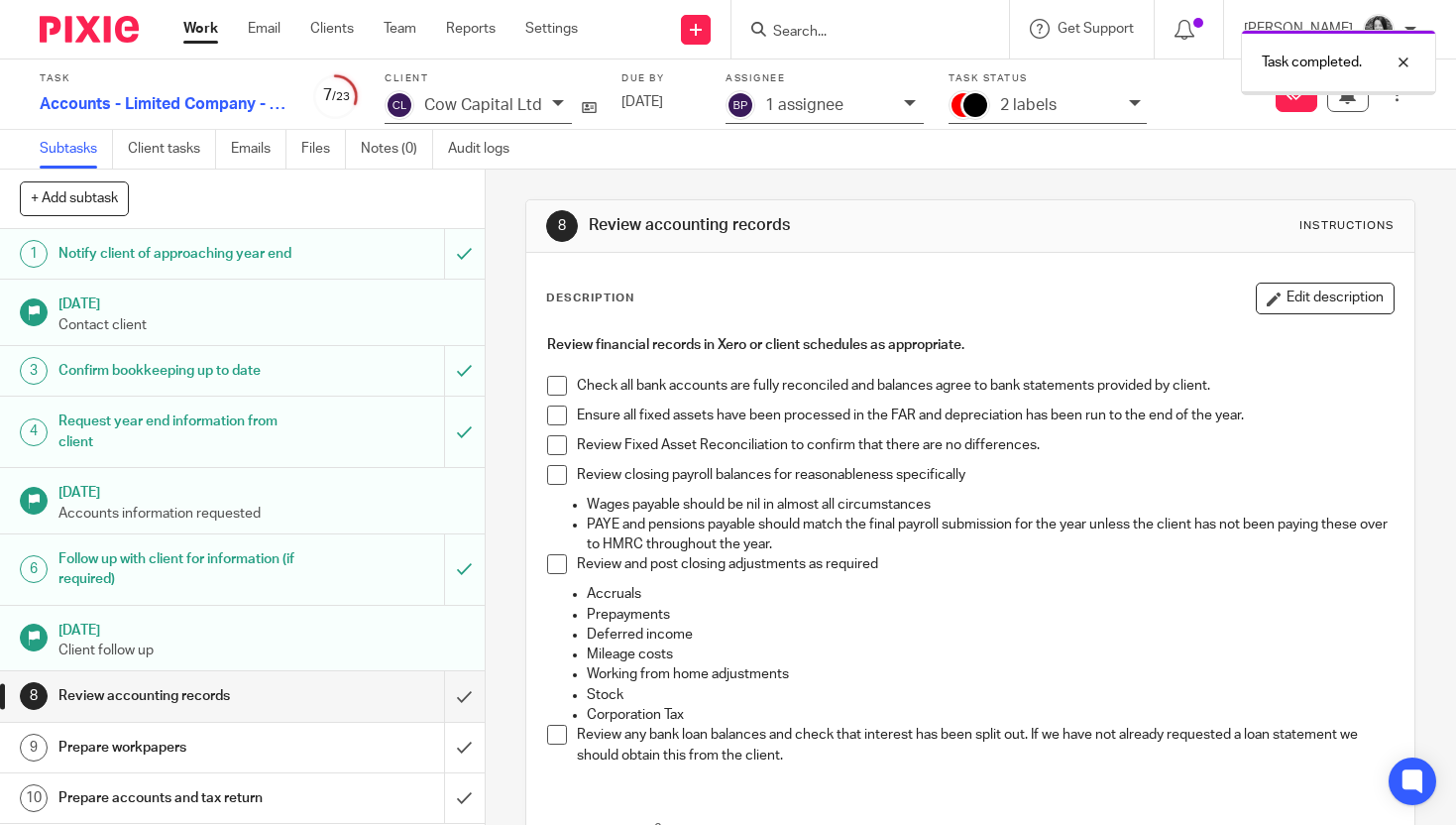 scroll, scrollTop: 0, scrollLeft: 0, axis: both 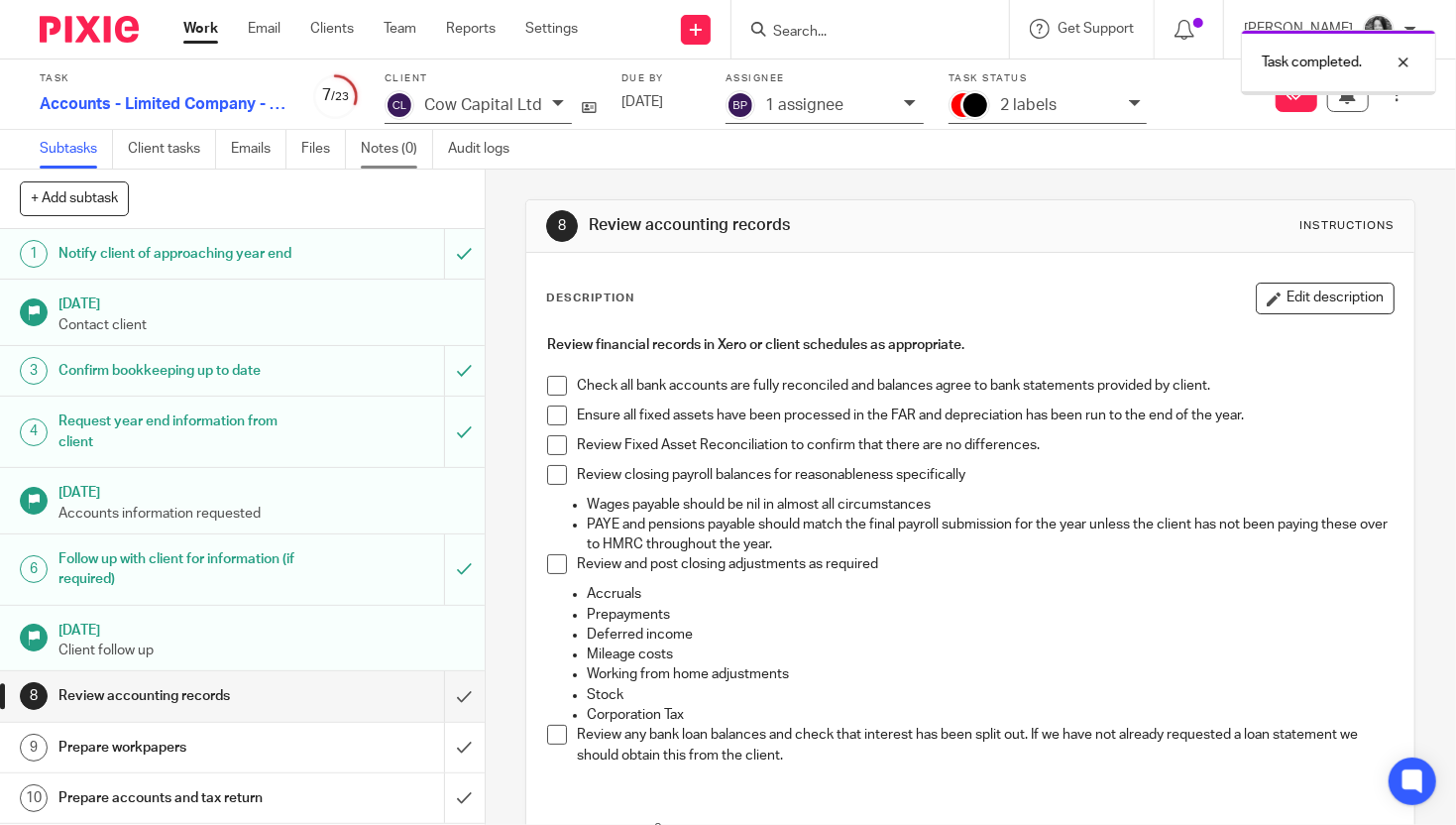 click on "Notes (0)" at bounding box center [396, 149] 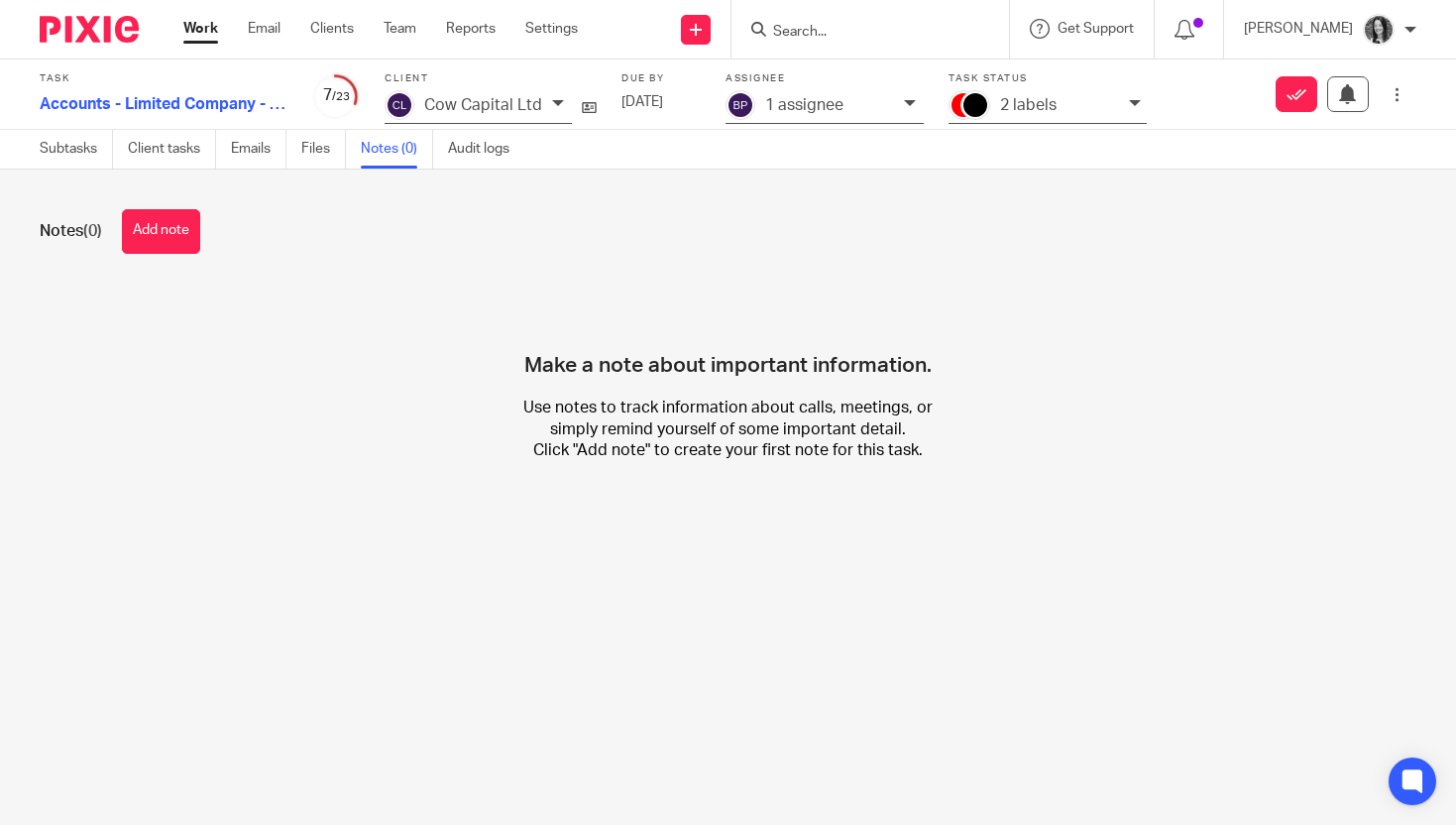 scroll, scrollTop: 0, scrollLeft: 0, axis: both 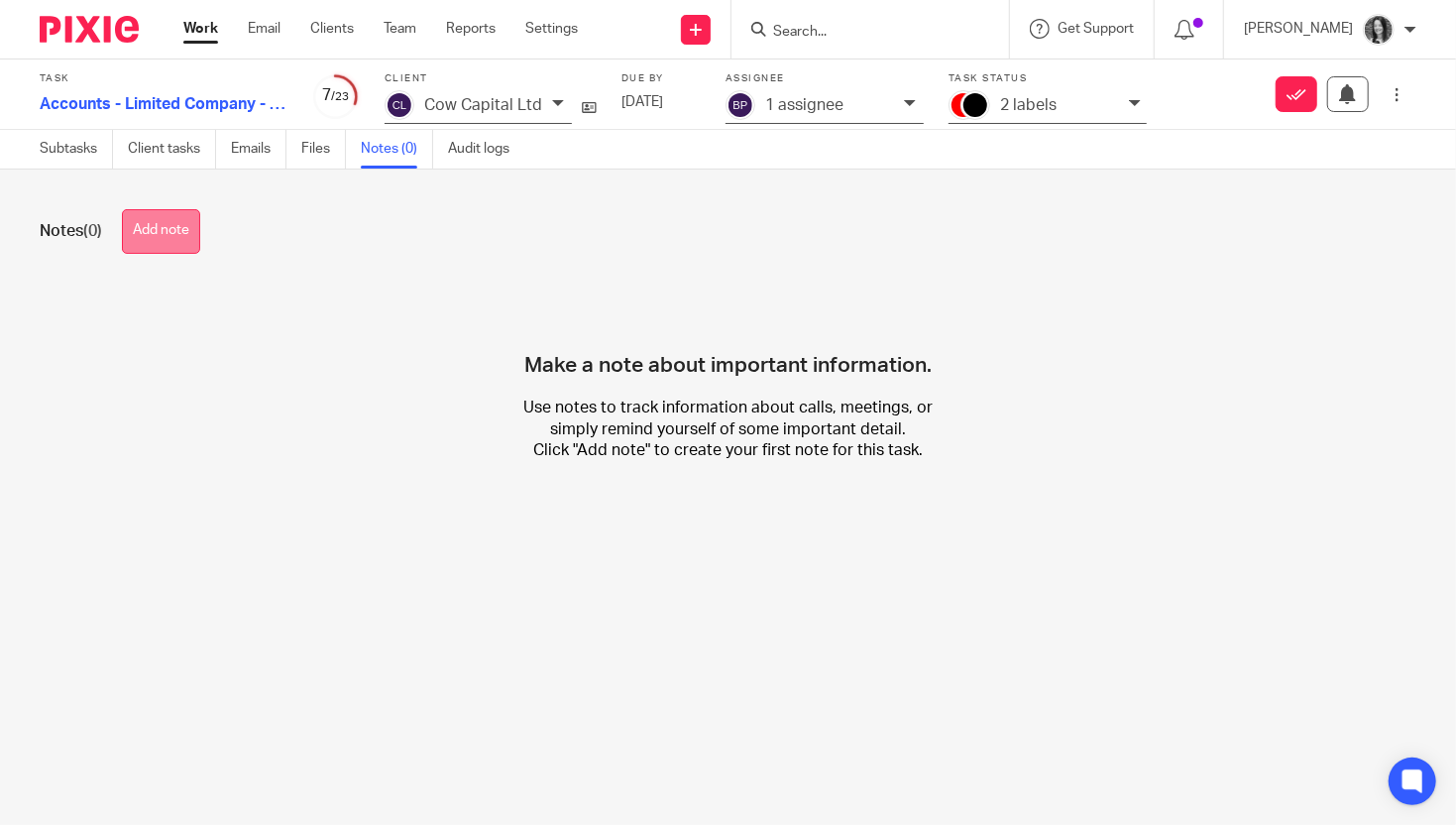 click on "Add note" at bounding box center [161, 231] 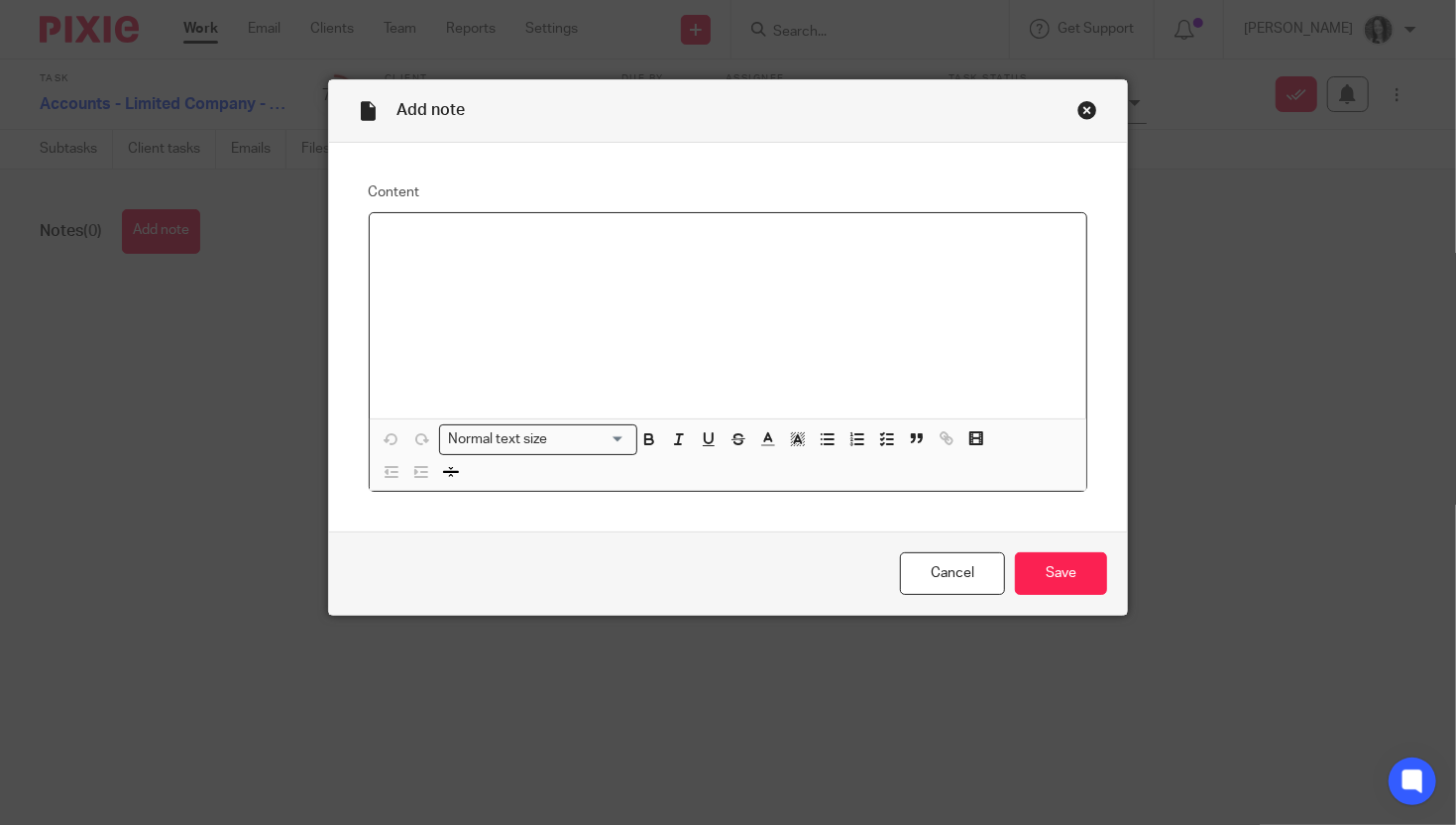 click at bounding box center [728, 315] 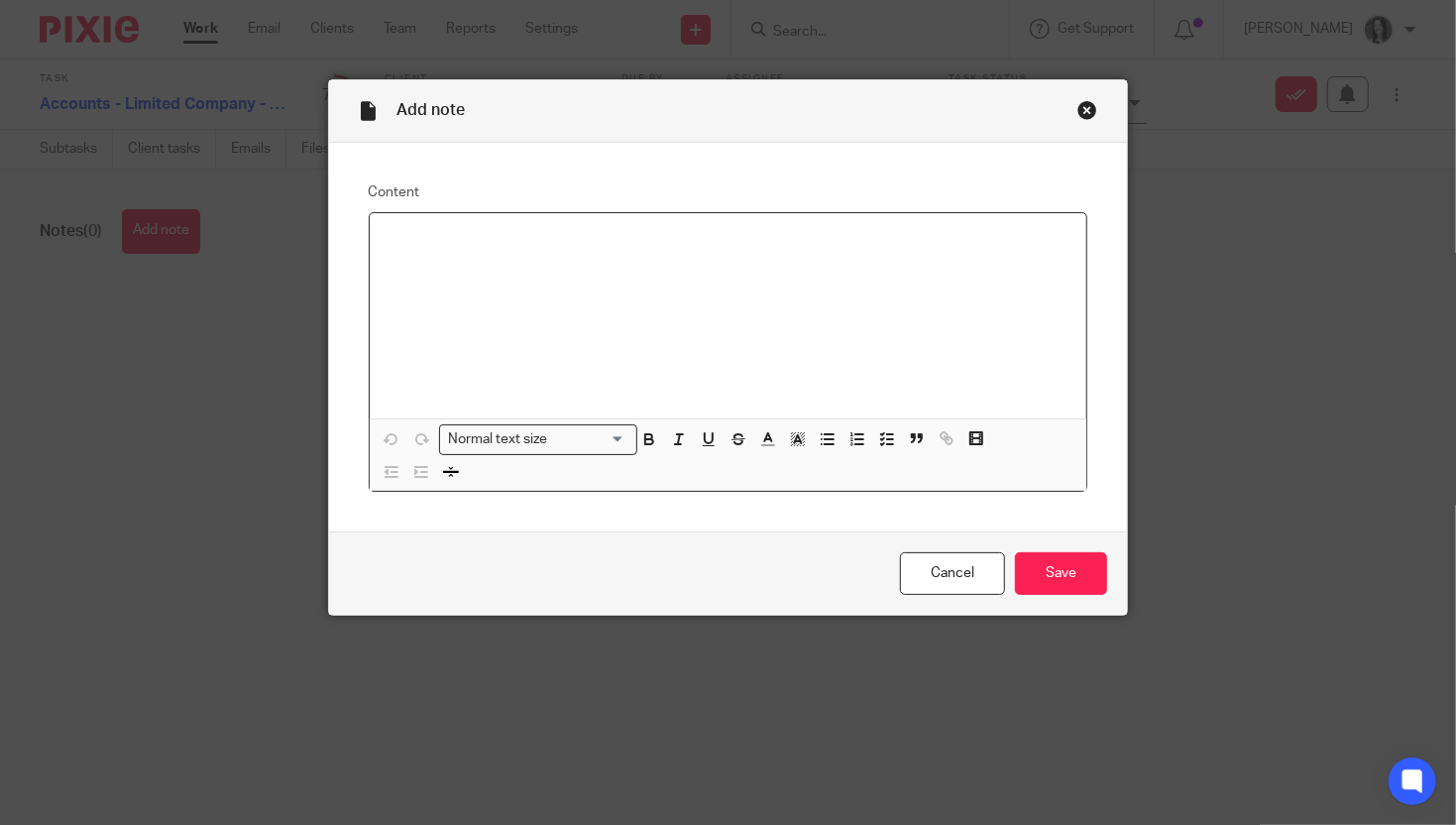 type 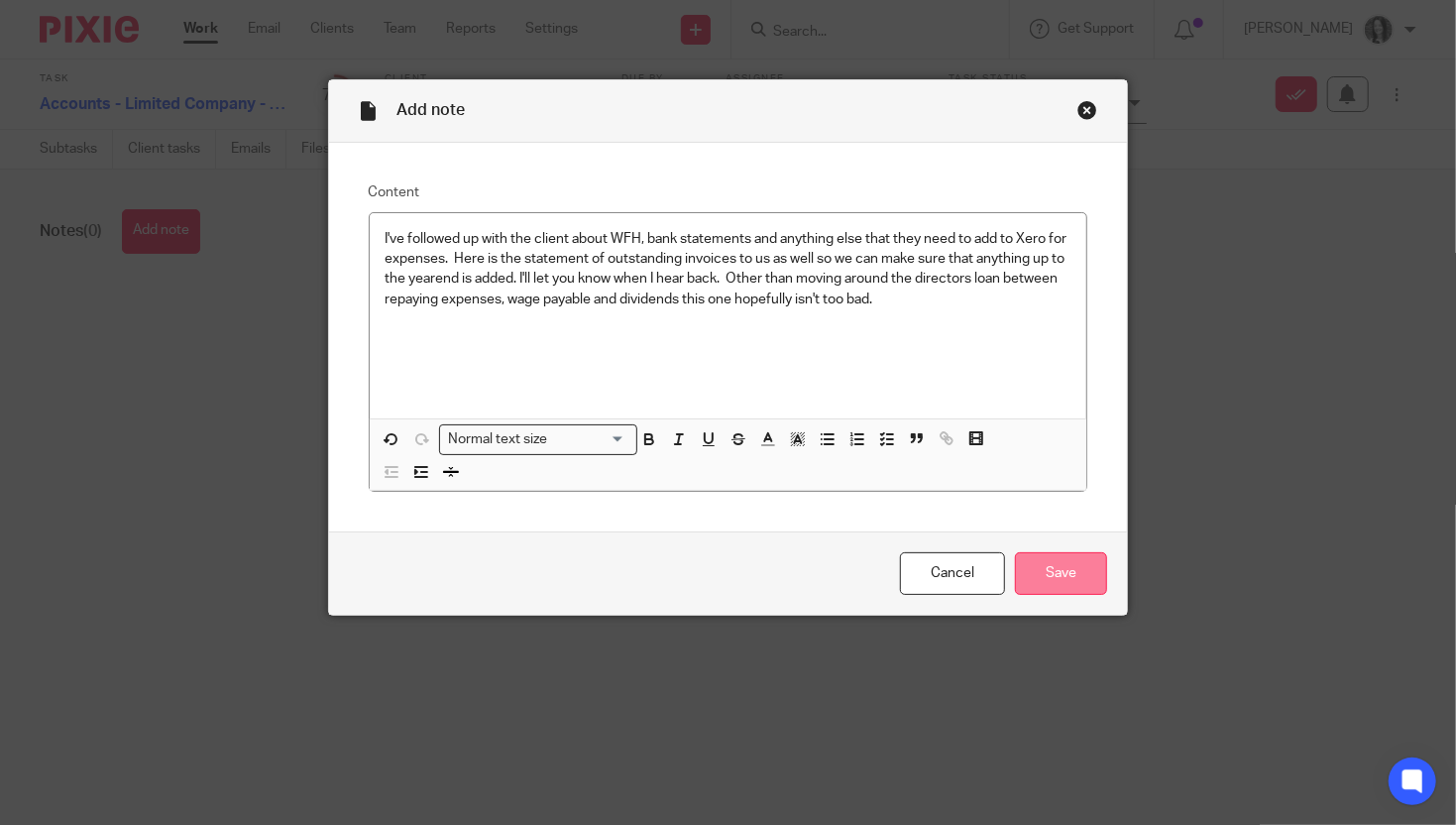 click on "Save" at bounding box center (1061, 573) 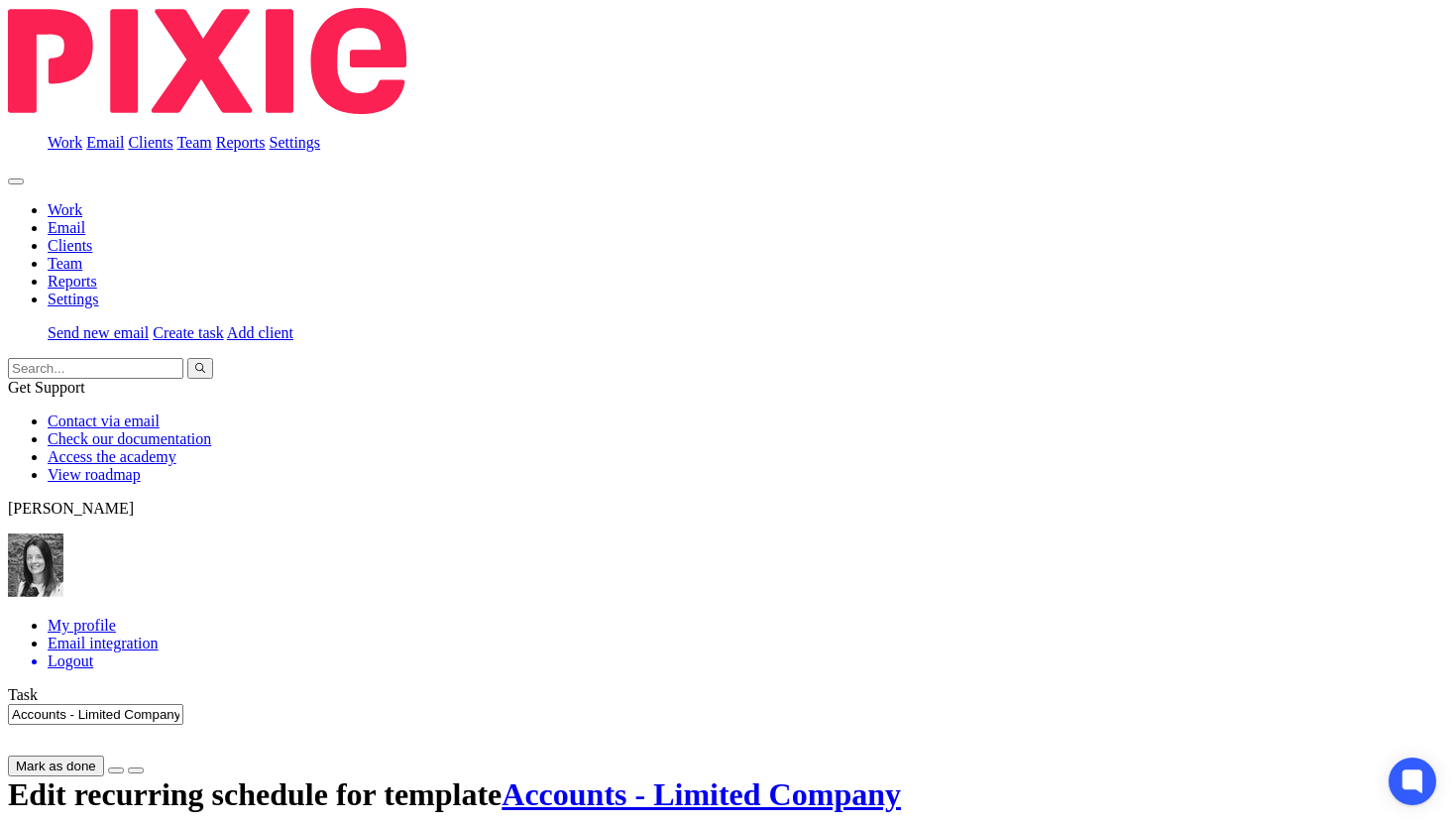 scroll, scrollTop: 0, scrollLeft: 0, axis: both 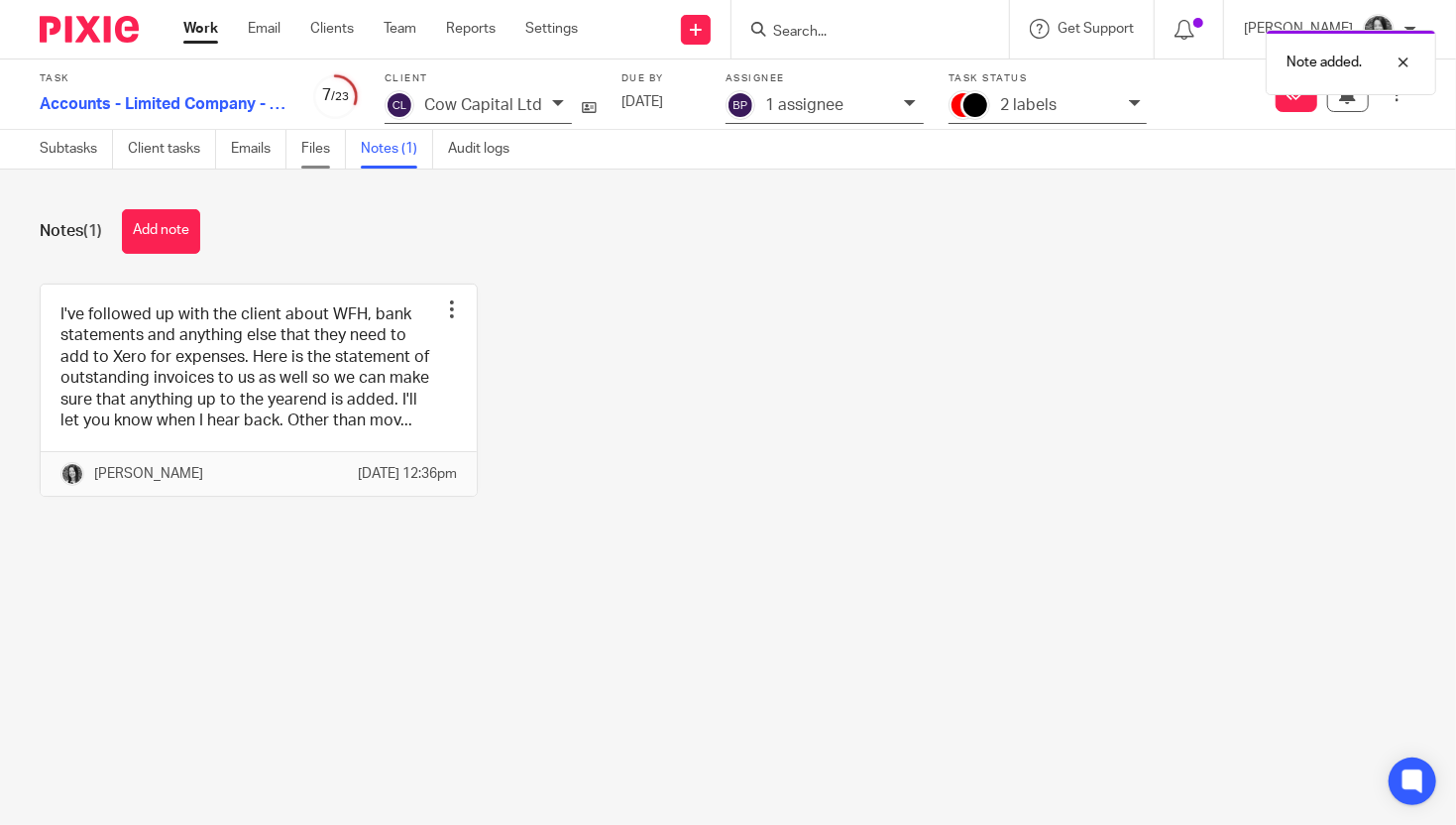 click on "Files" at bounding box center [323, 149] 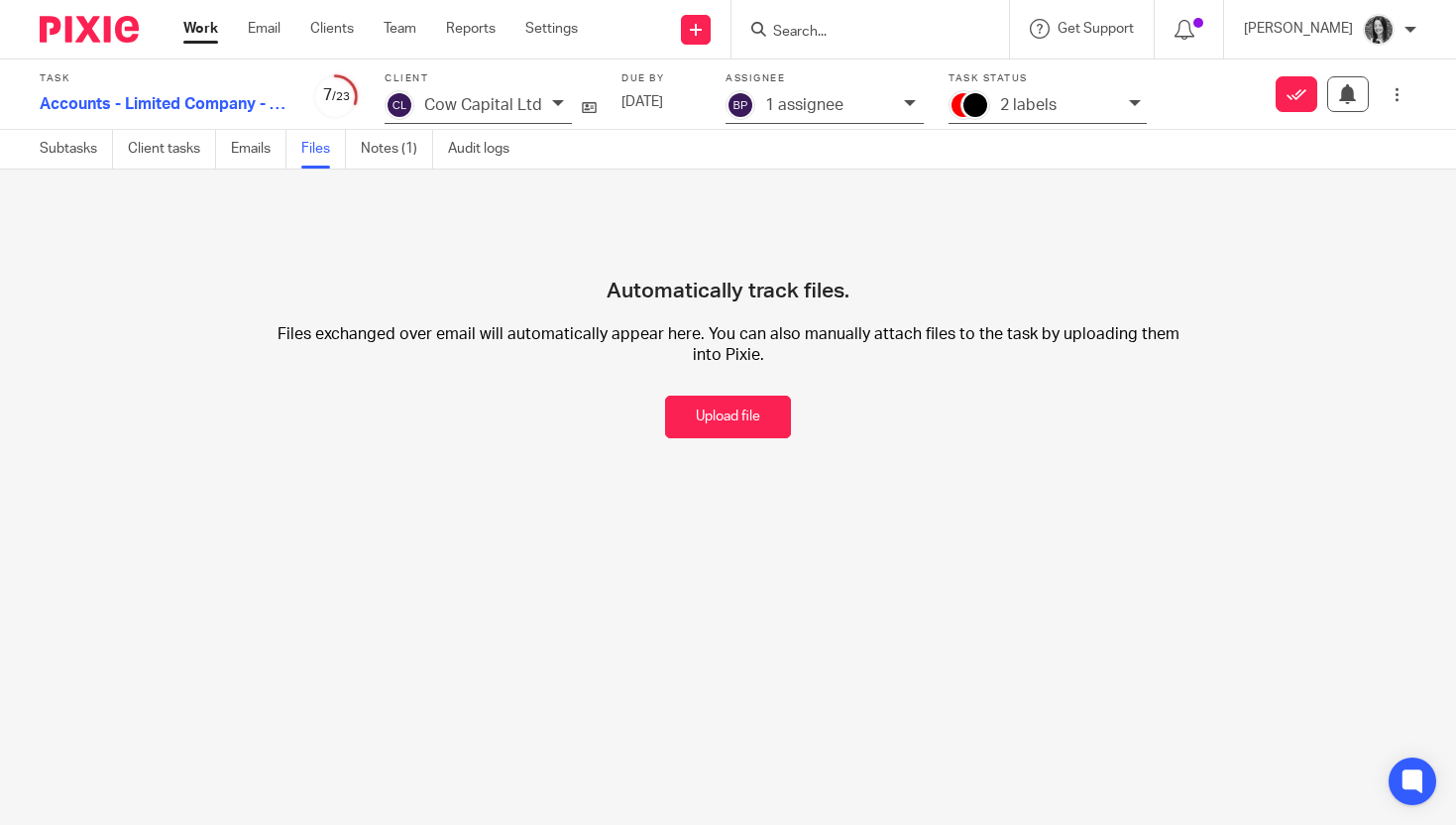 scroll, scrollTop: 0, scrollLeft: 0, axis: both 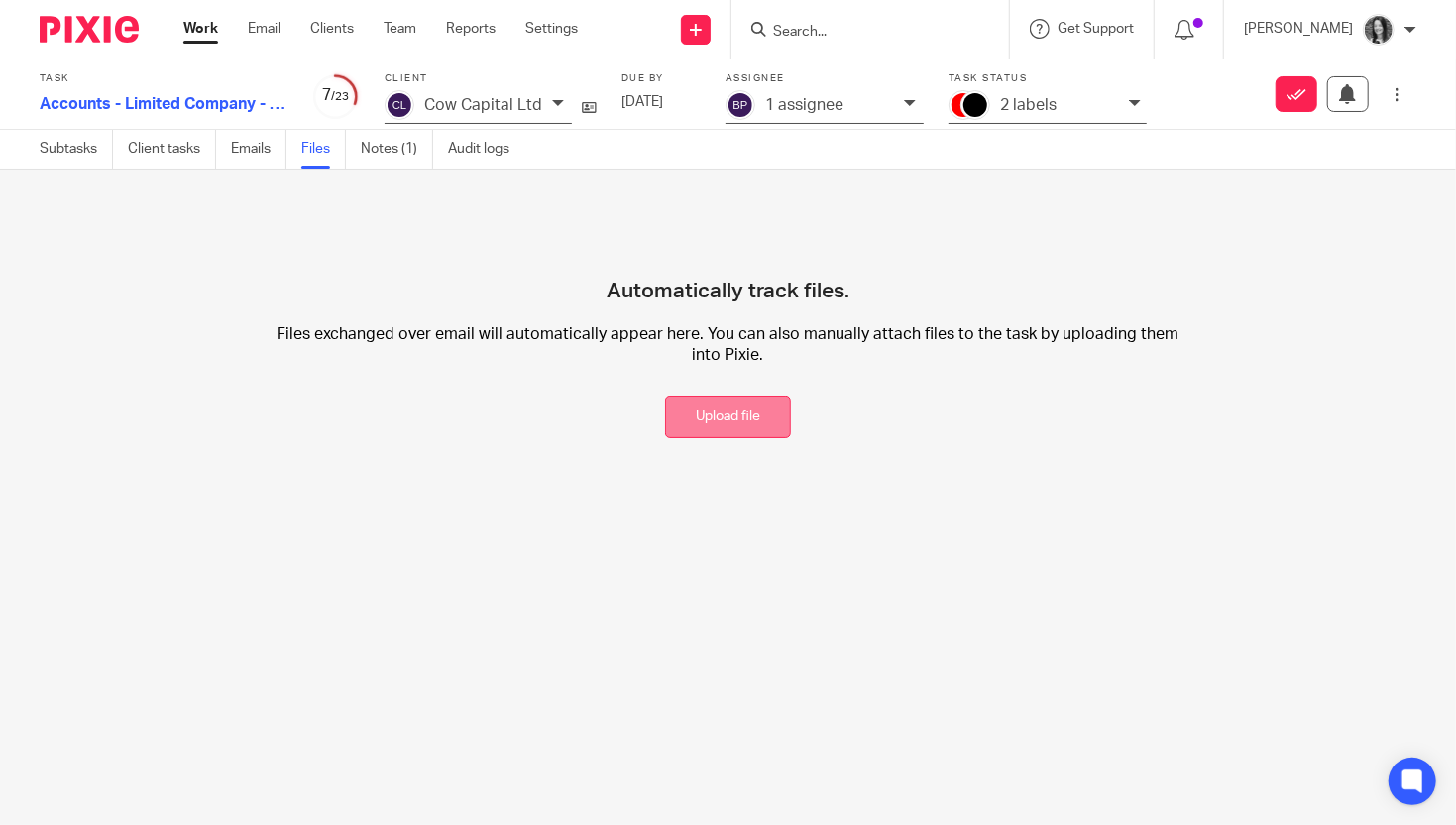 click on "Upload file" at bounding box center [728, 416] 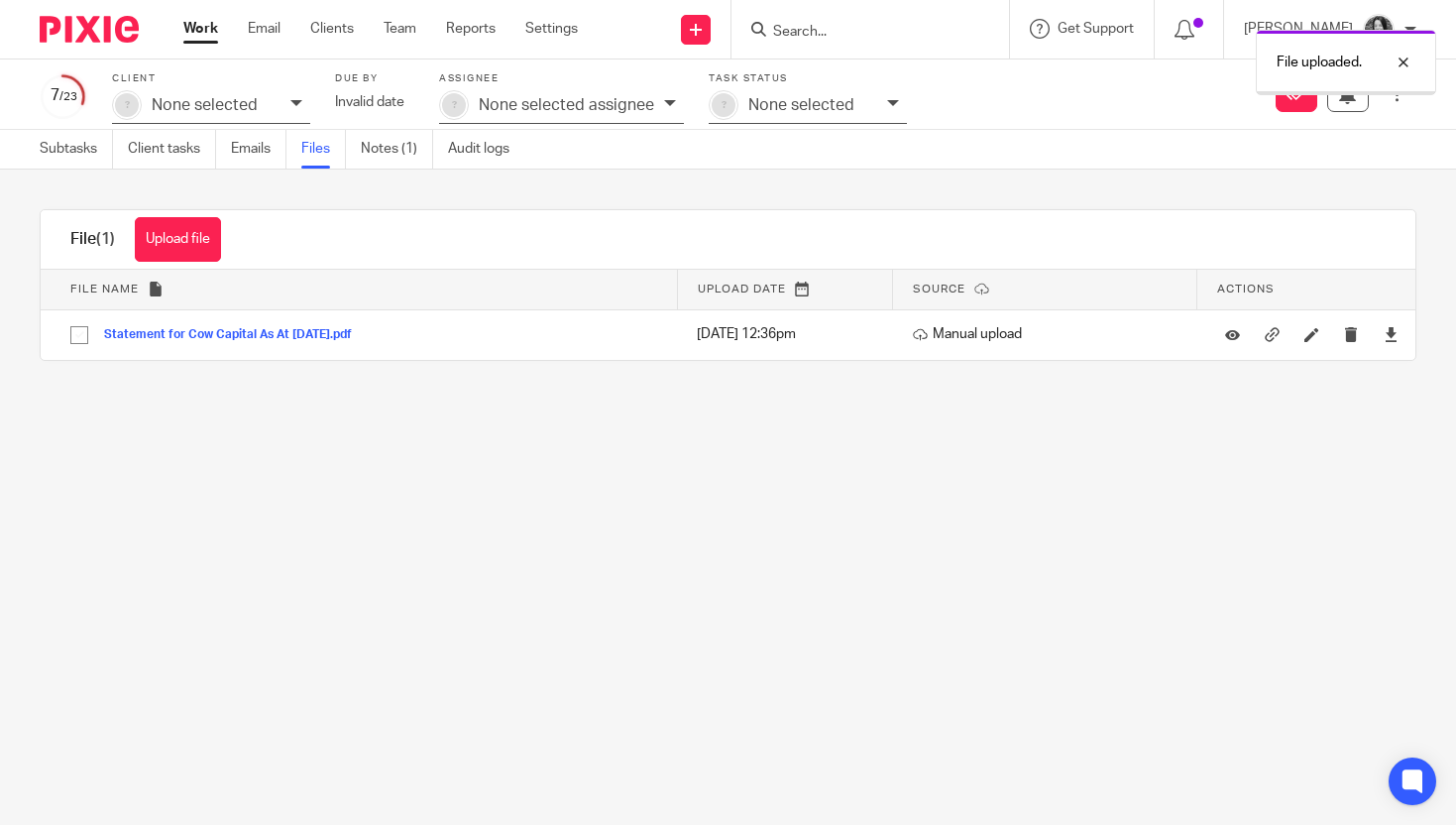 scroll, scrollTop: 0, scrollLeft: 0, axis: both 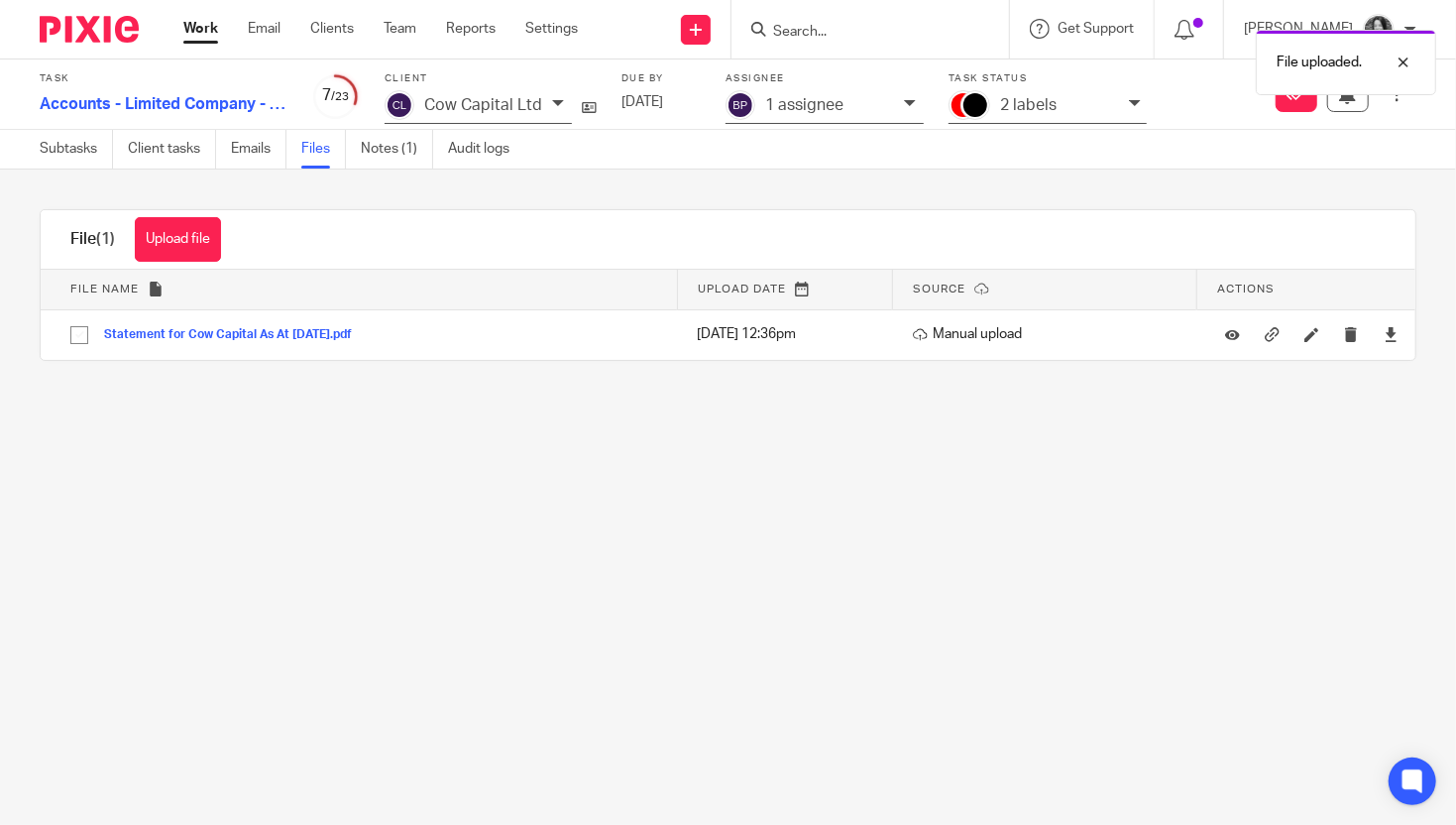 click on "1
assignee" at bounding box center [804, 105] 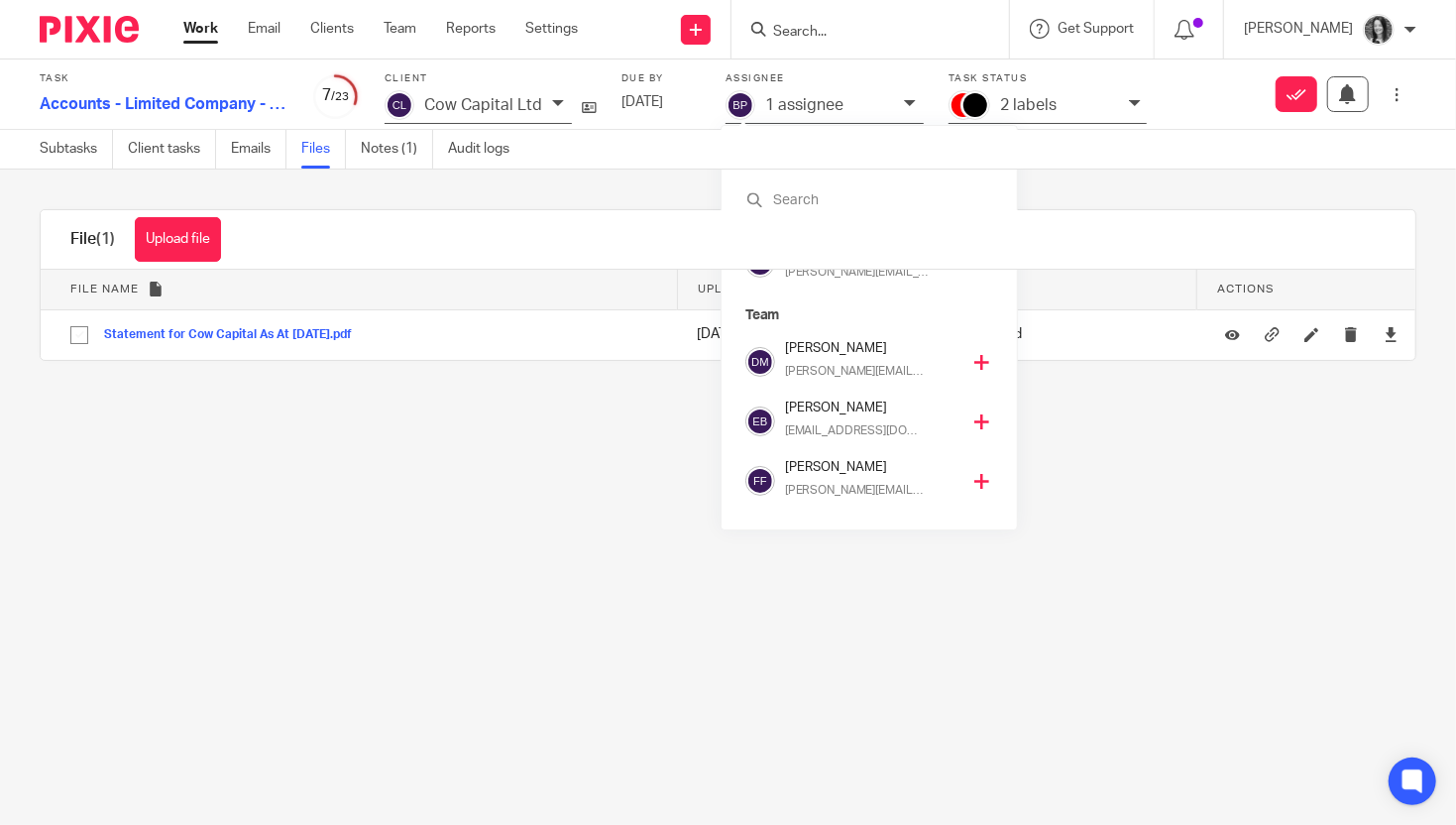 click on "[PERSON_NAME]" at bounding box center [872, 467] 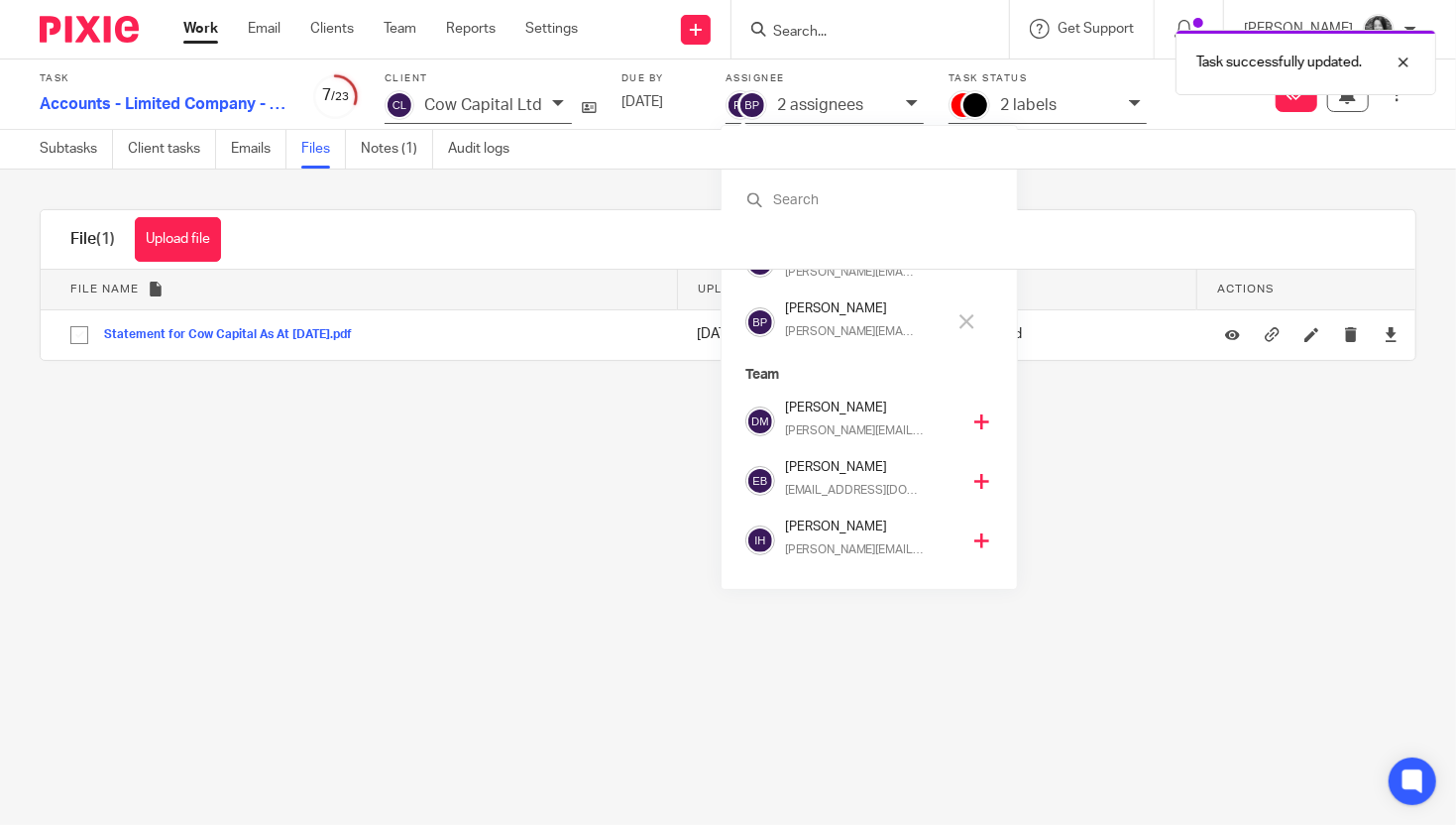 click on "brodie@sense-ca.co.uk" at bounding box center [849, 332] 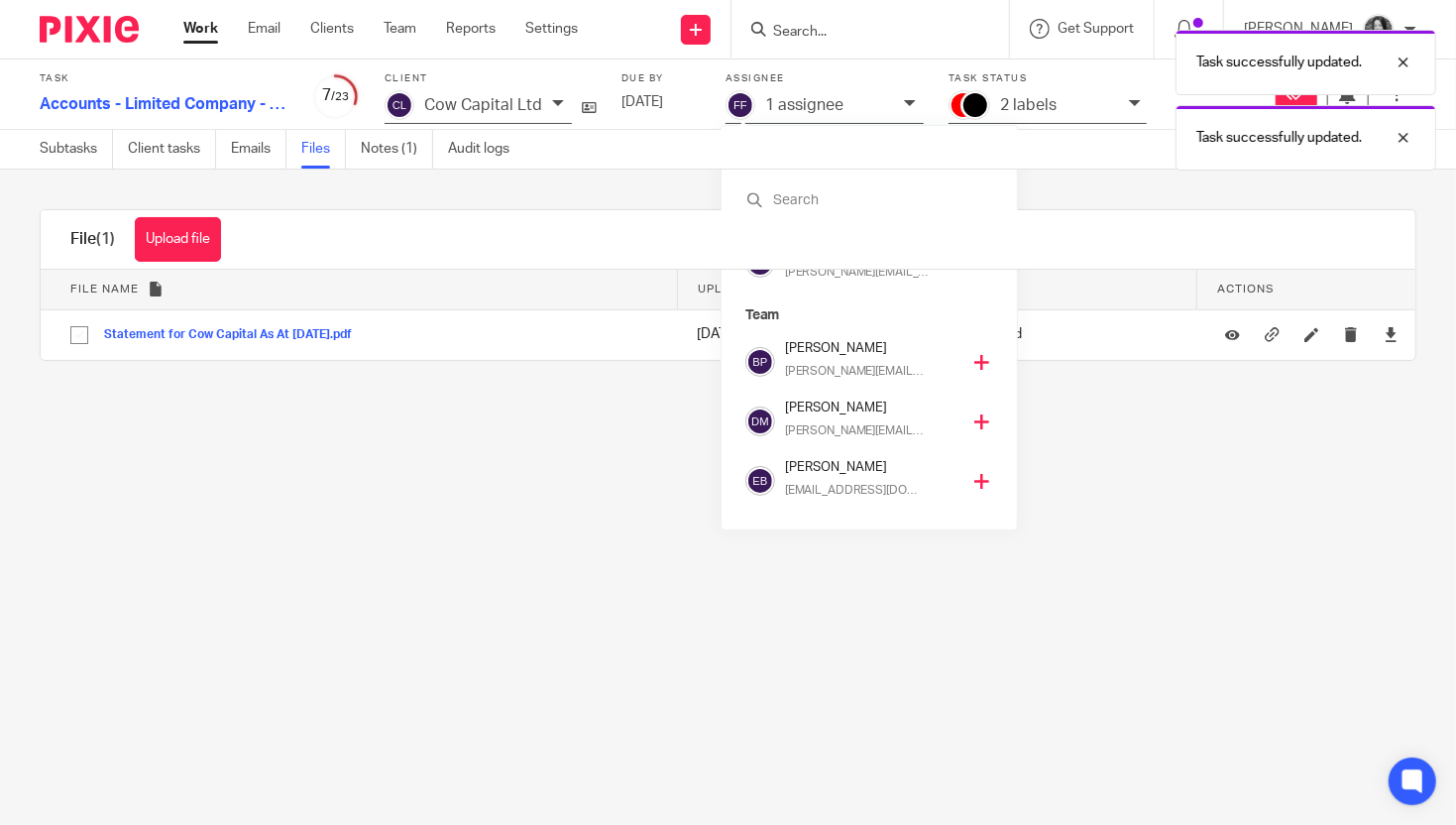click on "Task successfully updated. Task successfully updated." at bounding box center (1082, 95) 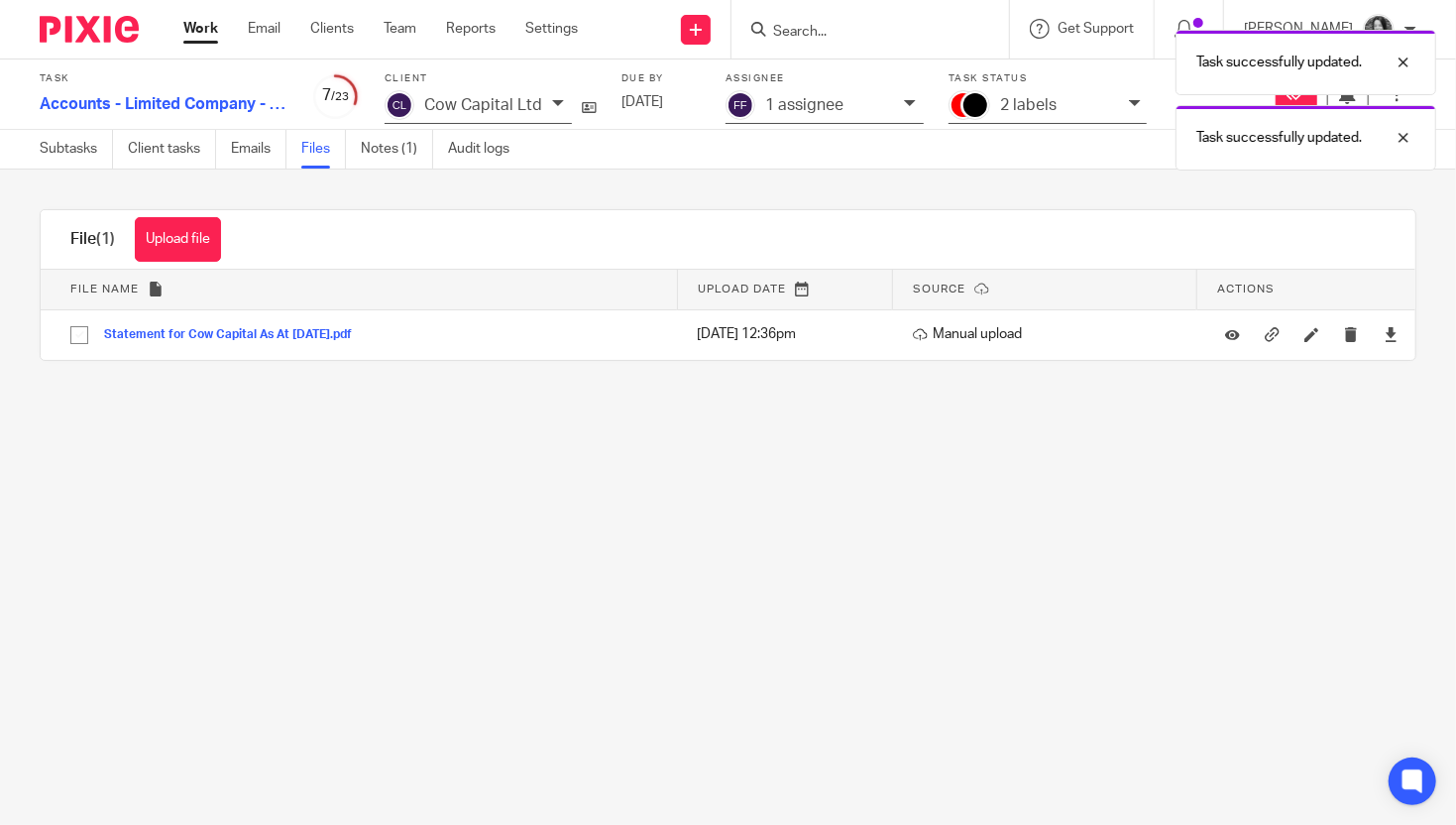 click on "Task successfully updated. Task successfully updated." at bounding box center [1082, 95] 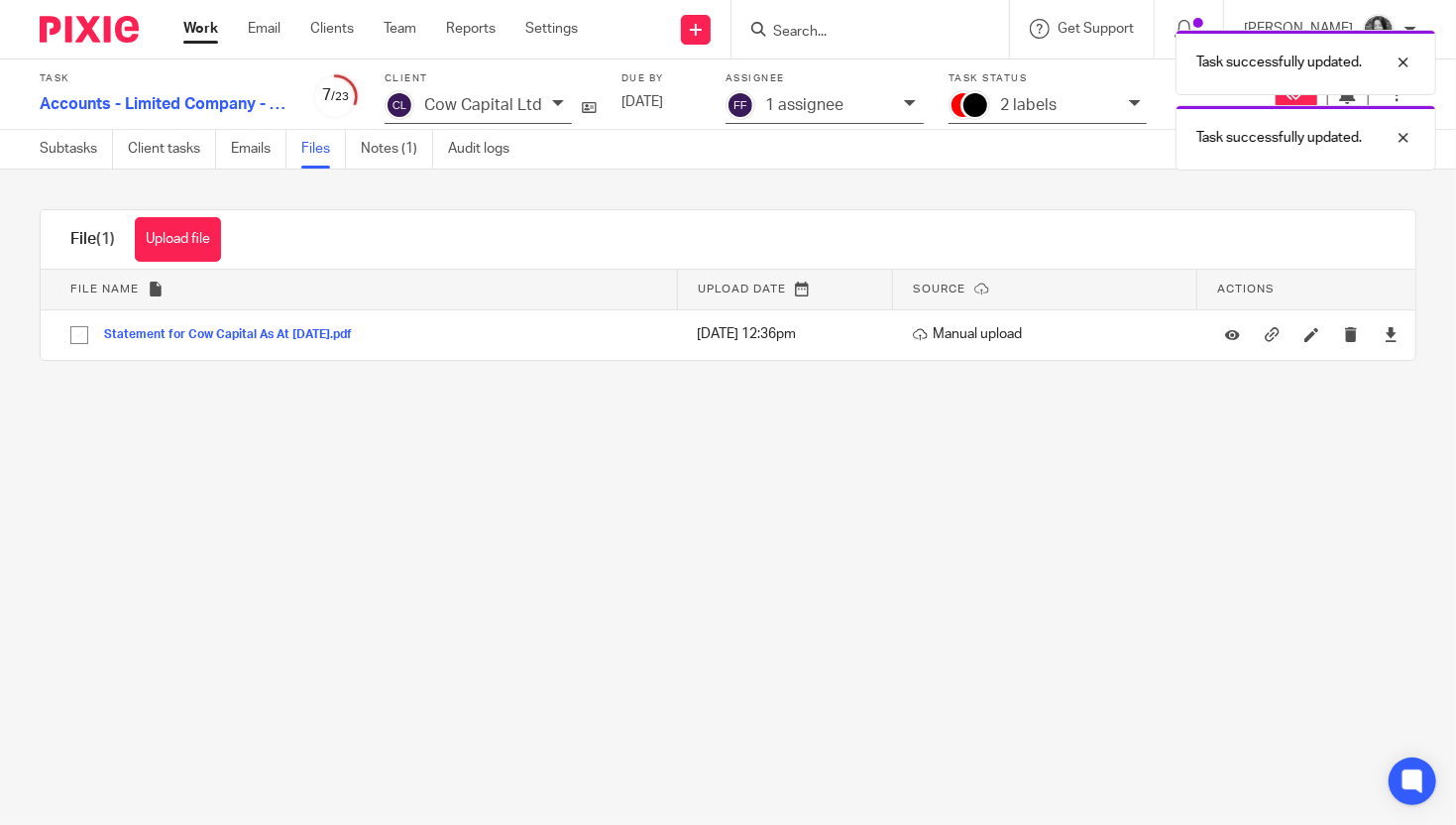 click on "Task successfully updated. Task successfully updated." at bounding box center (1082, 95) 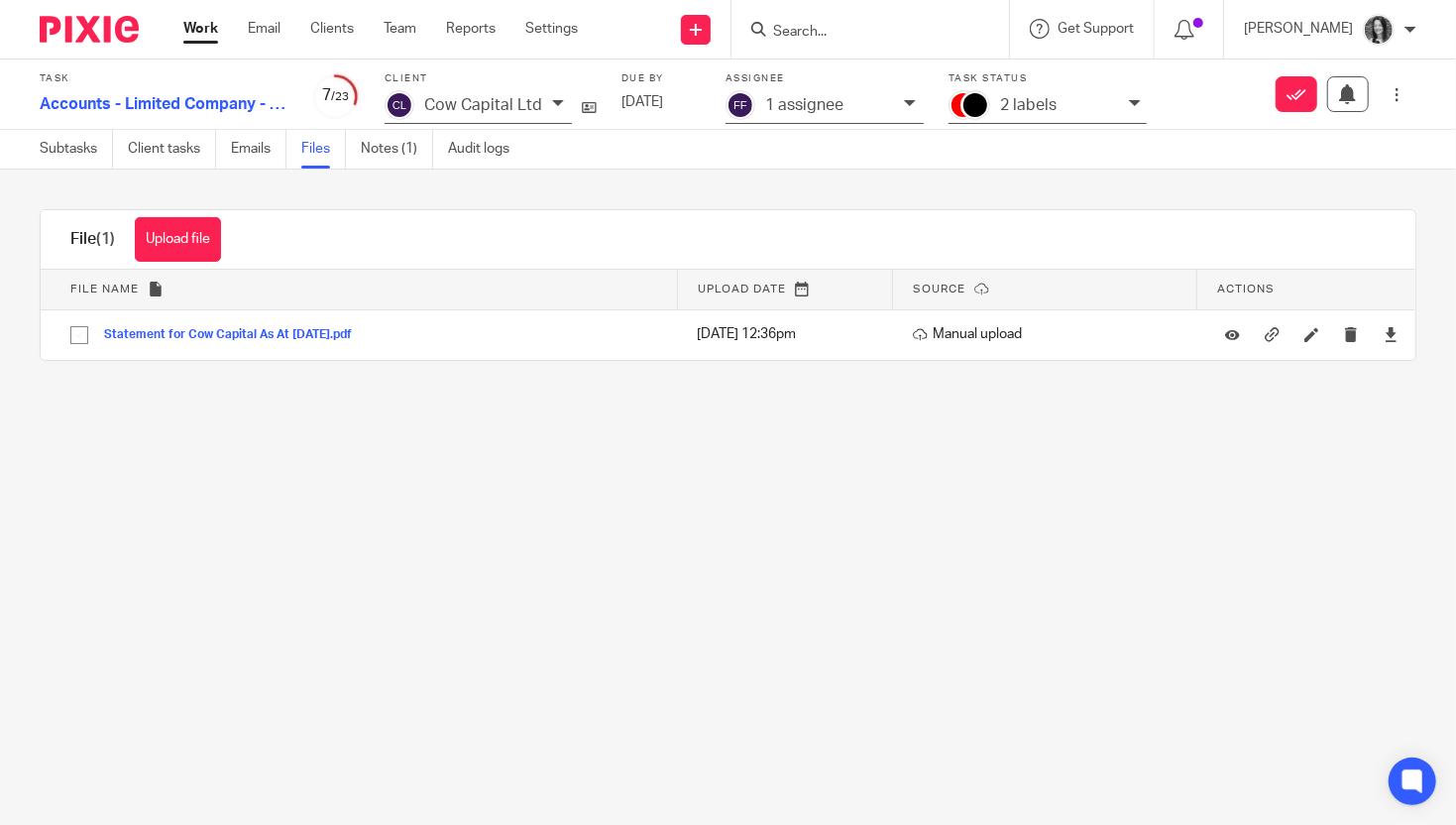 click at bounding box center [860, 33] 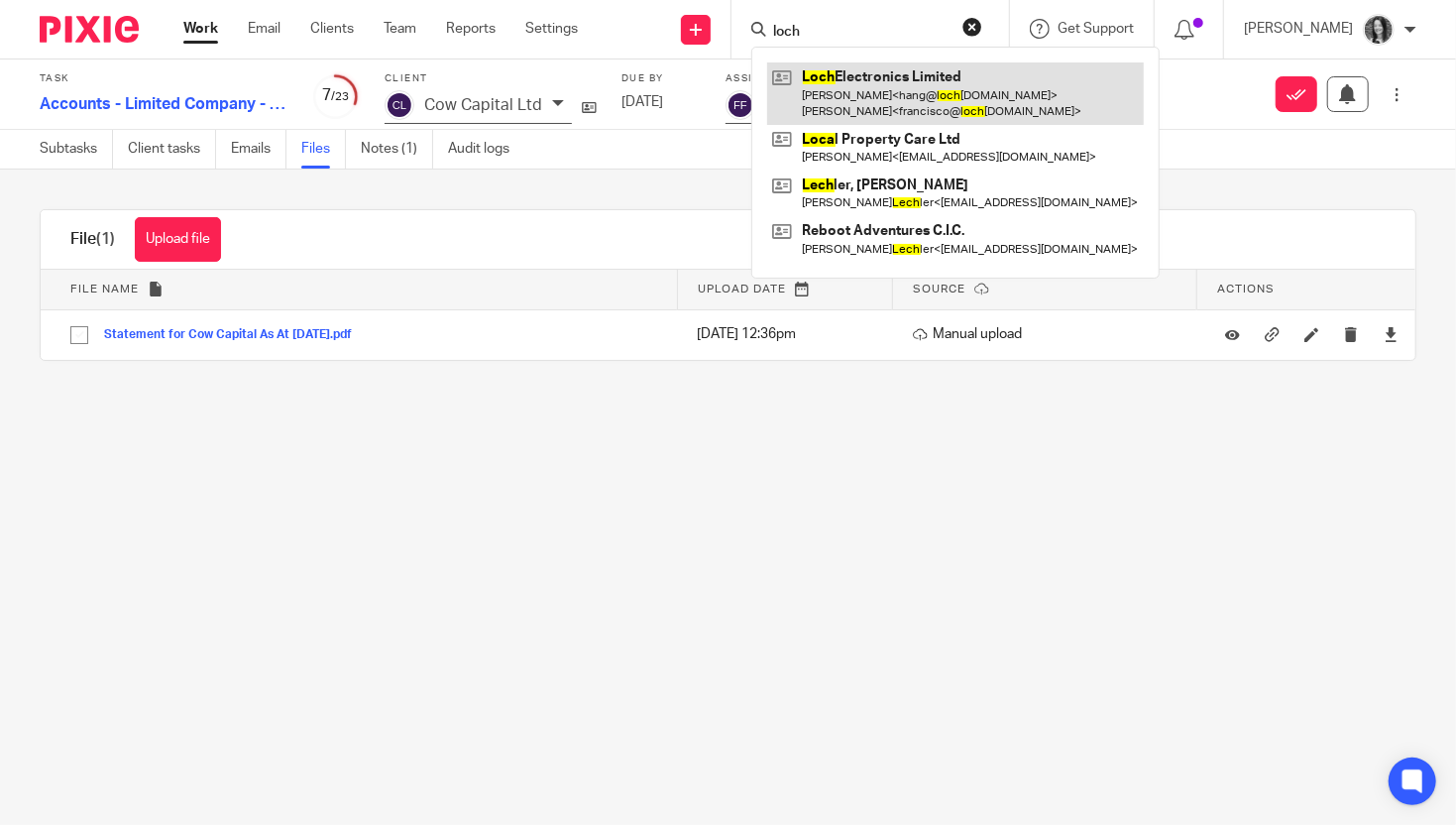 type on "loch" 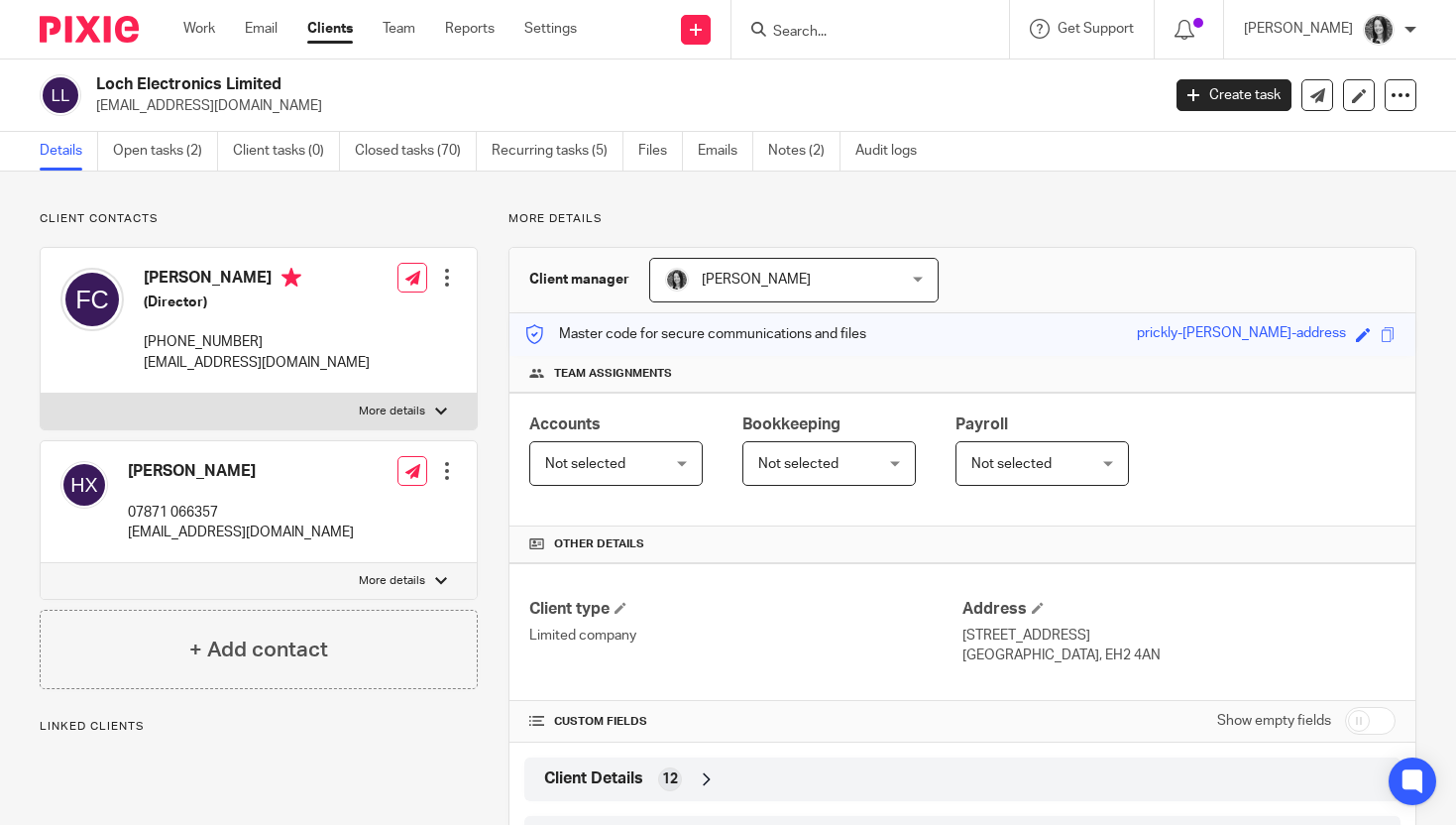 scroll, scrollTop: 0, scrollLeft: 0, axis: both 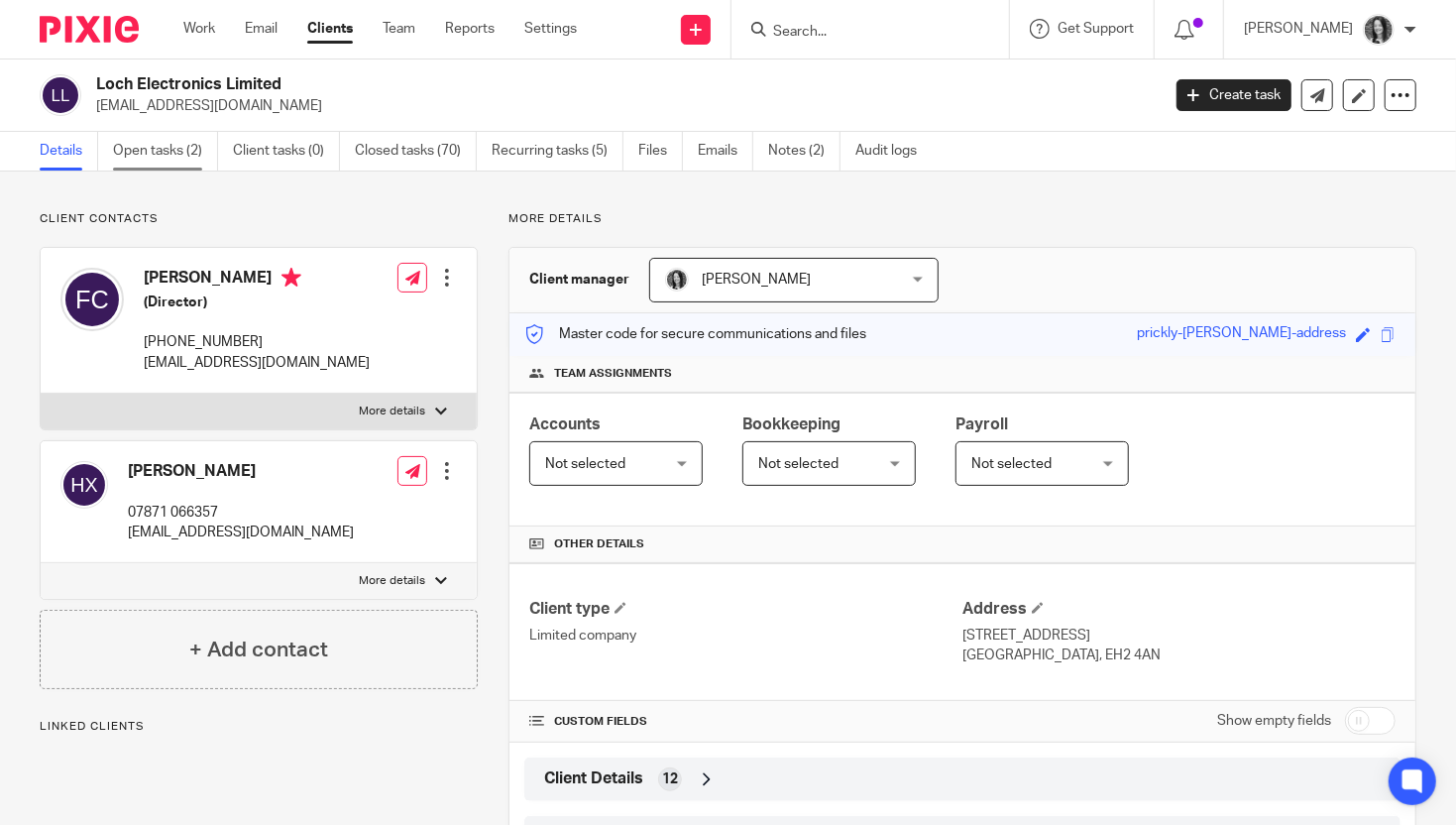 click on "Open tasks (2)" at bounding box center [166, 151] 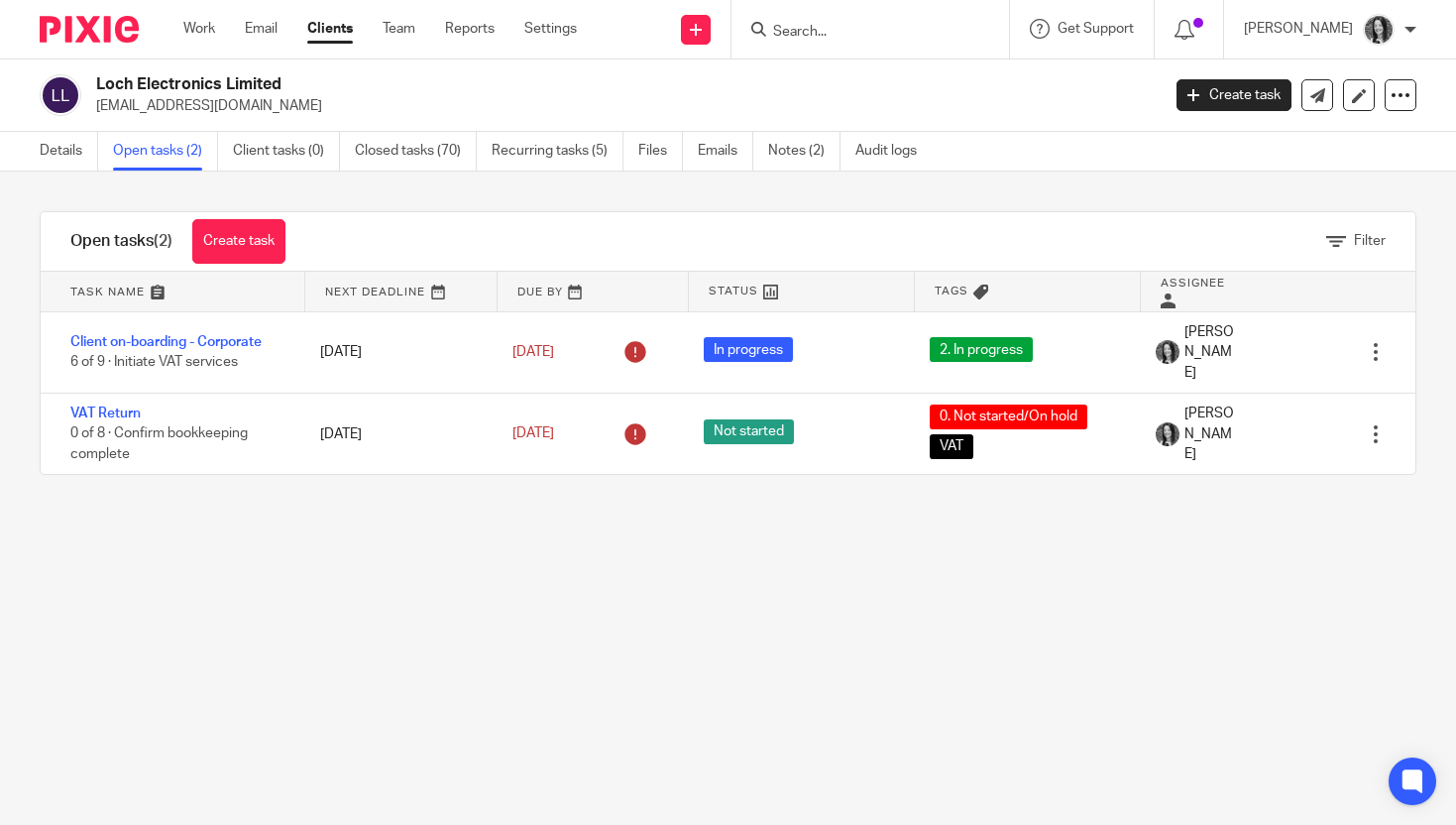 scroll, scrollTop: 0, scrollLeft: 0, axis: both 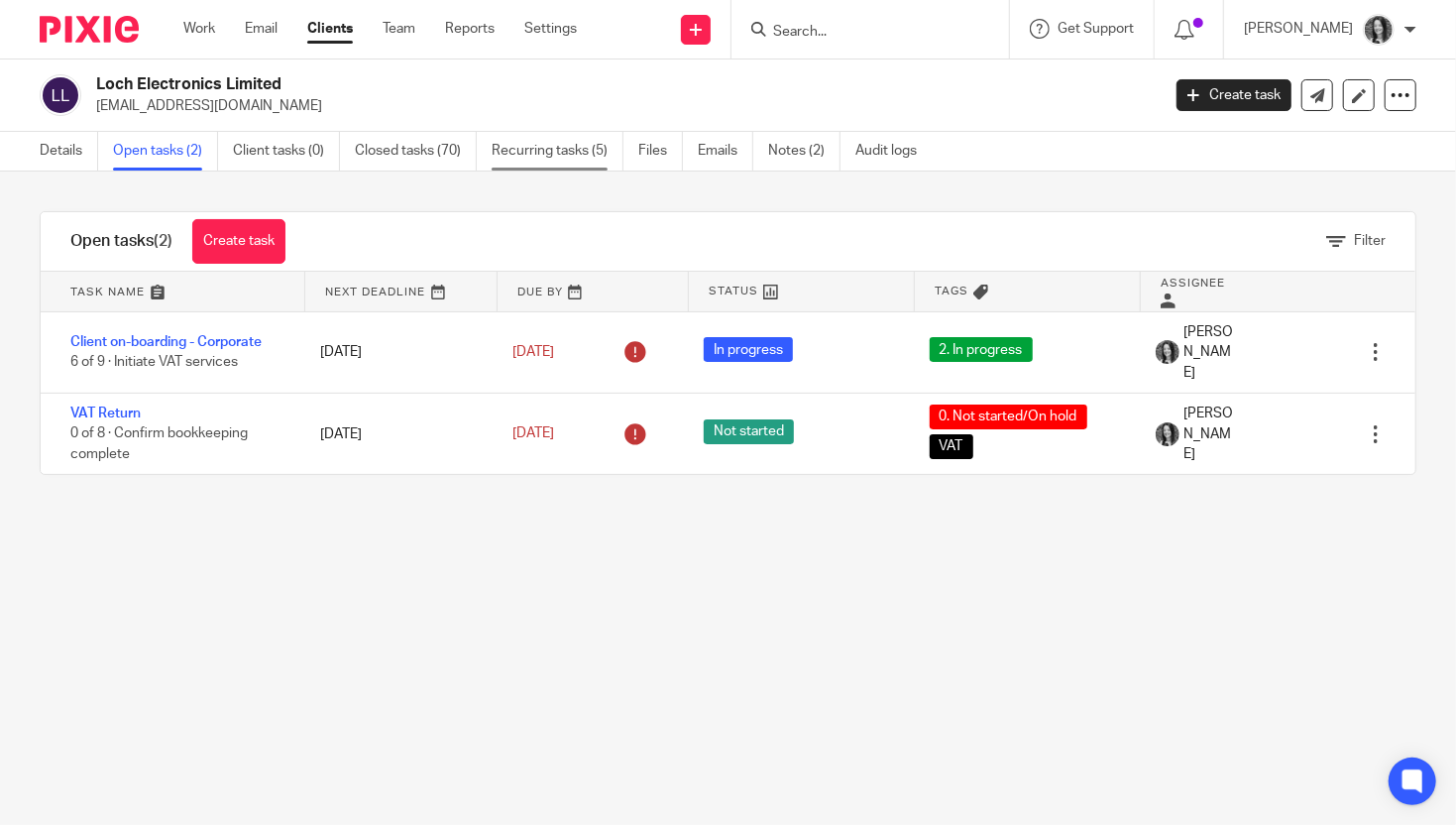 click on "Recurring tasks (5)" at bounding box center (557, 151) 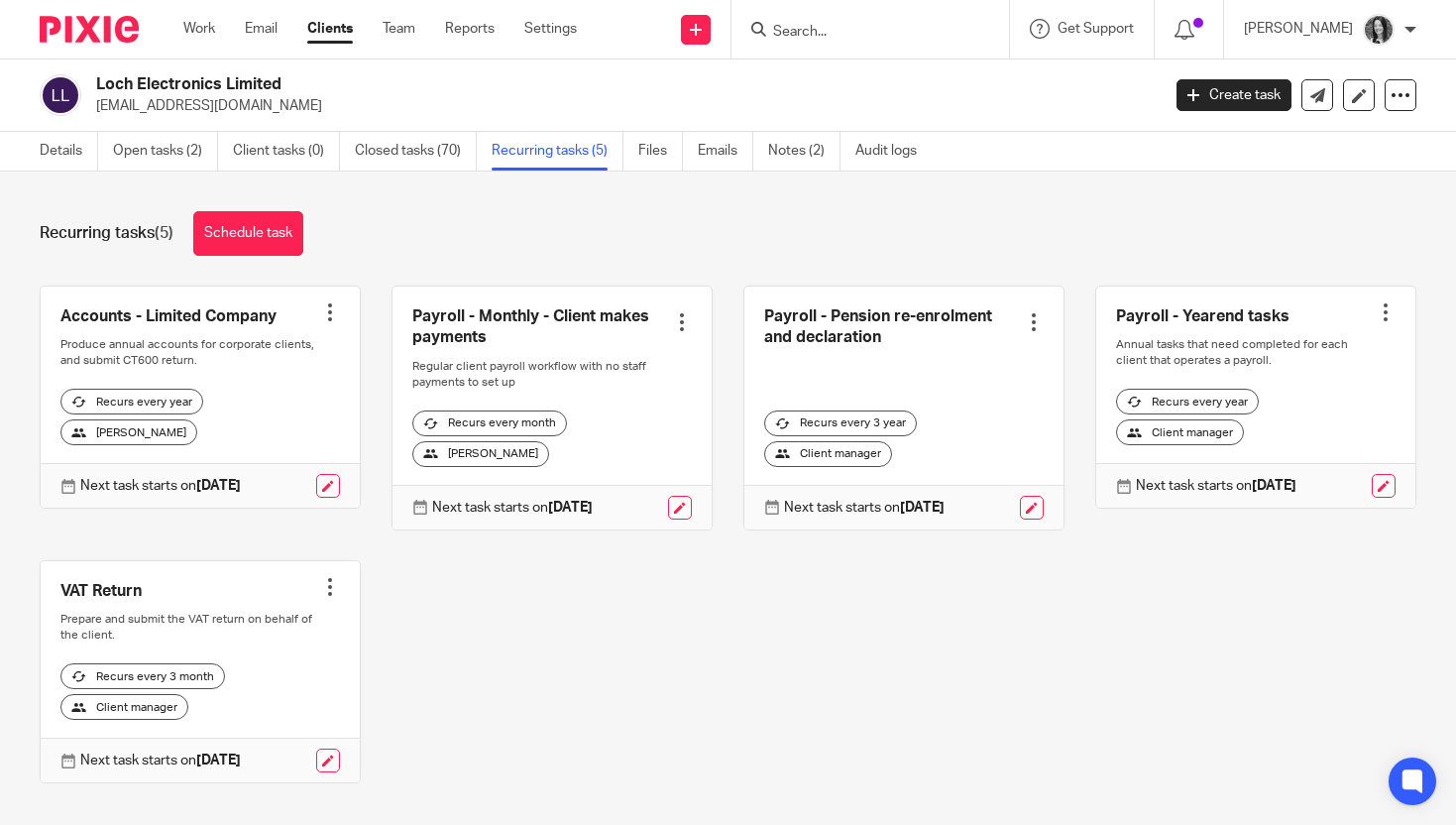scroll, scrollTop: 0, scrollLeft: 0, axis: both 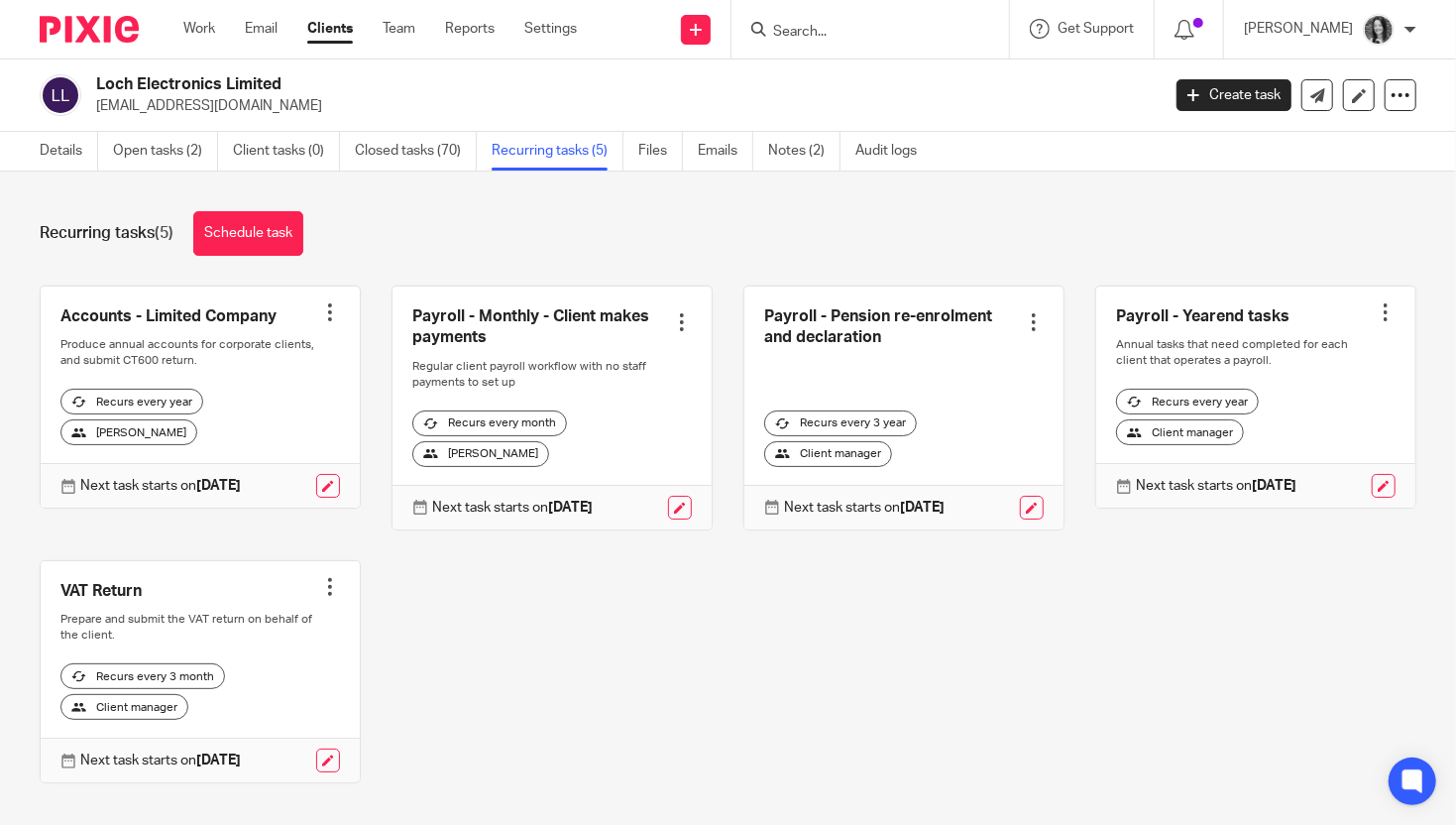 click at bounding box center [330, 312] 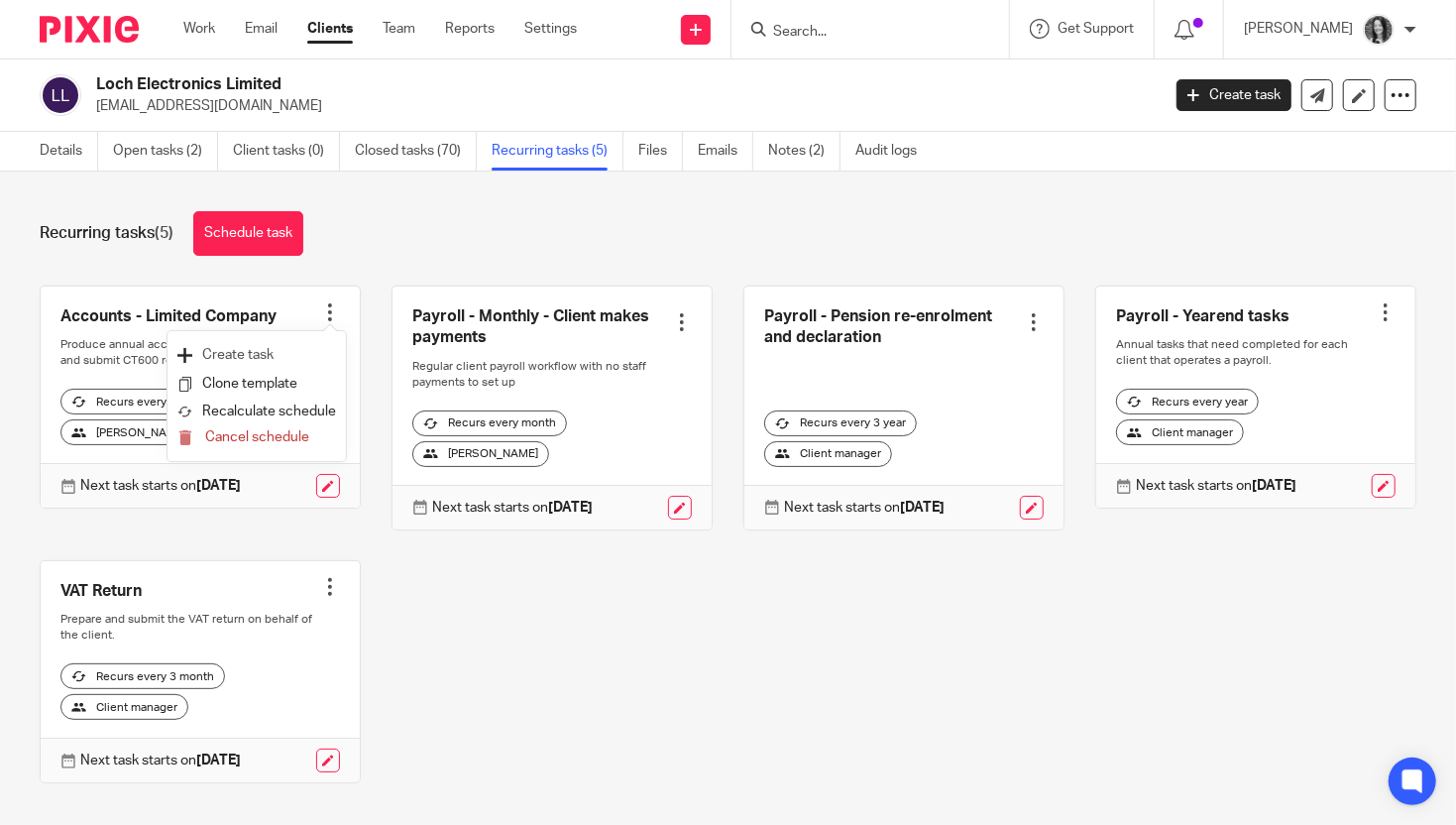 click on "Create task" at bounding box center (257, 355) 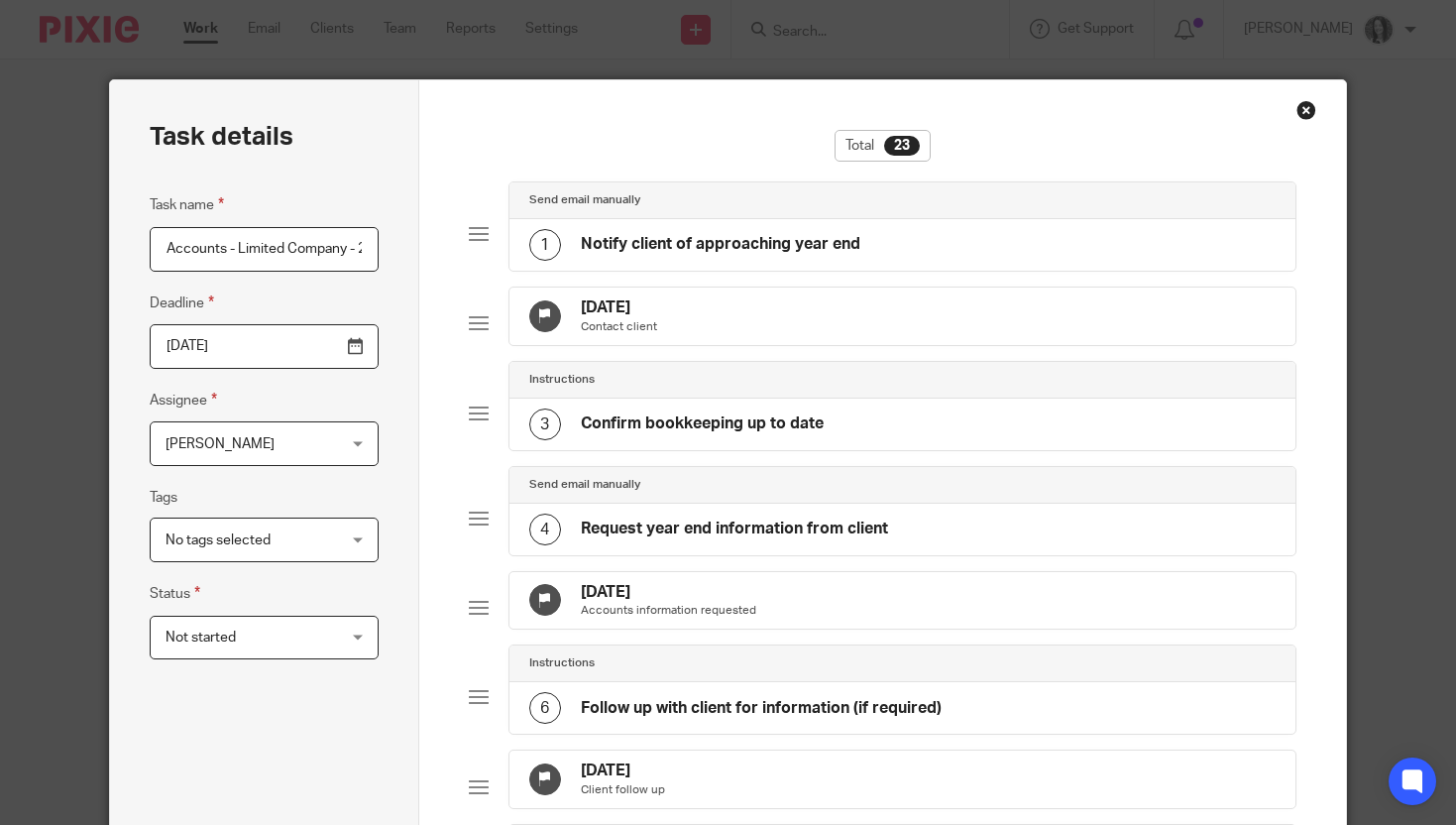 scroll, scrollTop: 0, scrollLeft: 0, axis: both 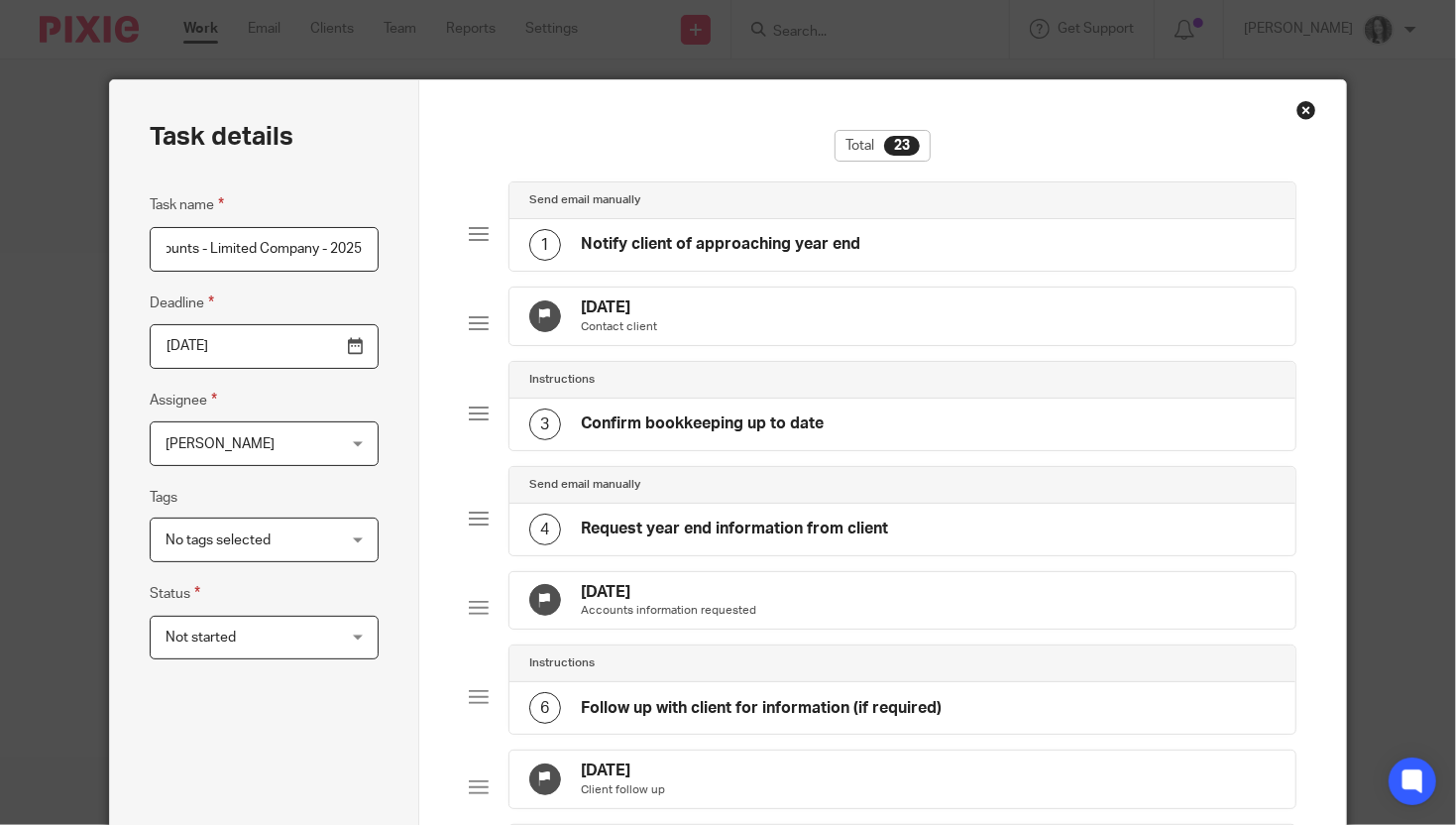 click on "2026-05-12" at bounding box center [264, 346] 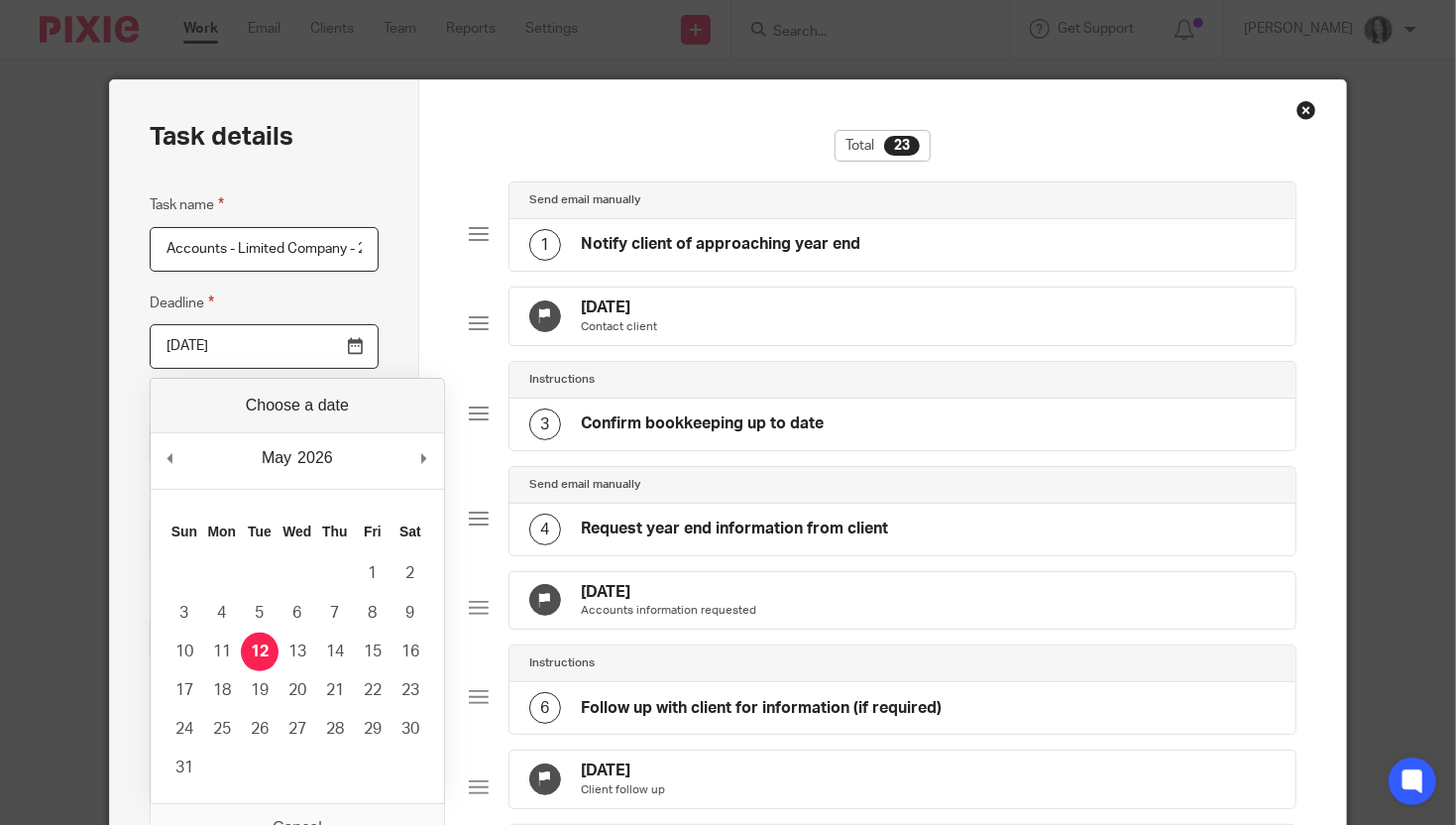 click on "May January February March April May June July August September October November December 2026 2016 2017 2018 2019 2020 2021 2022 2023 2024 2025 2026 2027 2028 2029 2030 2031 2032 2033 2034 2035 2036 Previous Month Next Month" at bounding box center [297, 461] 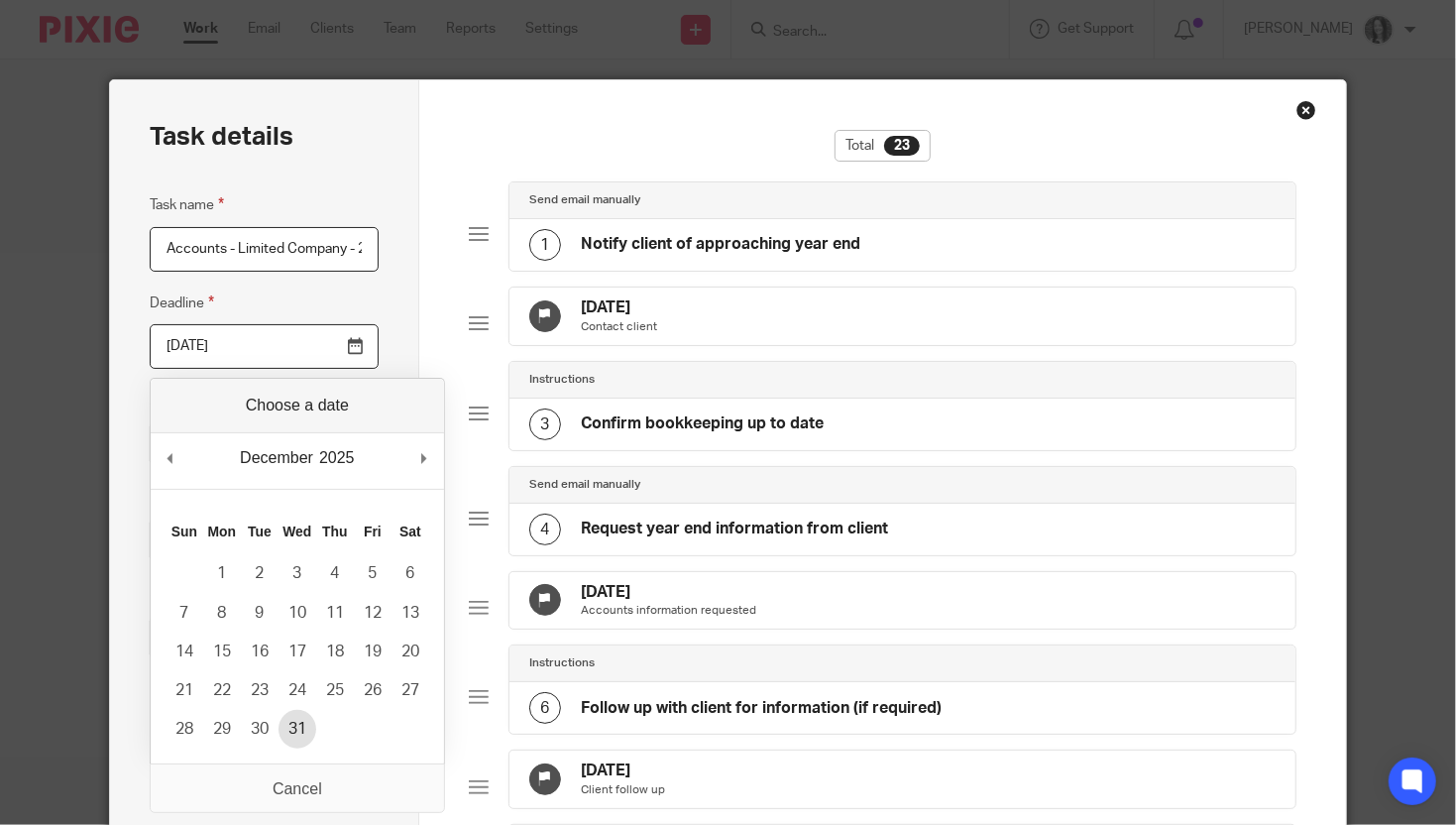type on "2025-12-31" 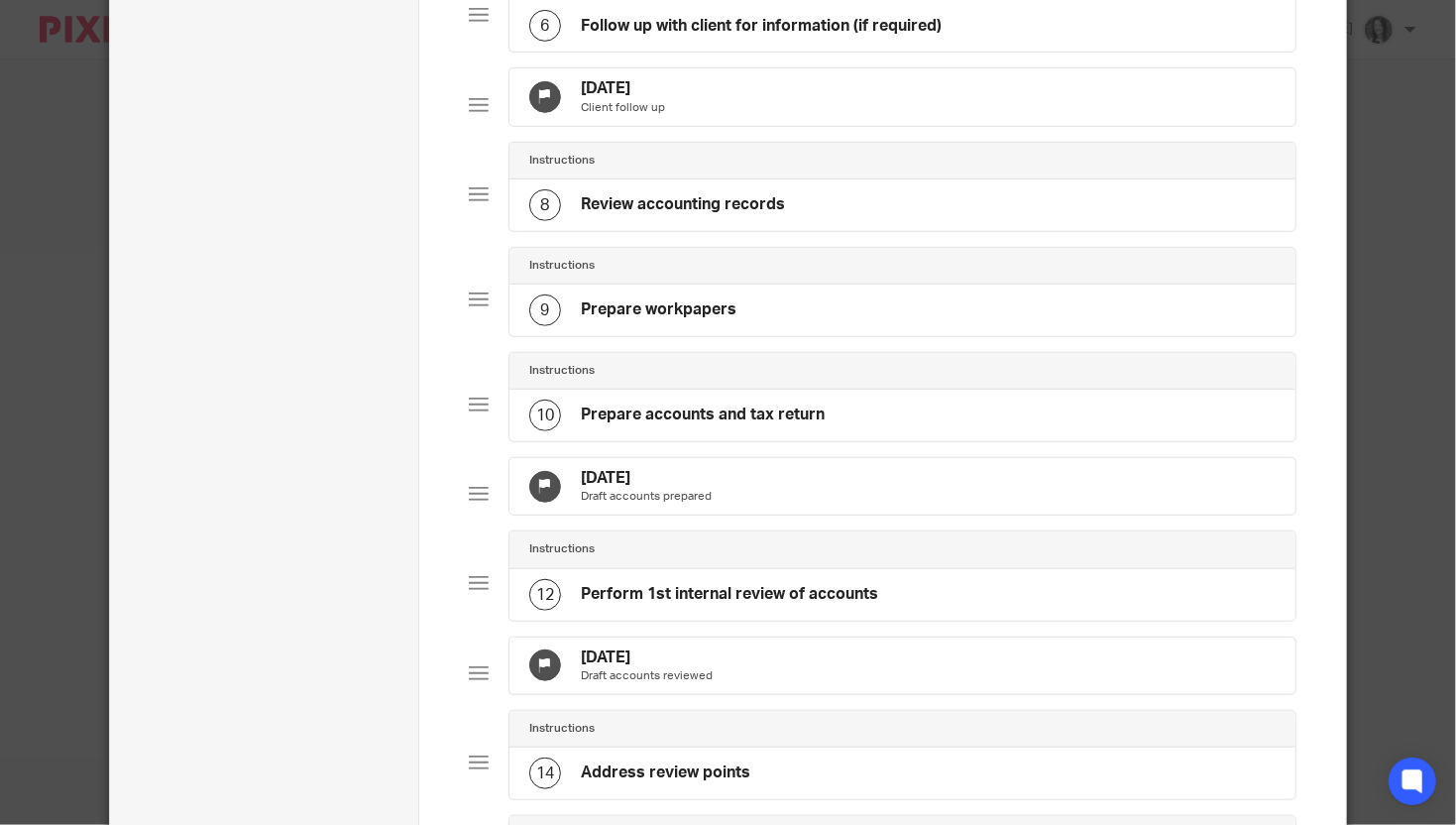 scroll, scrollTop: 702, scrollLeft: 0, axis: vertical 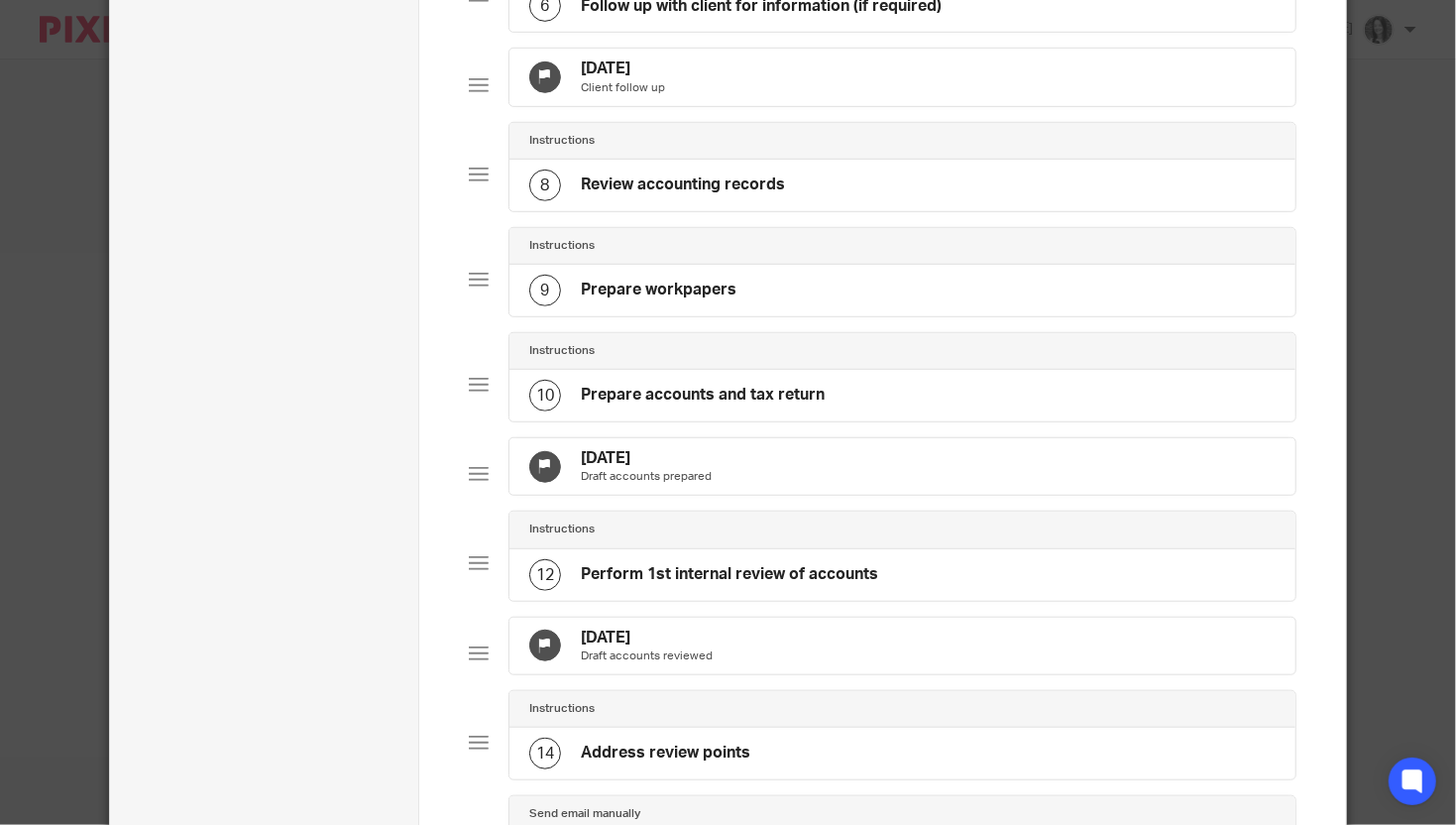 click on "4 Nov 2025
Draft accounts prepared" at bounding box center (902, 467) 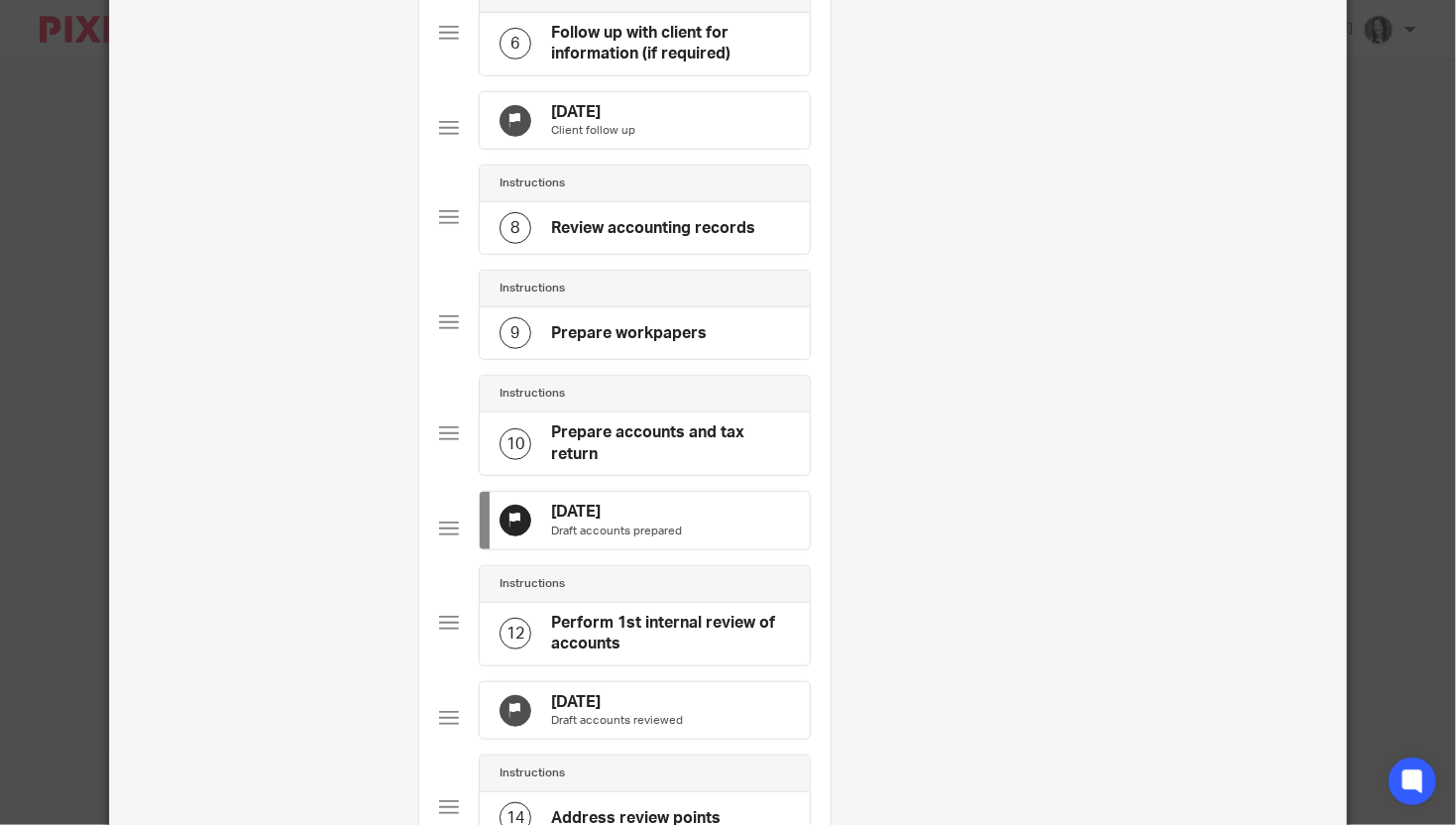 scroll, scrollTop: 171, scrollLeft: 0, axis: vertical 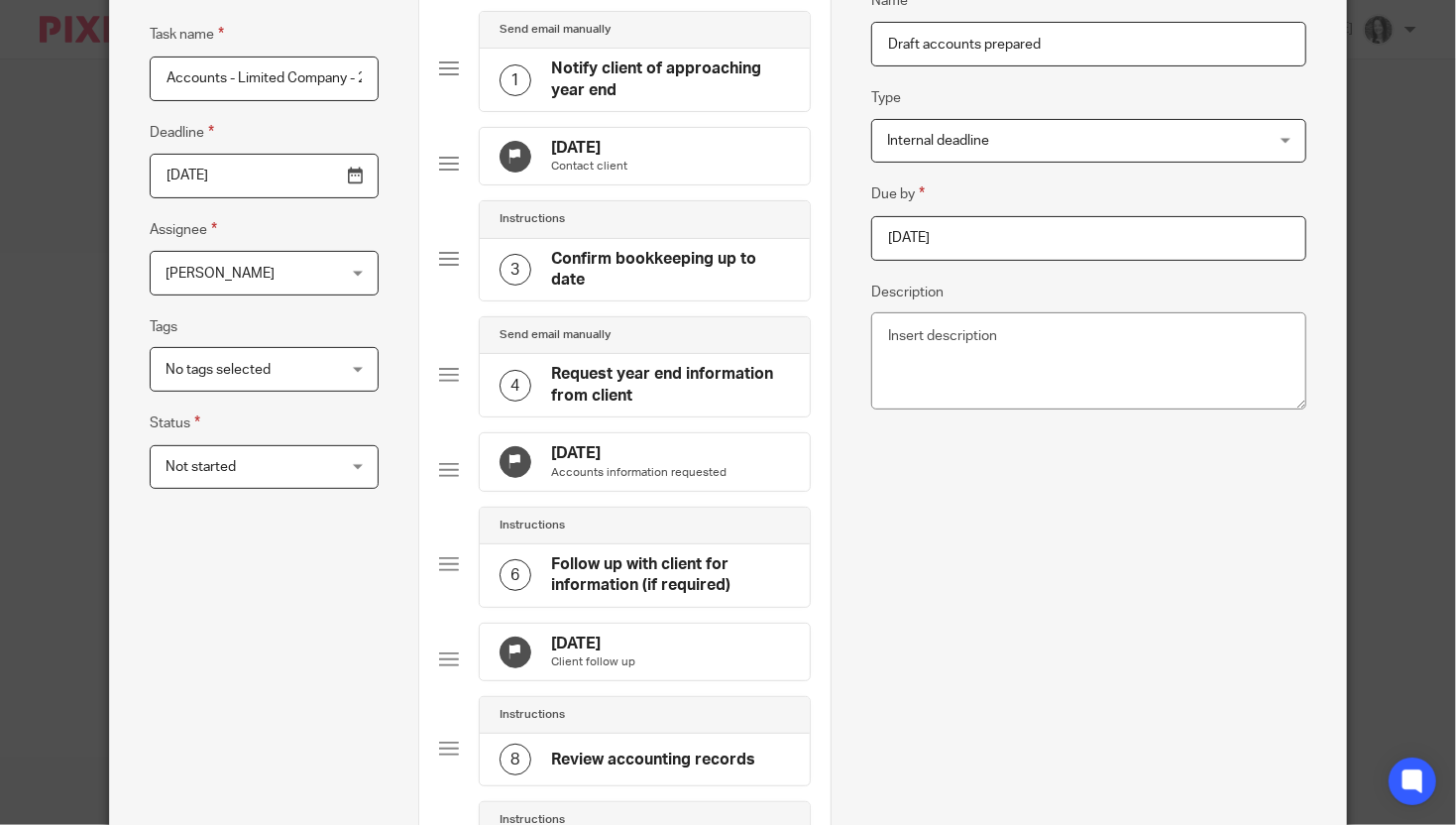 click on "2025-11-04" at bounding box center (1088, 238) 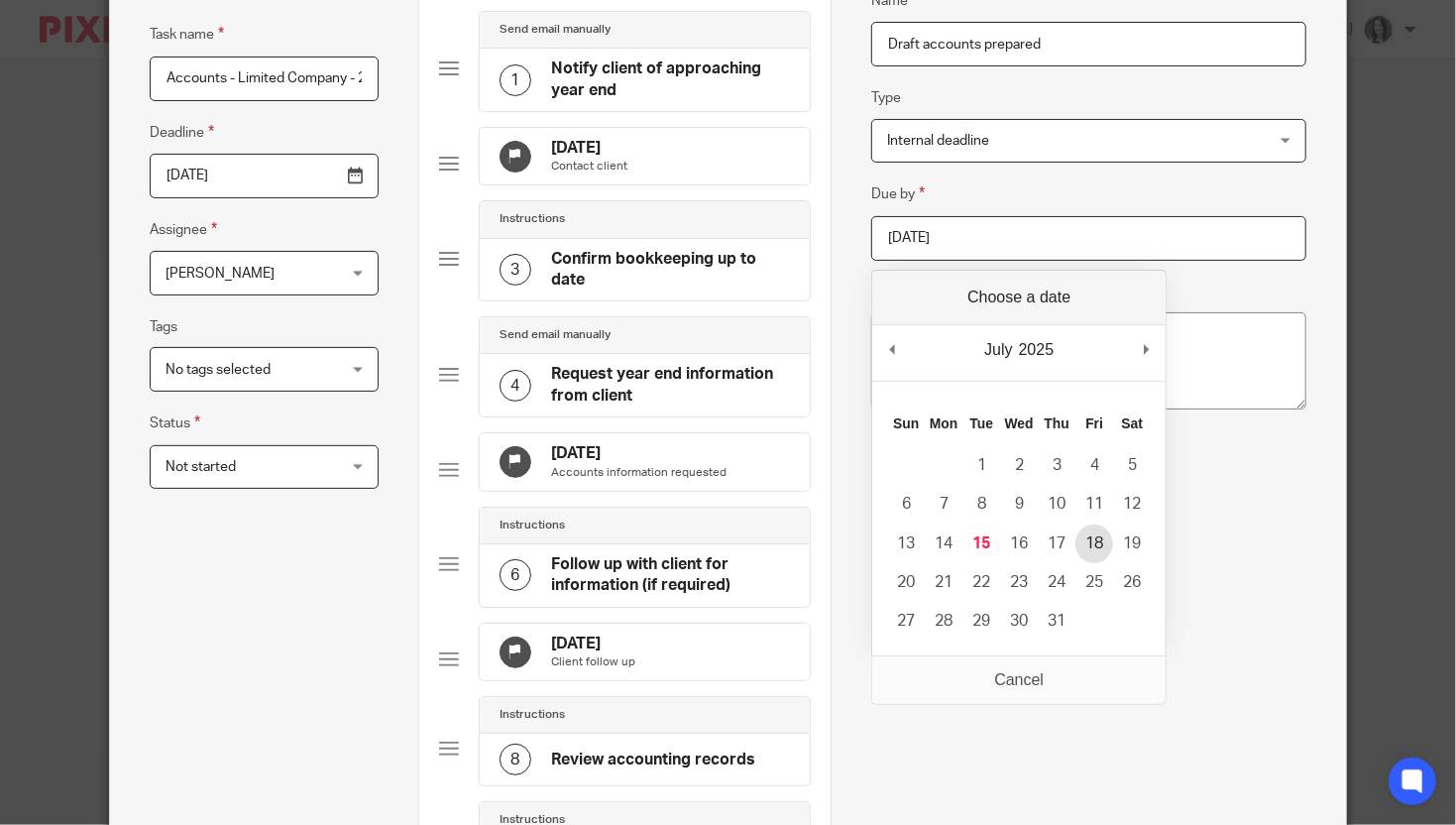type on "2025-07-18" 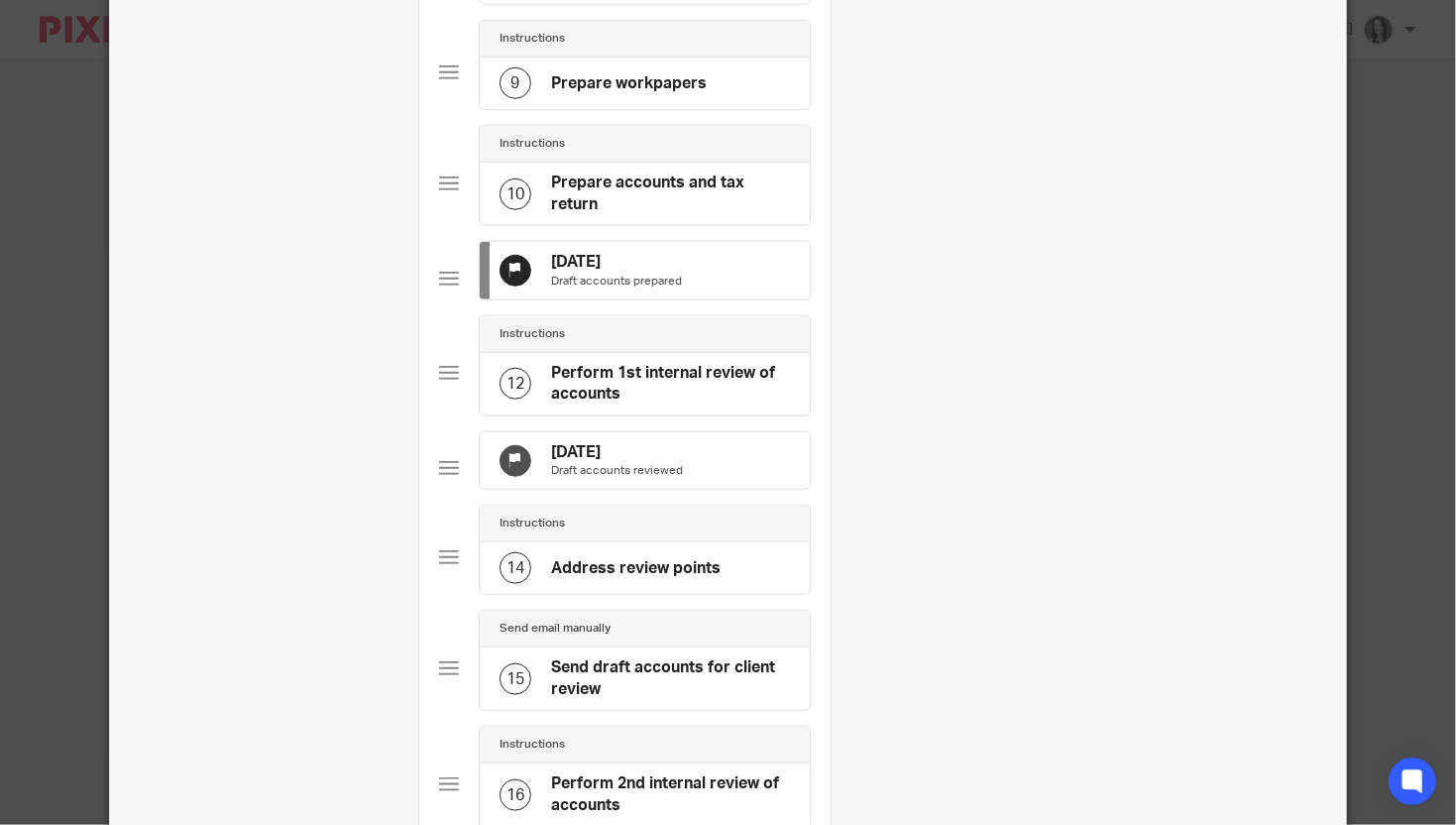 scroll, scrollTop: 963, scrollLeft: 0, axis: vertical 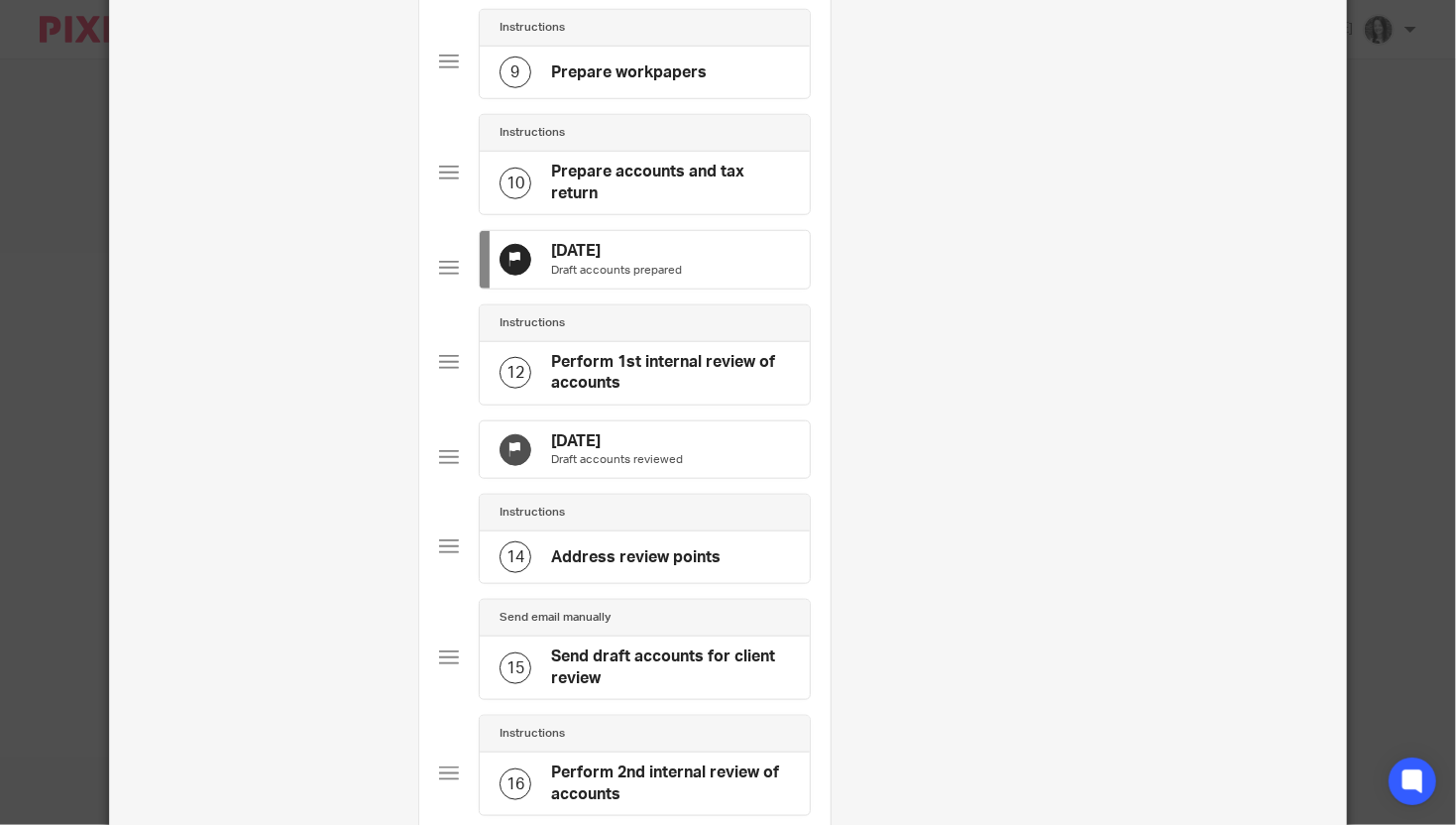 click on "Draft accounts reviewed" at bounding box center [616, 460] 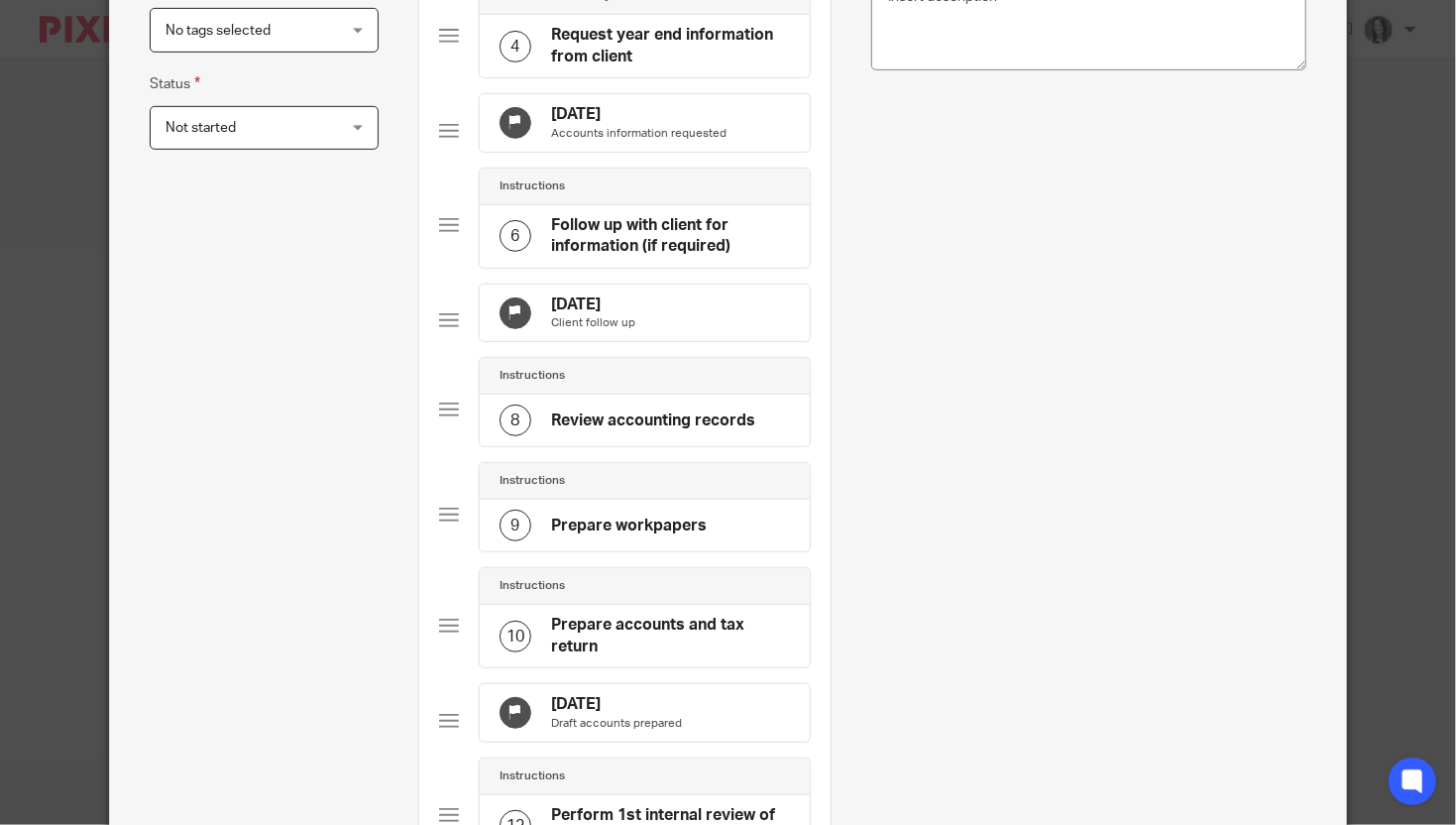 scroll, scrollTop: 200, scrollLeft: 0, axis: vertical 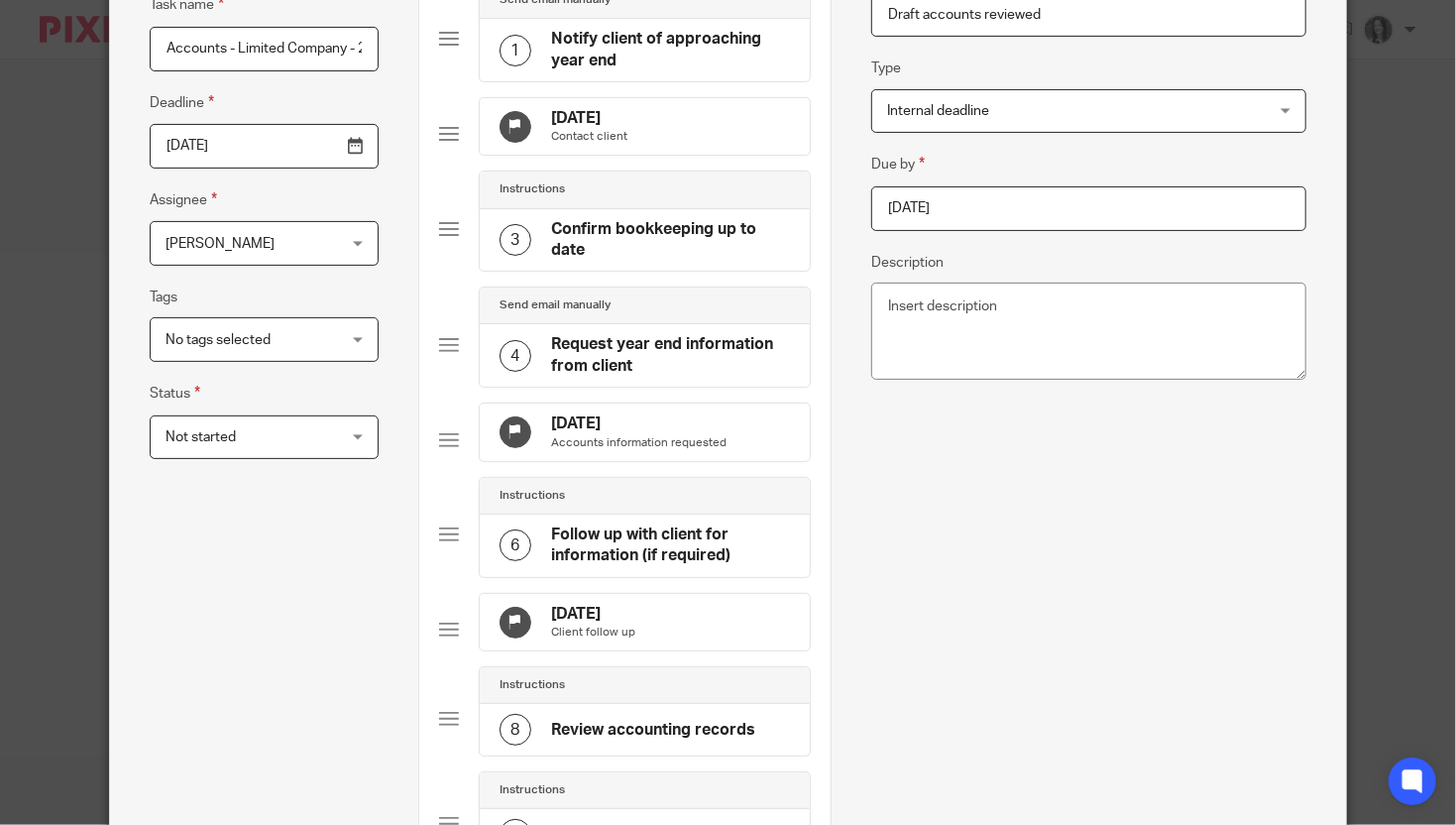 click on "Due by   2025-11-18" at bounding box center [1088, 191] 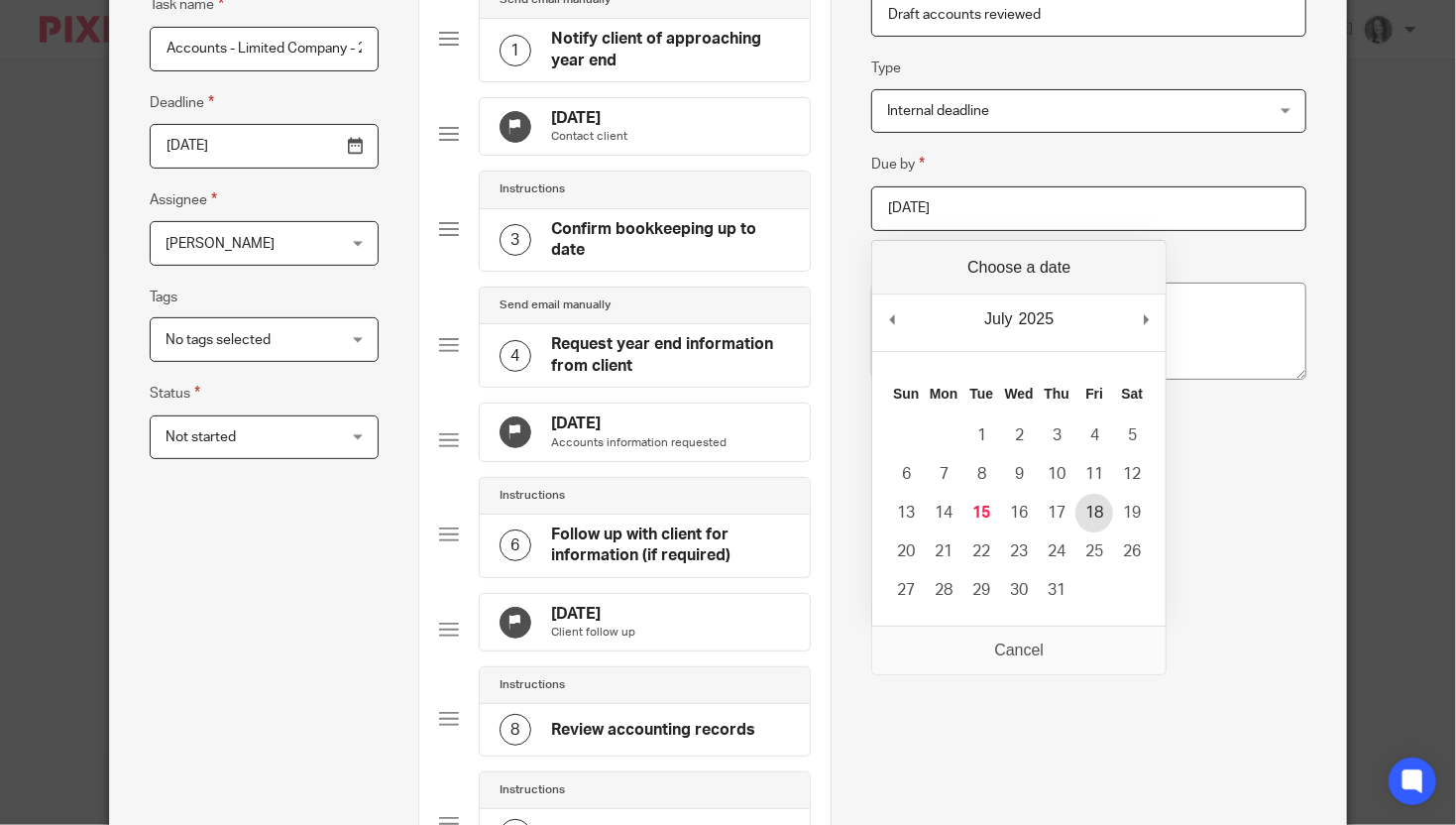 type on "2025-07-18" 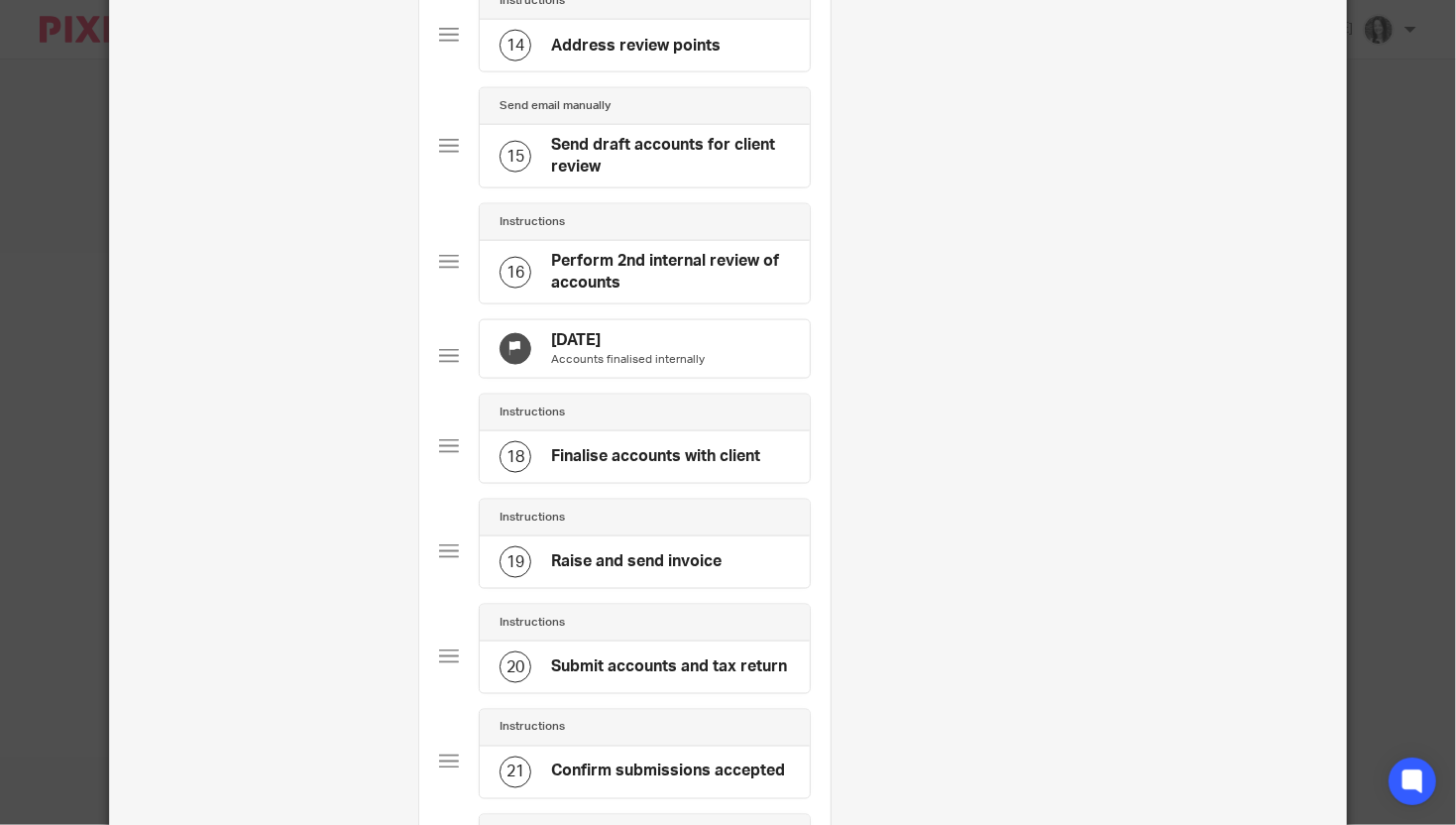 click on "Accounts finalised internally" at bounding box center (627, 360) 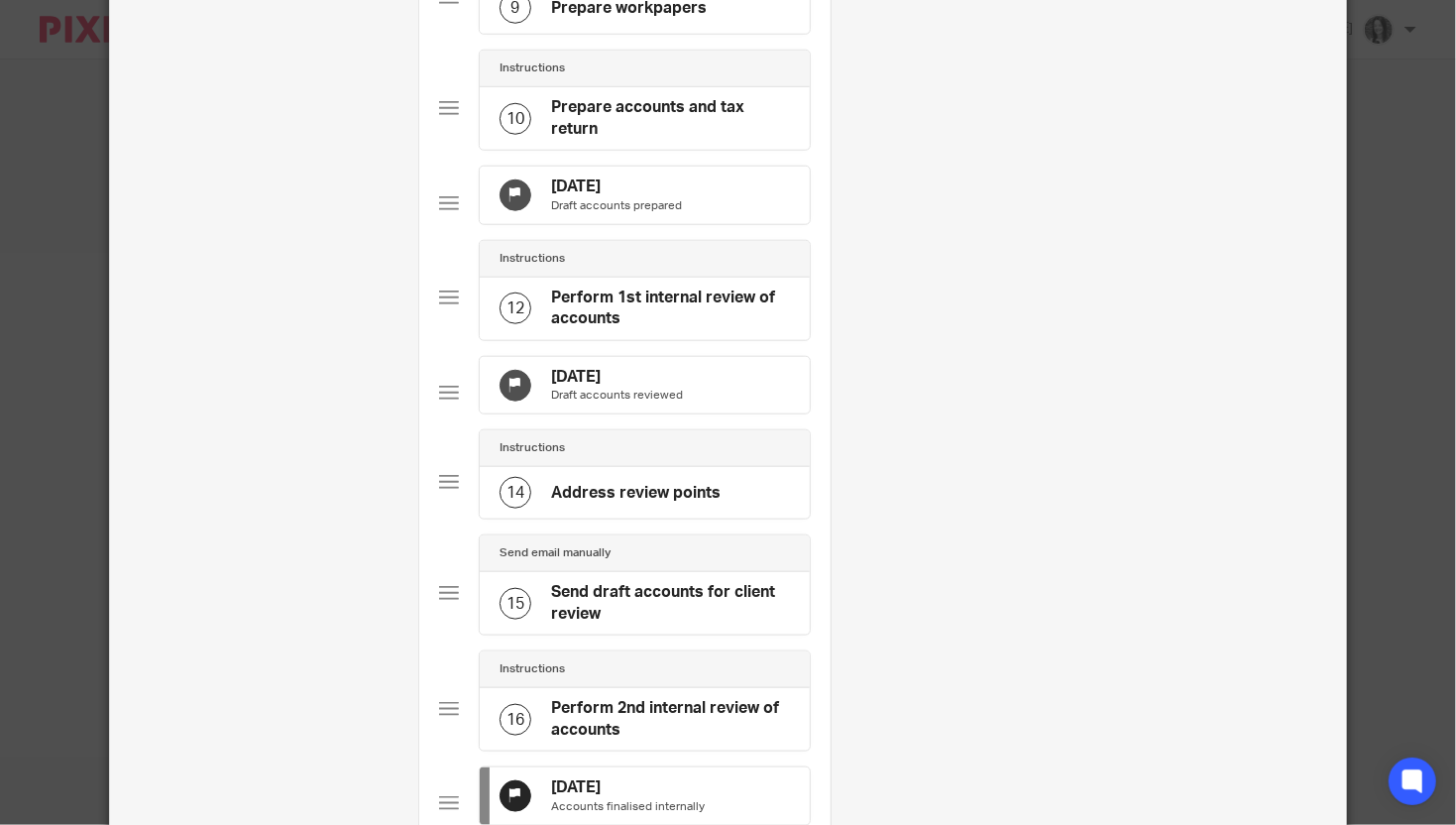 scroll, scrollTop: 133, scrollLeft: 0, axis: vertical 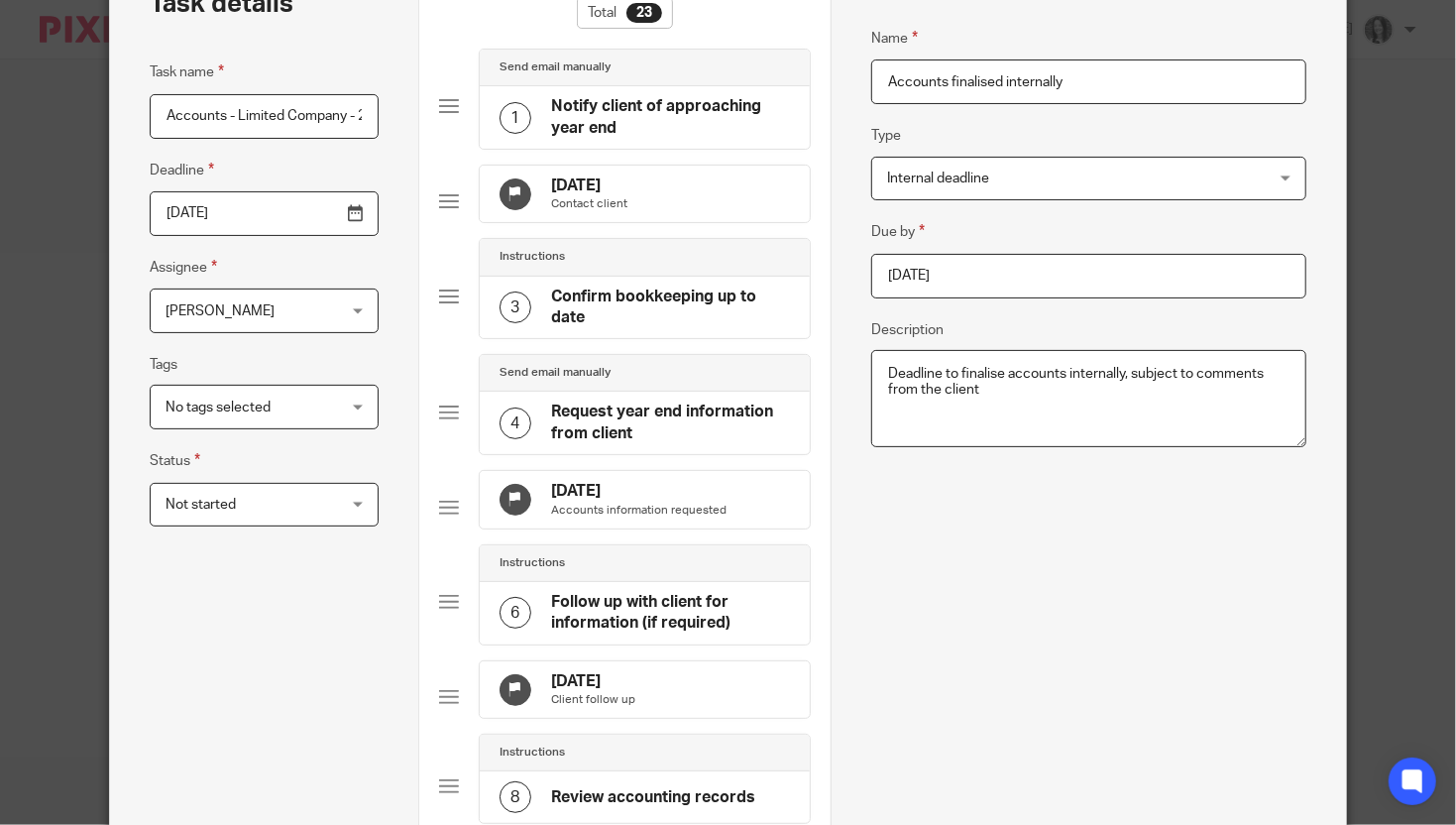 click on "2025-12-16" at bounding box center [1088, 276] 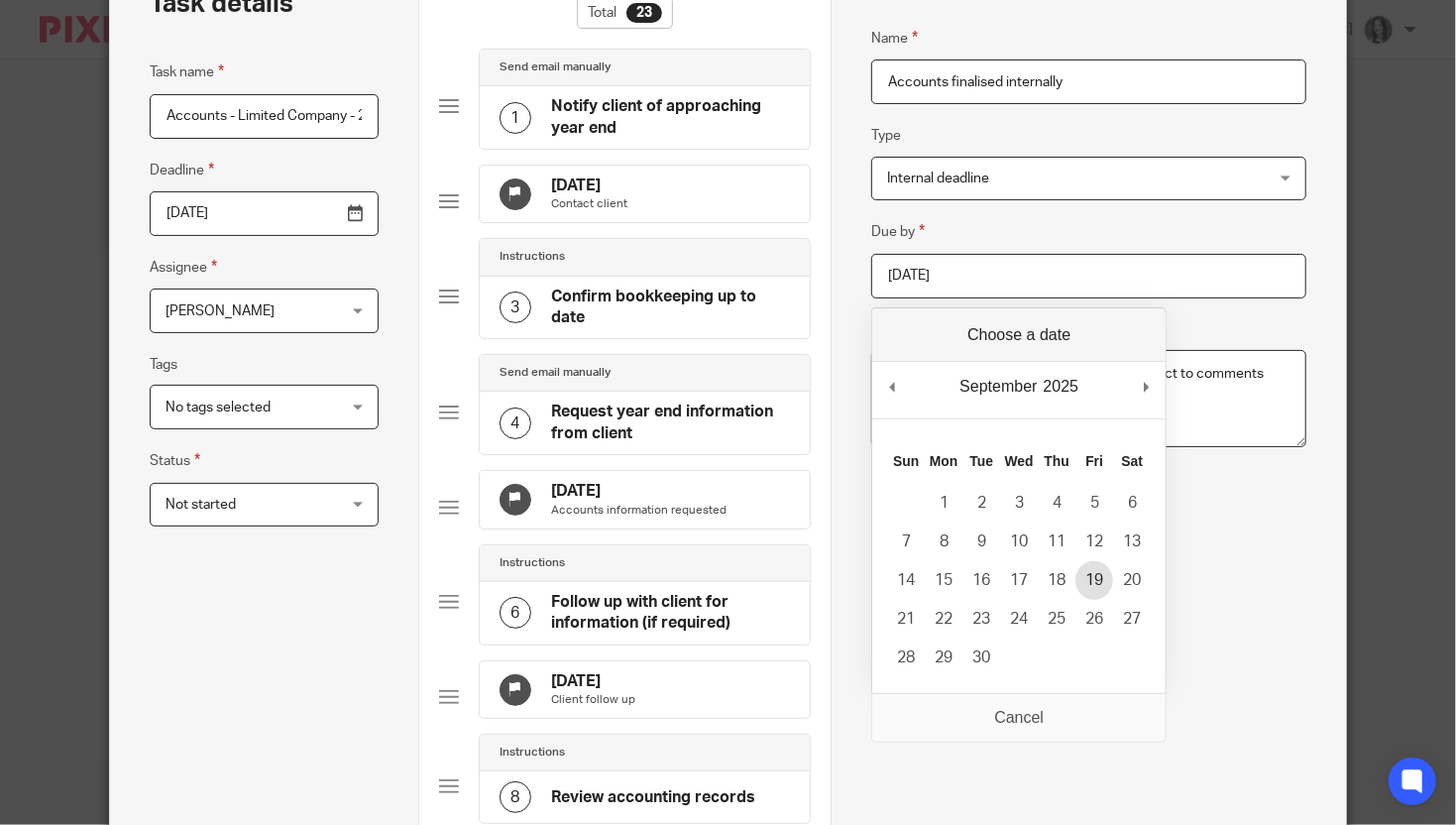 type on "2025-09-19" 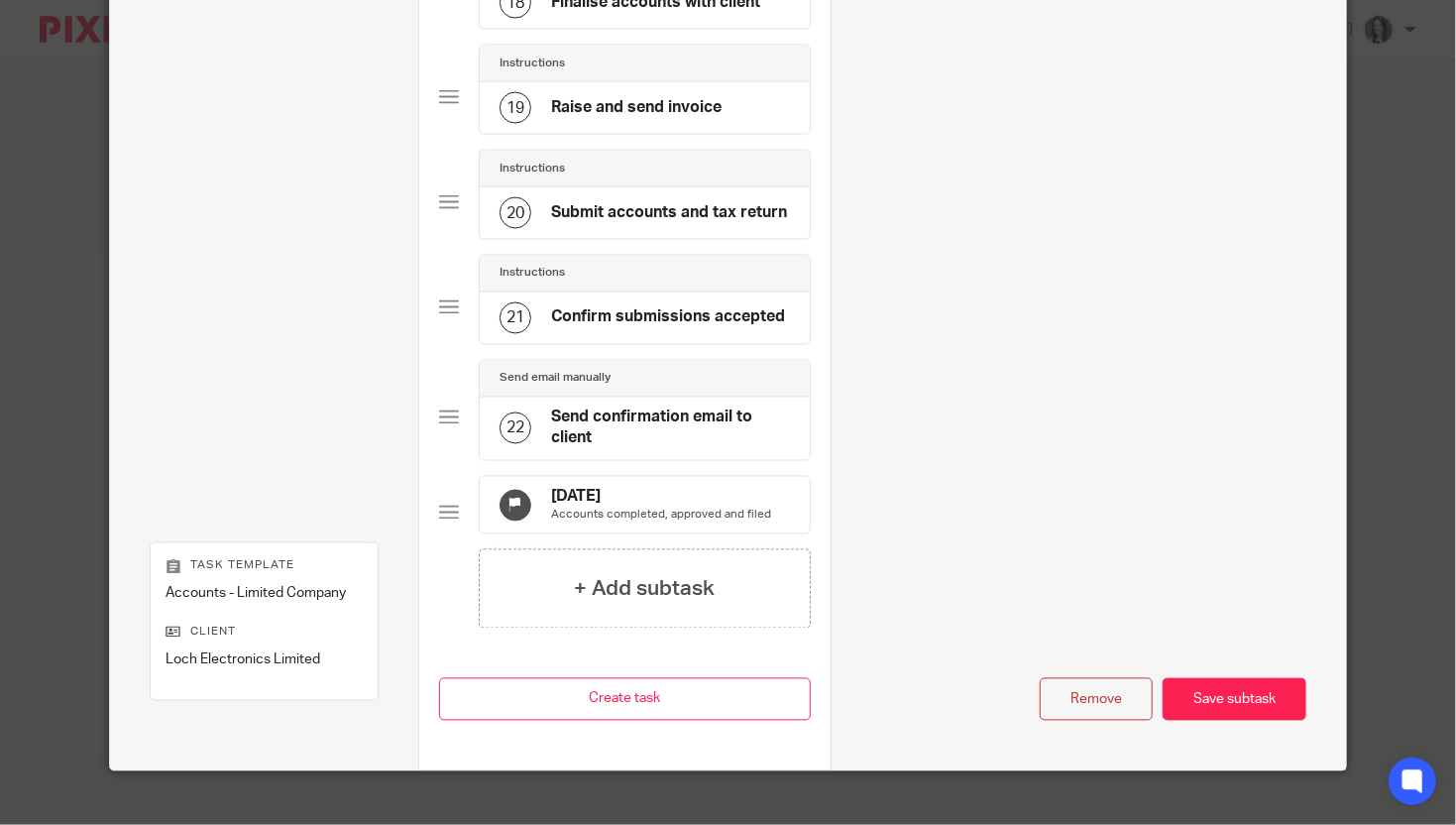 scroll, scrollTop: 1930, scrollLeft: 0, axis: vertical 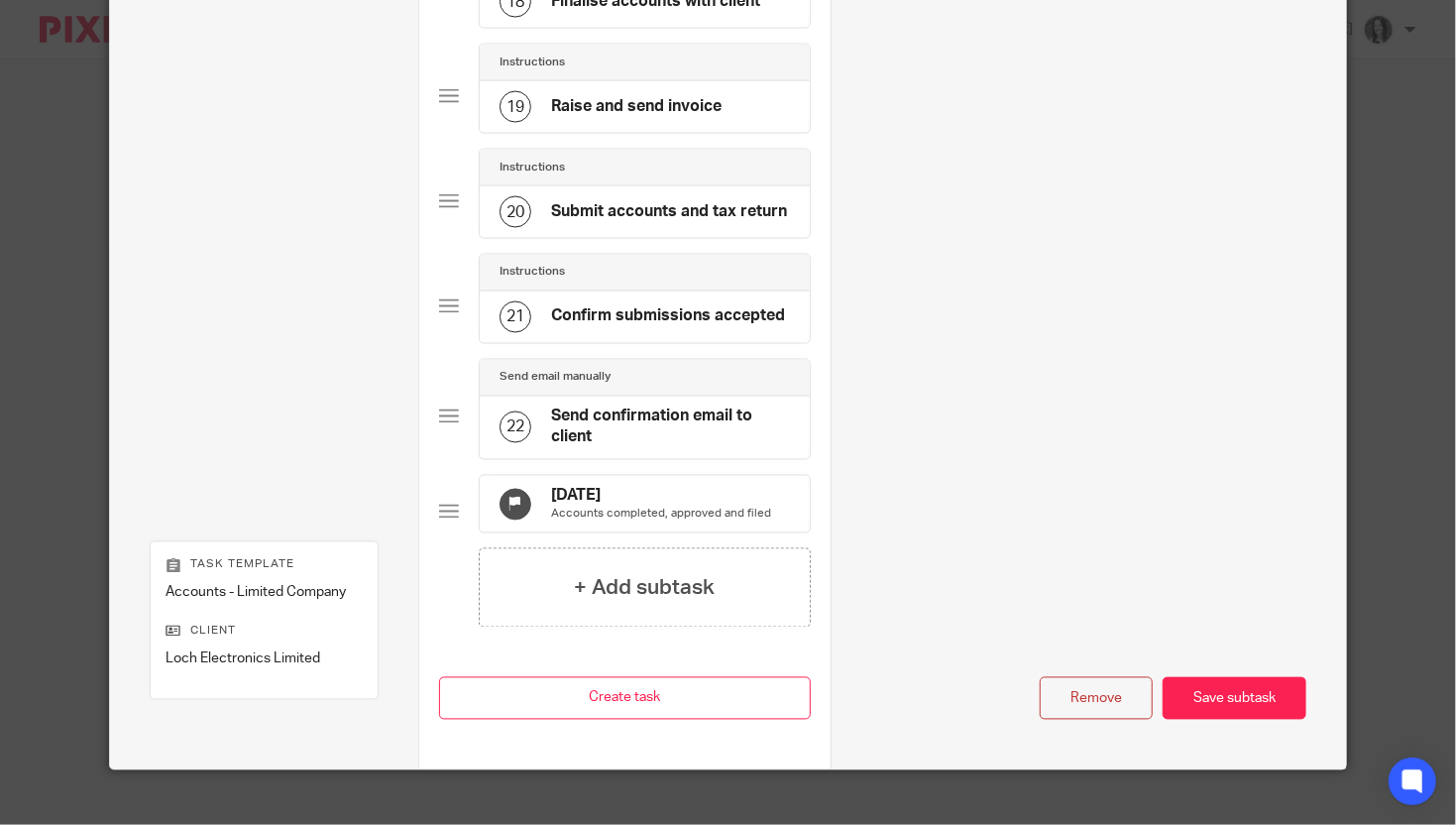 click on "Accounts completed, approved and filed" at bounding box center (661, 515) 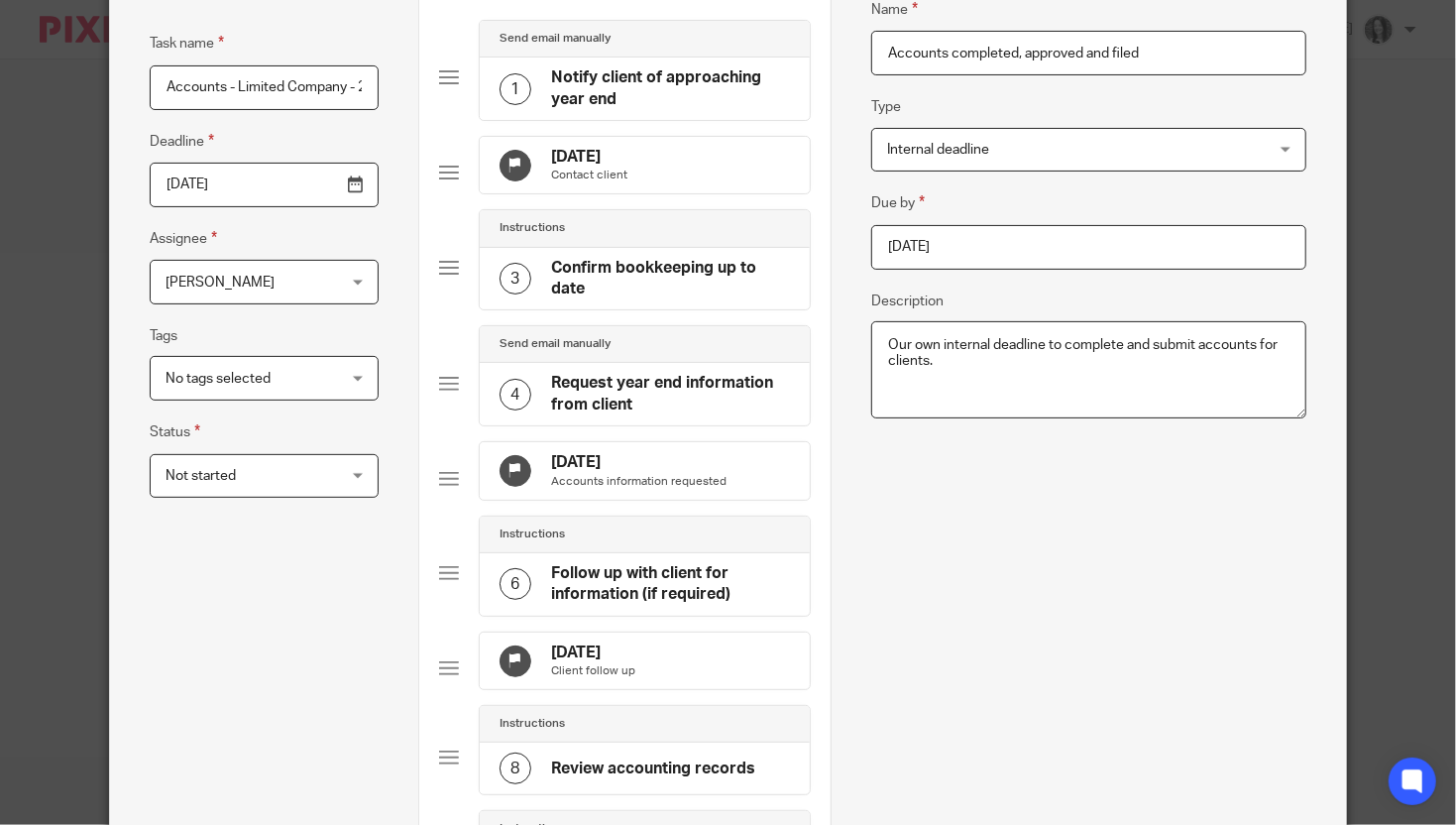 scroll, scrollTop: 0, scrollLeft: 0, axis: both 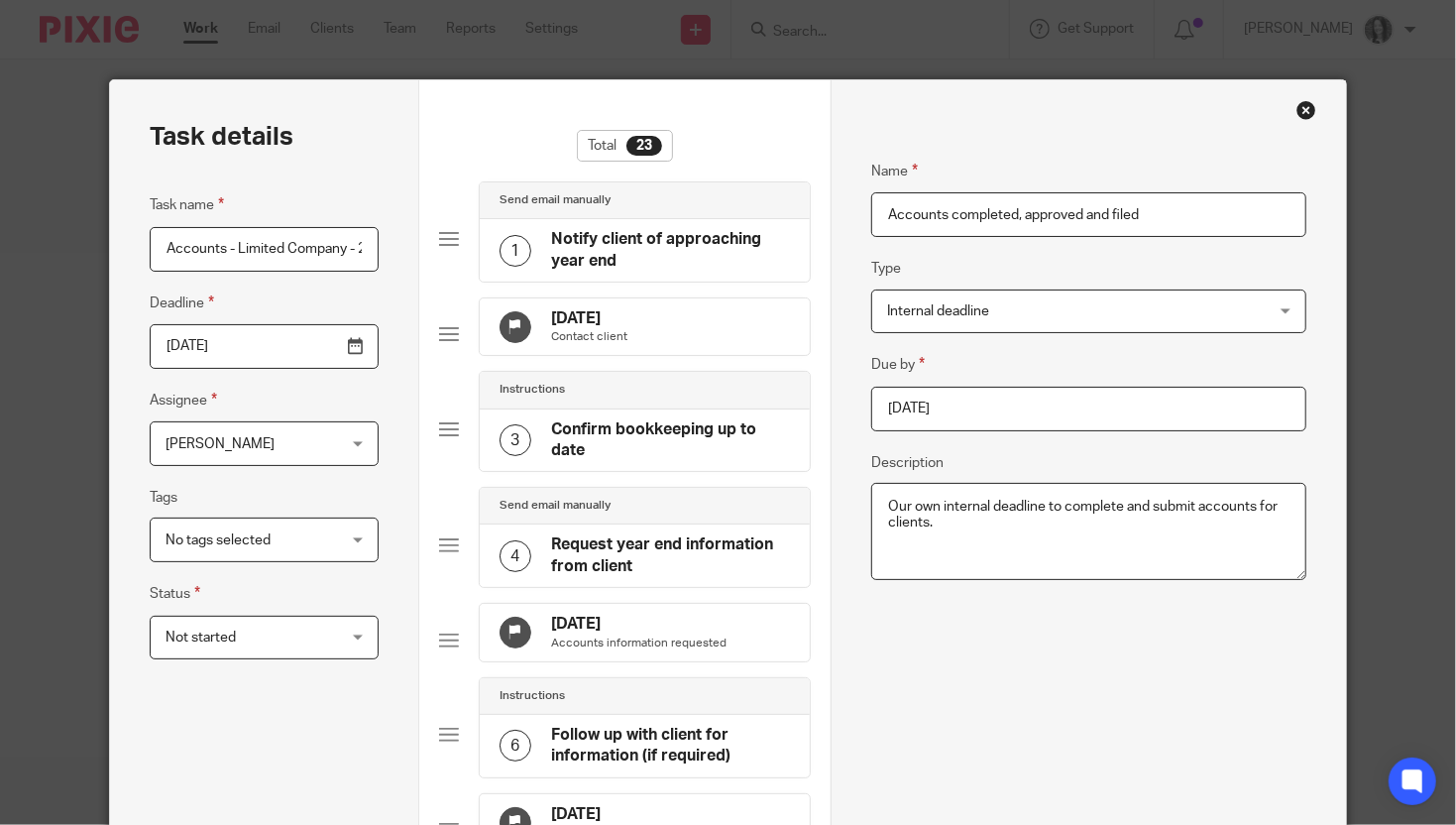 click on "2026-01-13" at bounding box center [1088, 409] 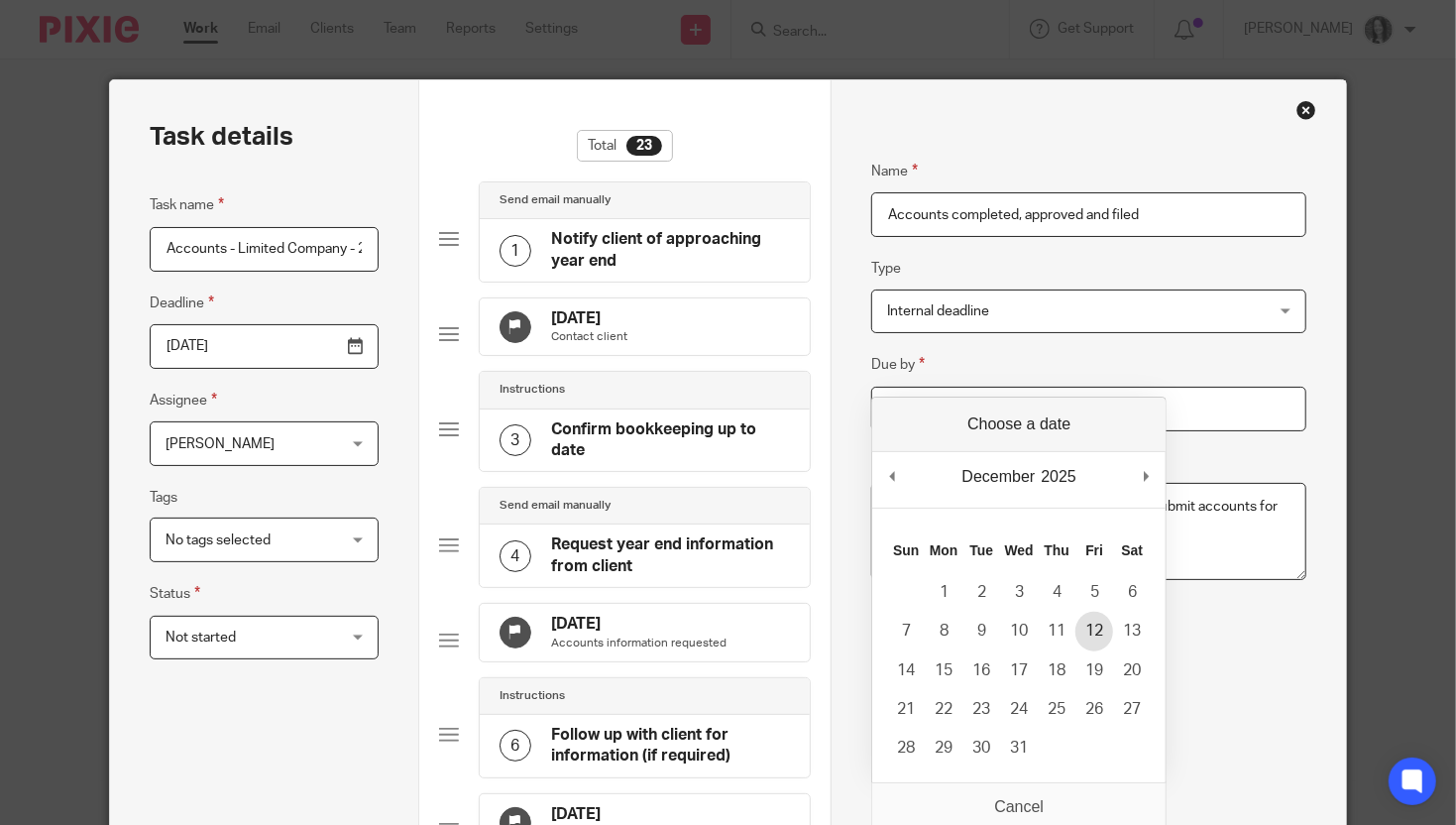 scroll, scrollTop: 50, scrollLeft: 0, axis: vertical 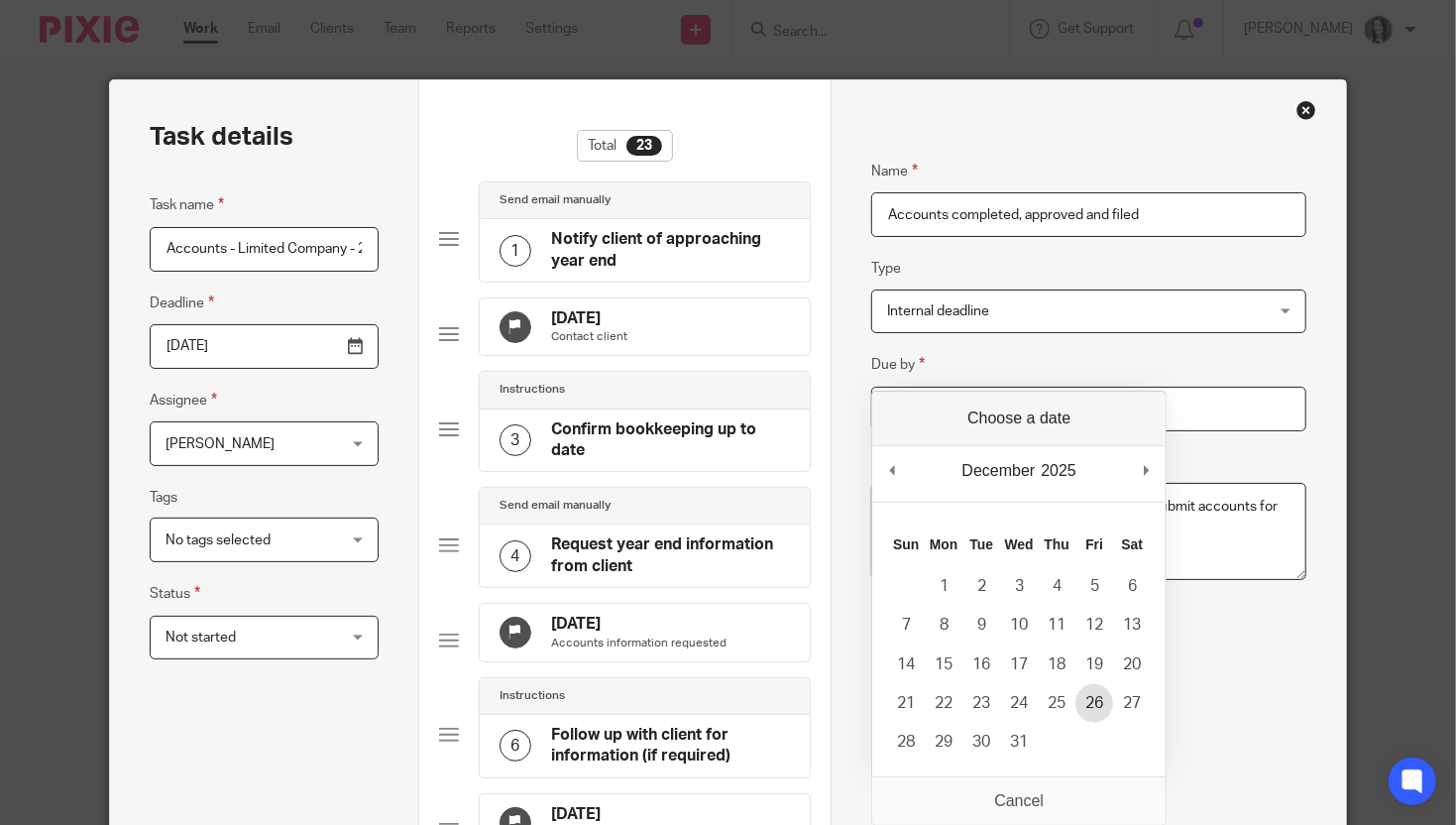 type on "2025-12-26" 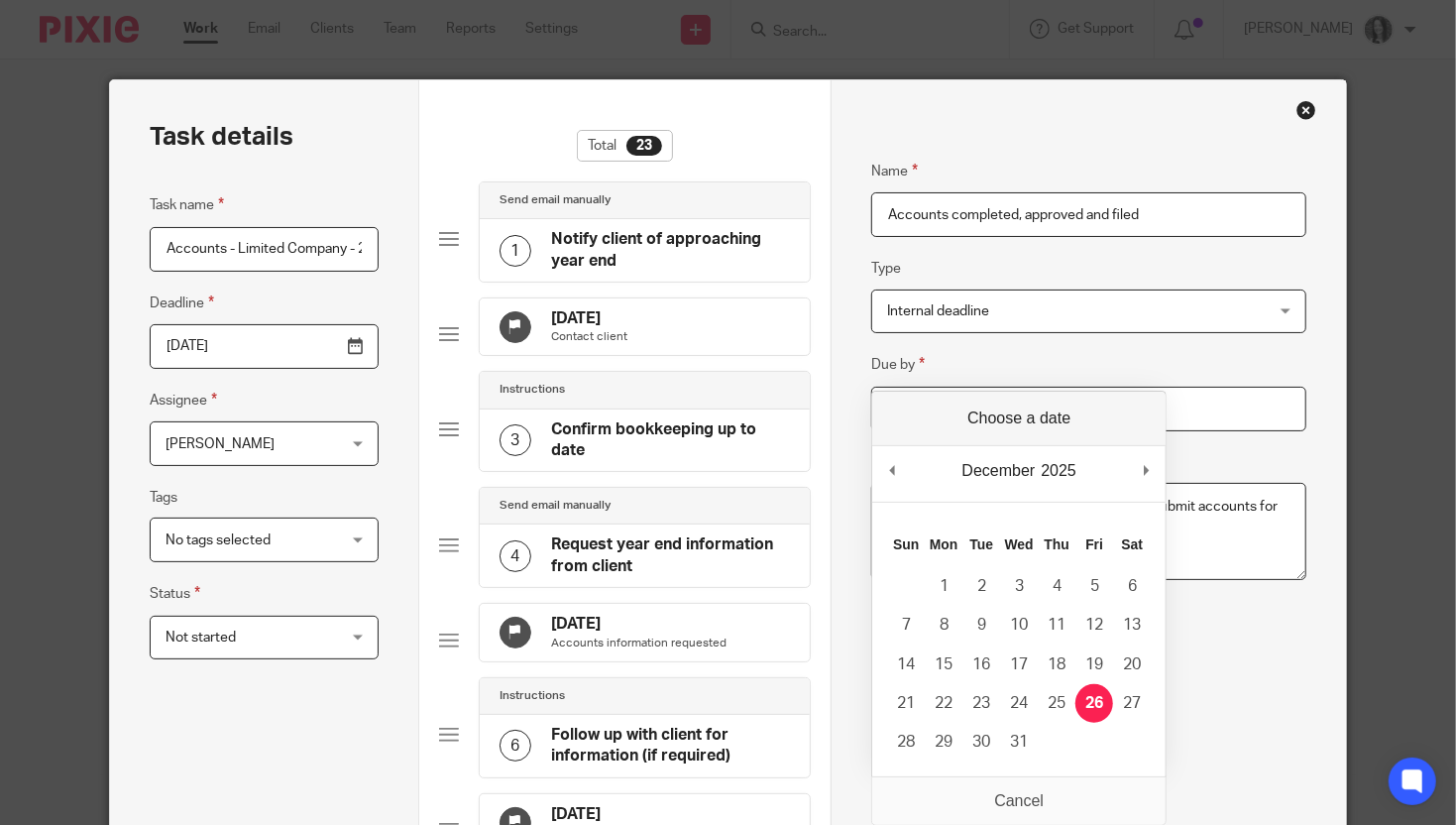 scroll, scrollTop: 0, scrollLeft: 0, axis: both 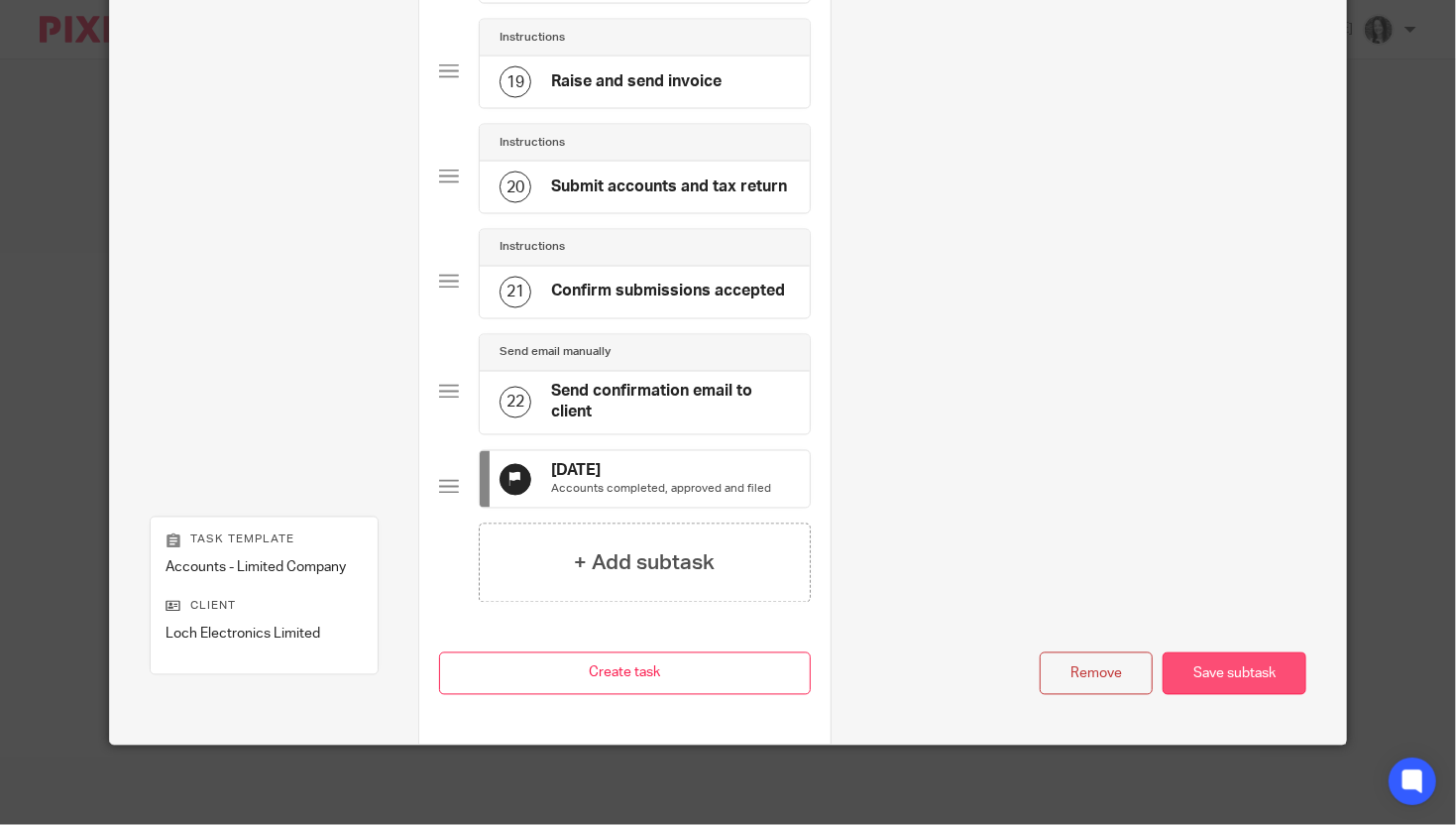 click on "Save subtask" at bounding box center [1234, 673] 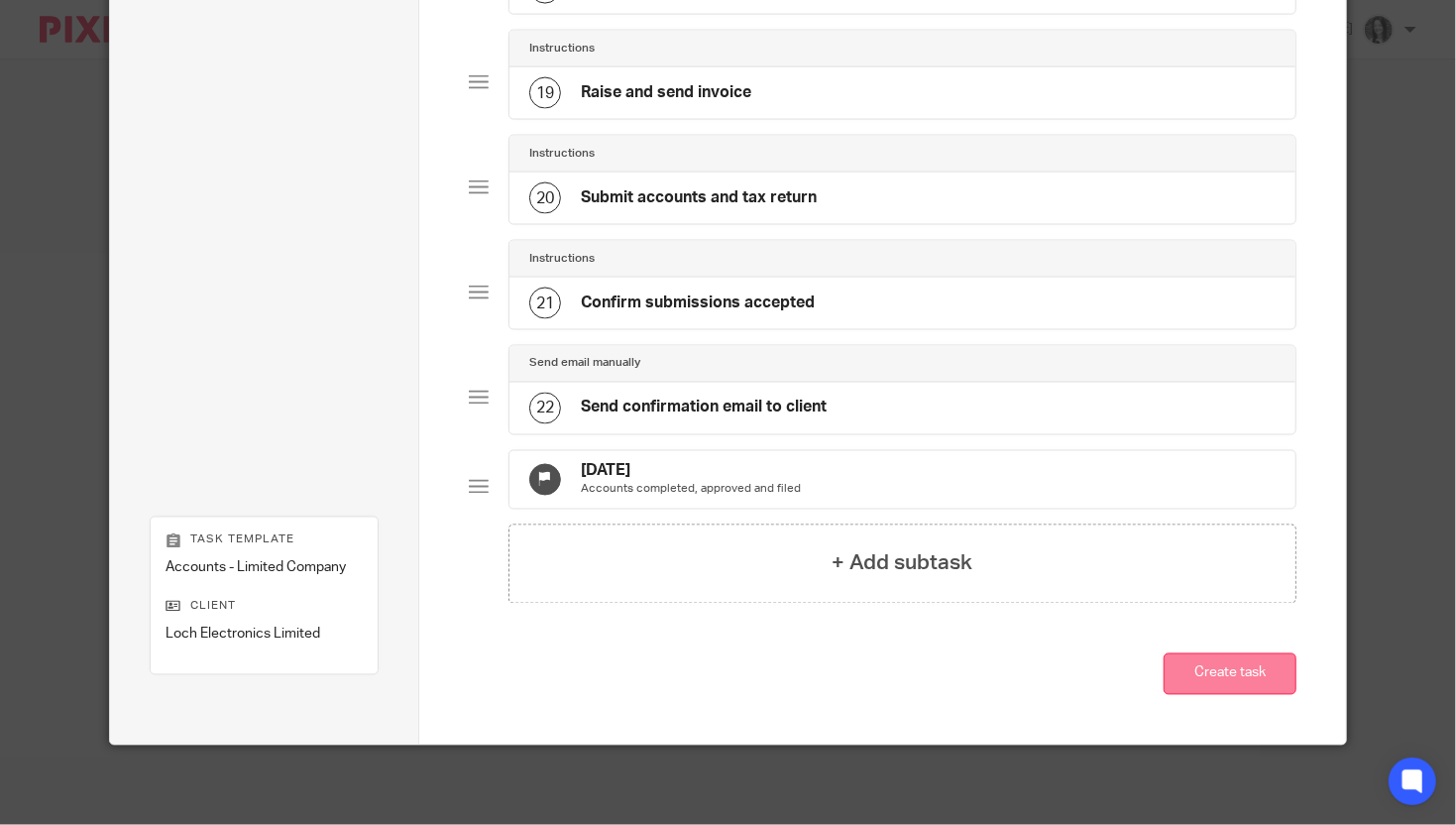 click on "Create task" at bounding box center (1230, 674) 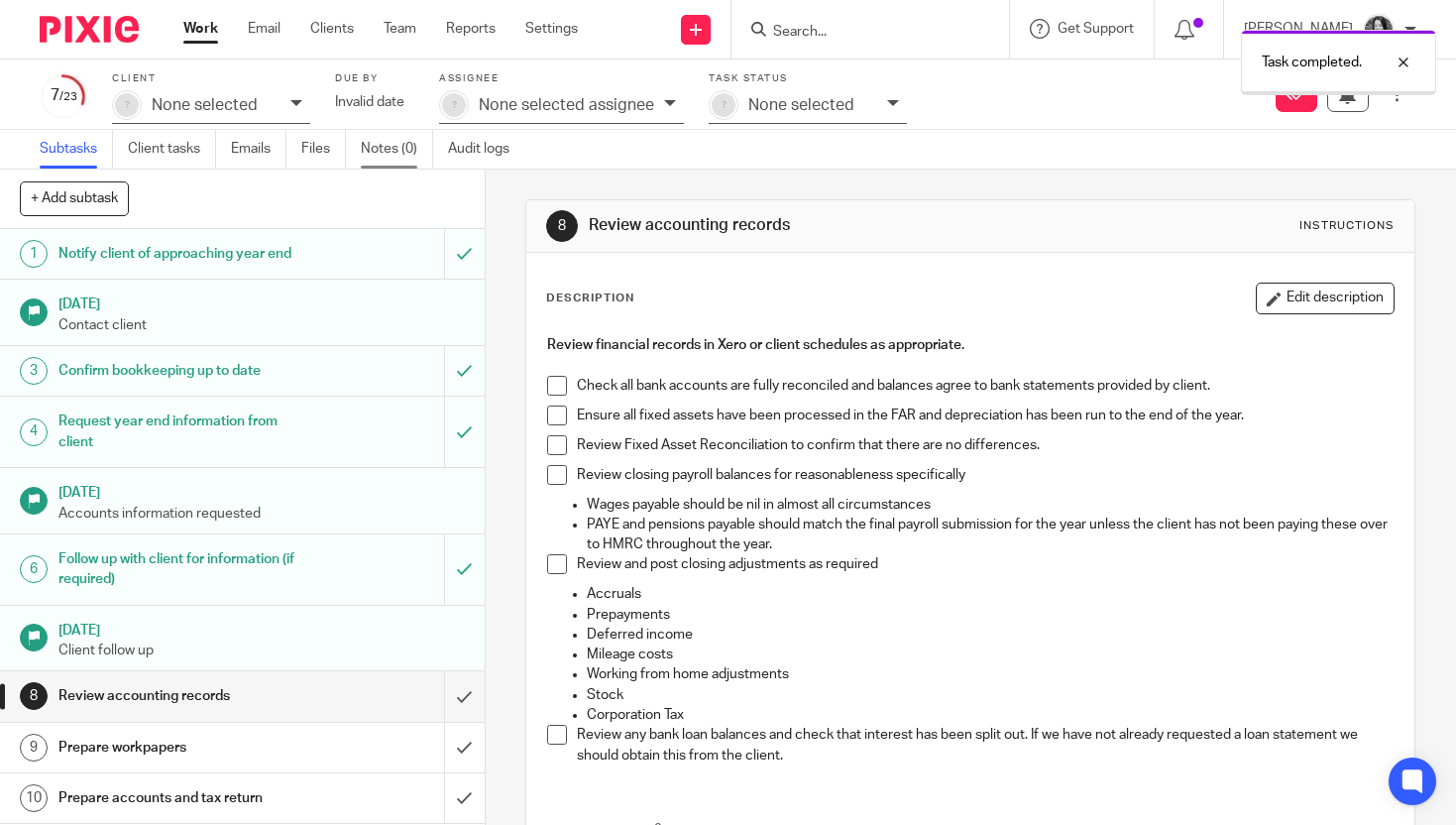 scroll, scrollTop: 0, scrollLeft: 0, axis: both 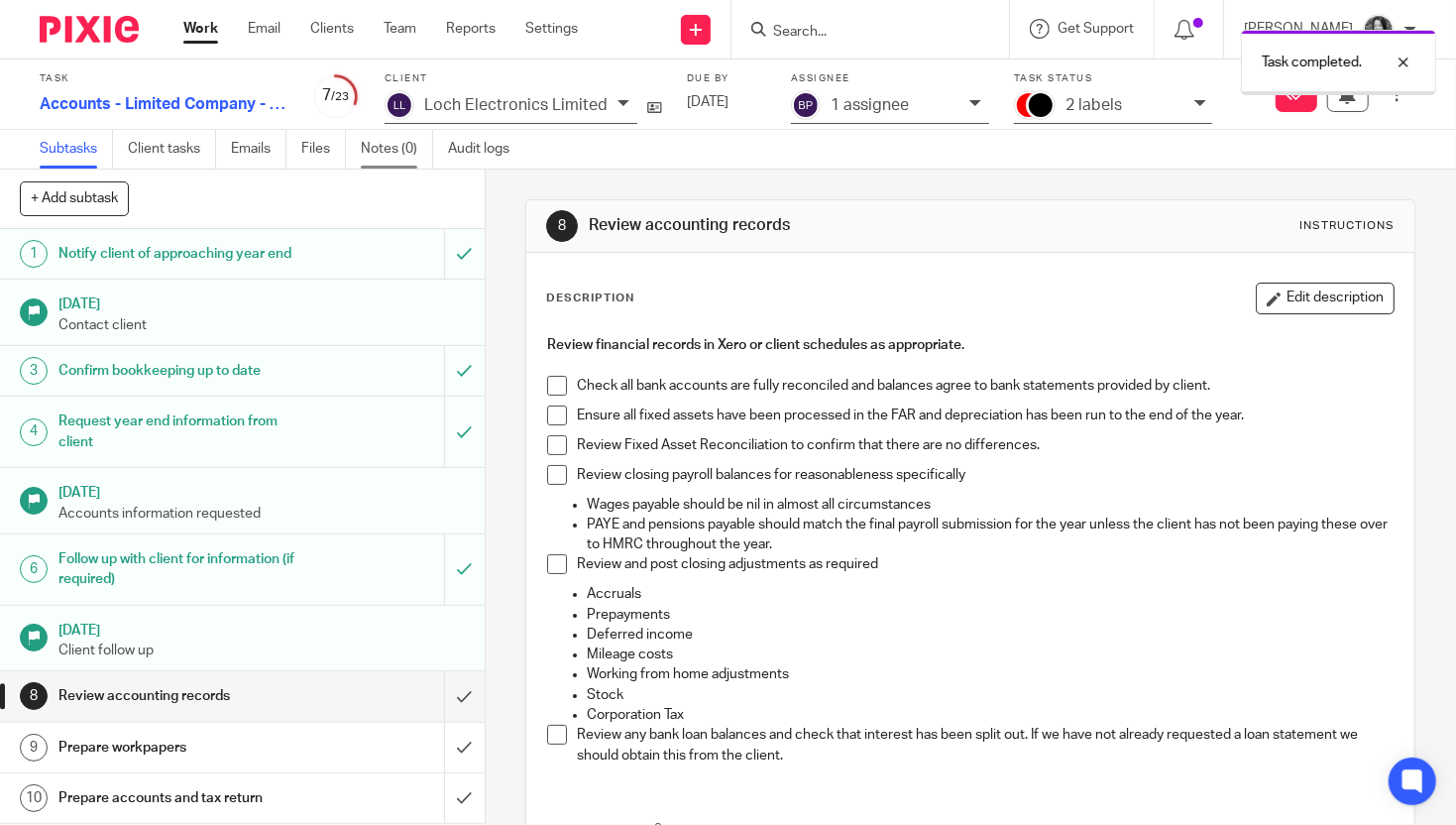 click on "Notes (0)" at bounding box center (396, 149) 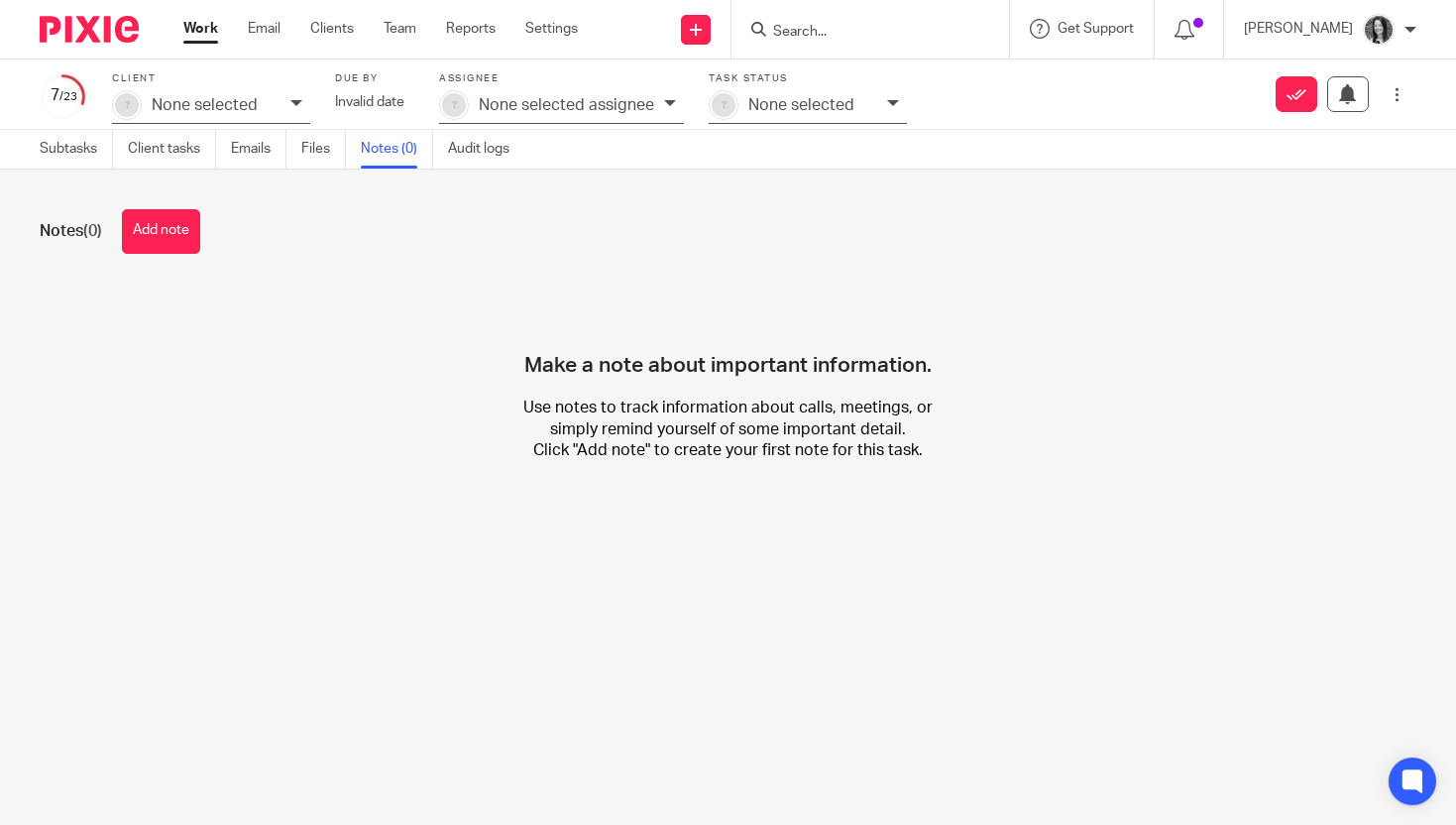scroll, scrollTop: 0, scrollLeft: 0, axis: both 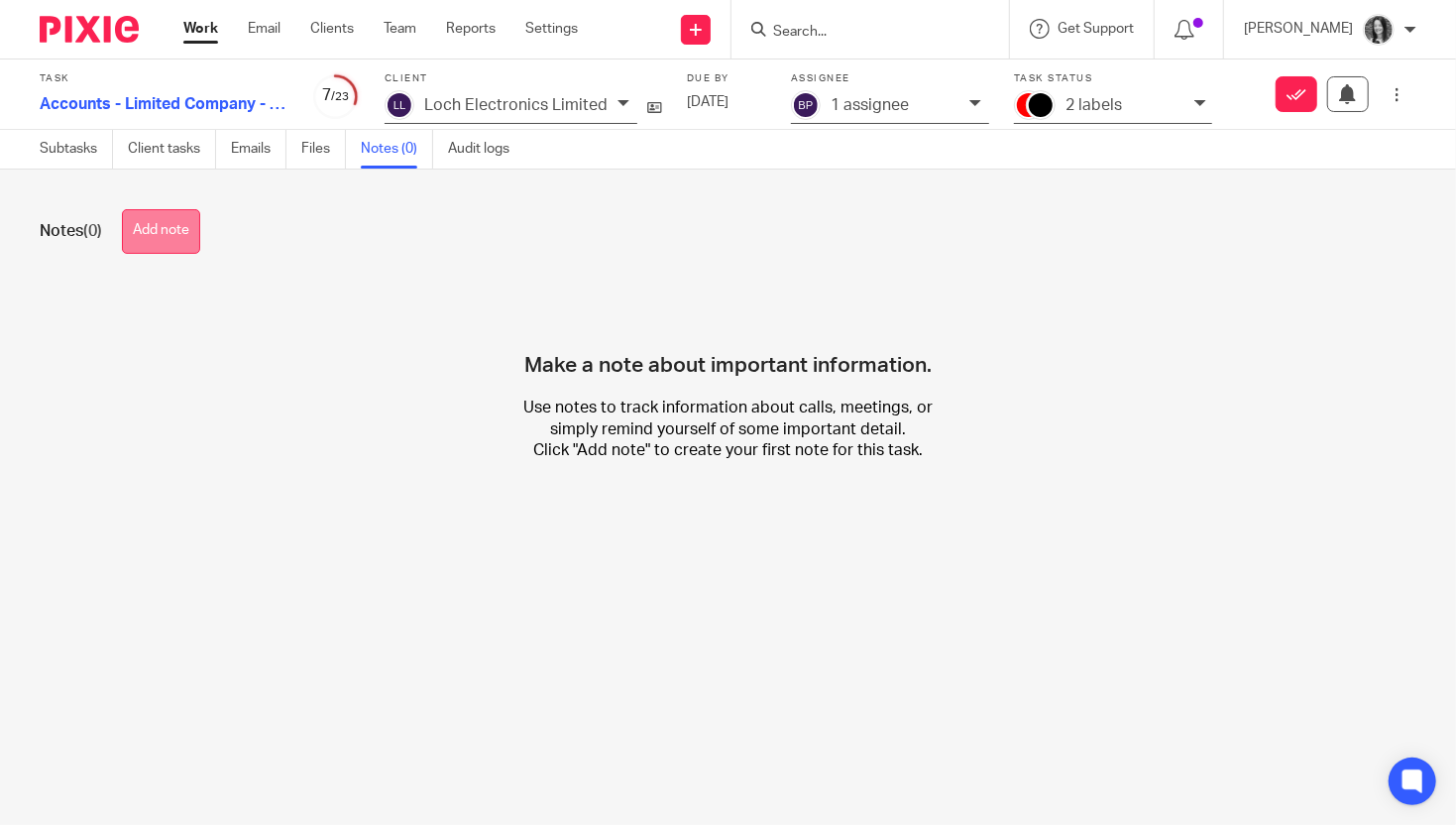click on "Add note" at bounding box center (161, 231) 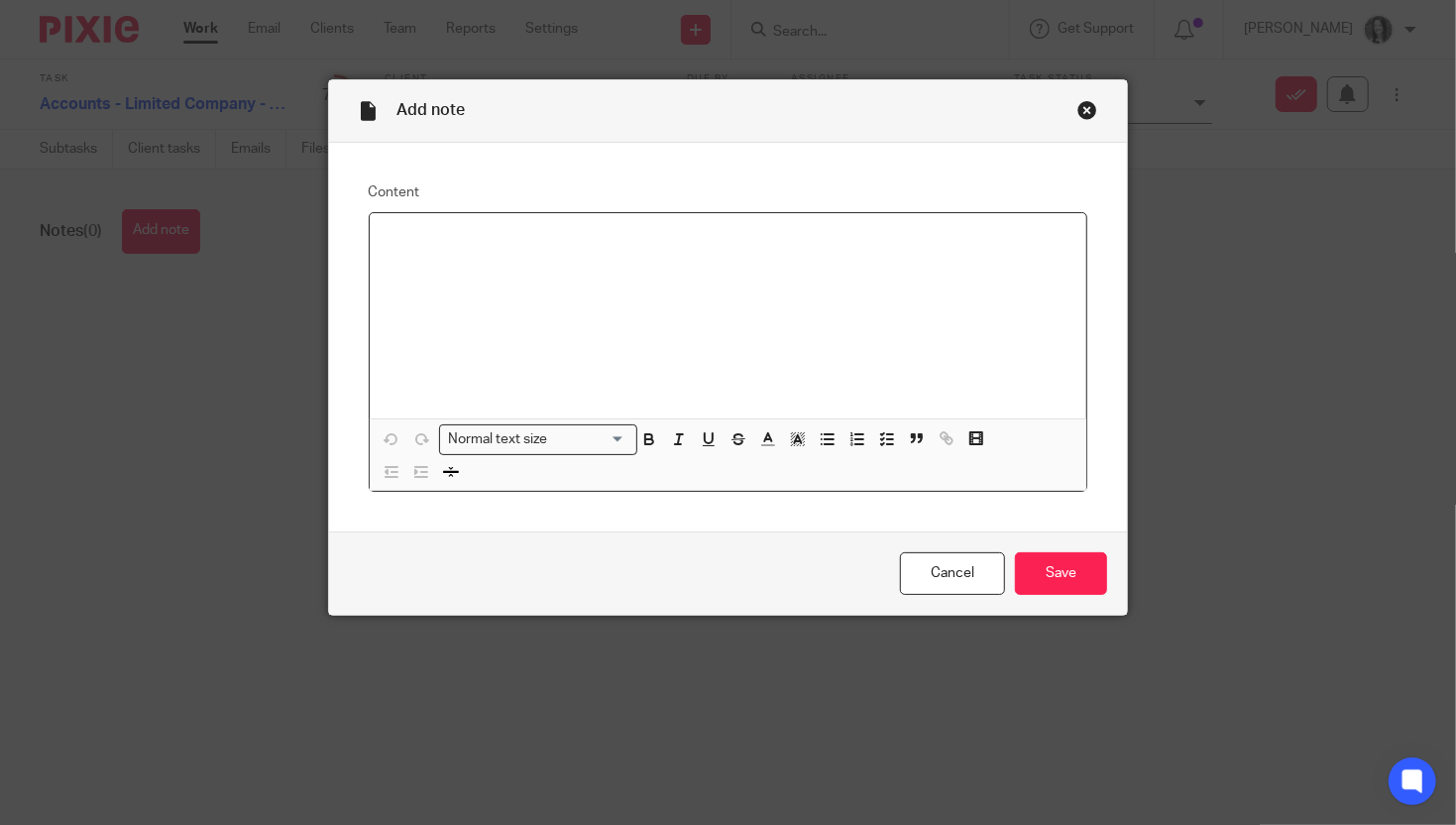 type 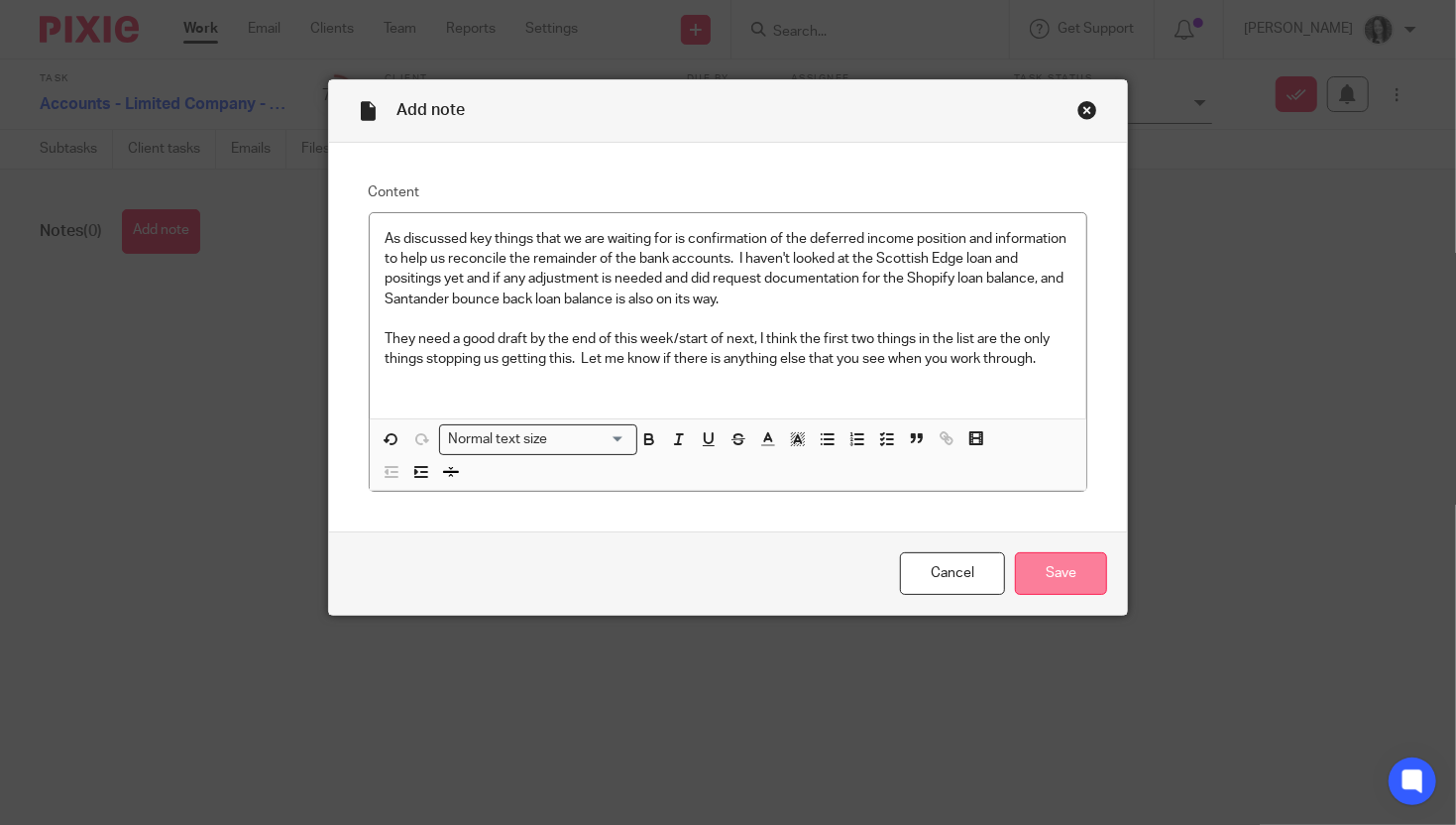 click on "Save" at bounding box center [1061, 573] 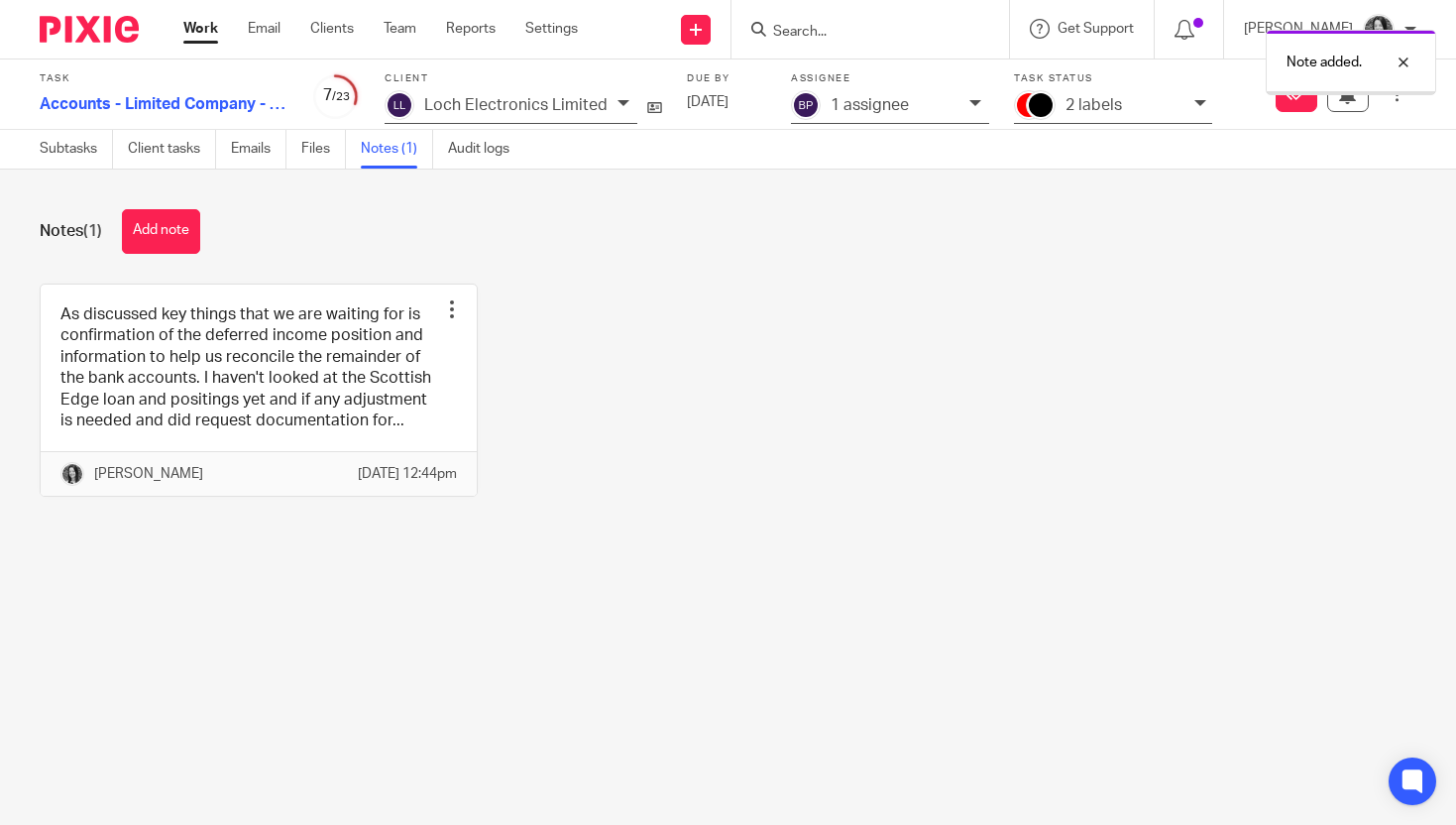 scroll, scrollTop: 0, scrollLeft: 0, axis: both 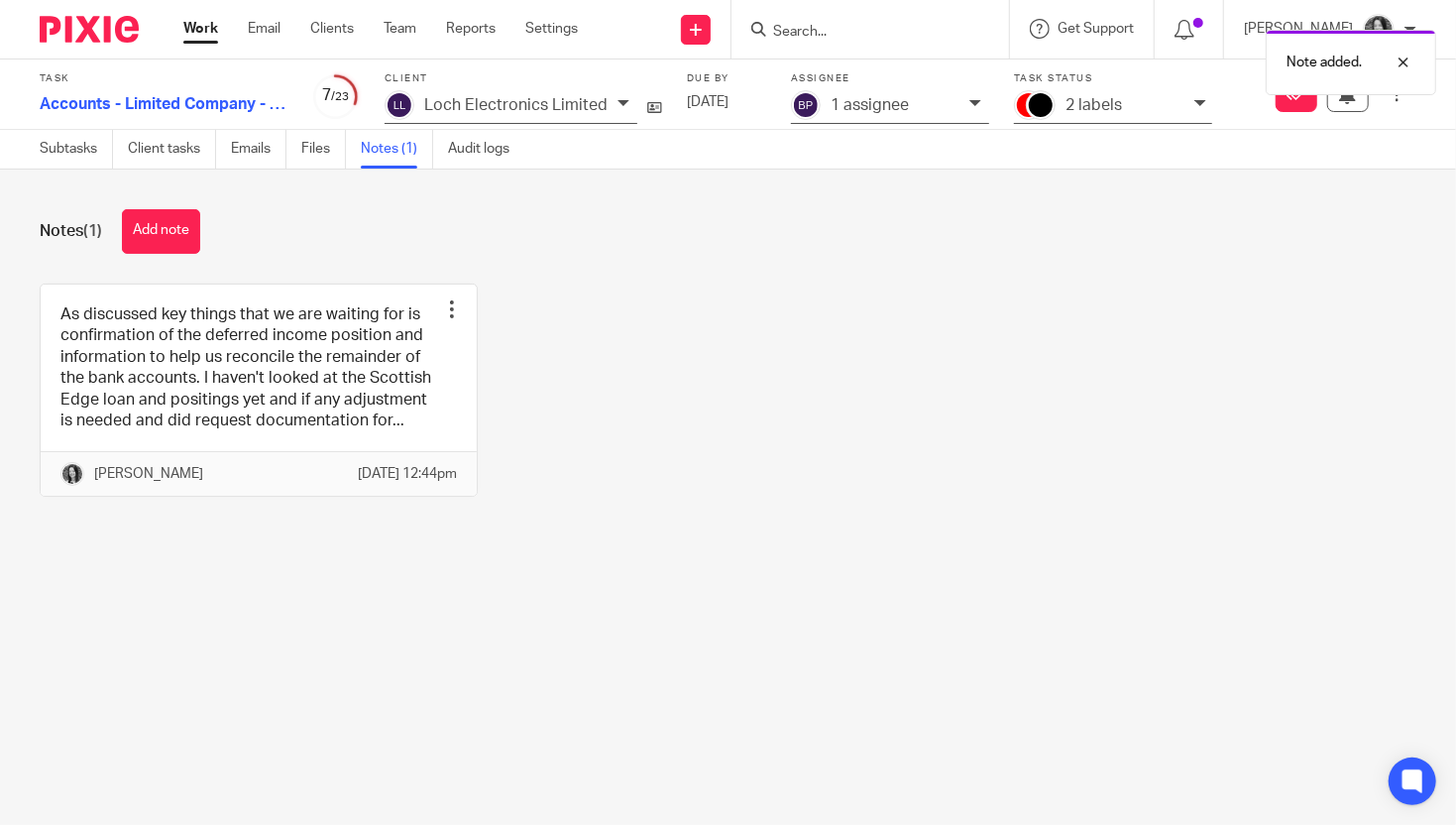click on "1
assignee" at bounding box center (869, 105) 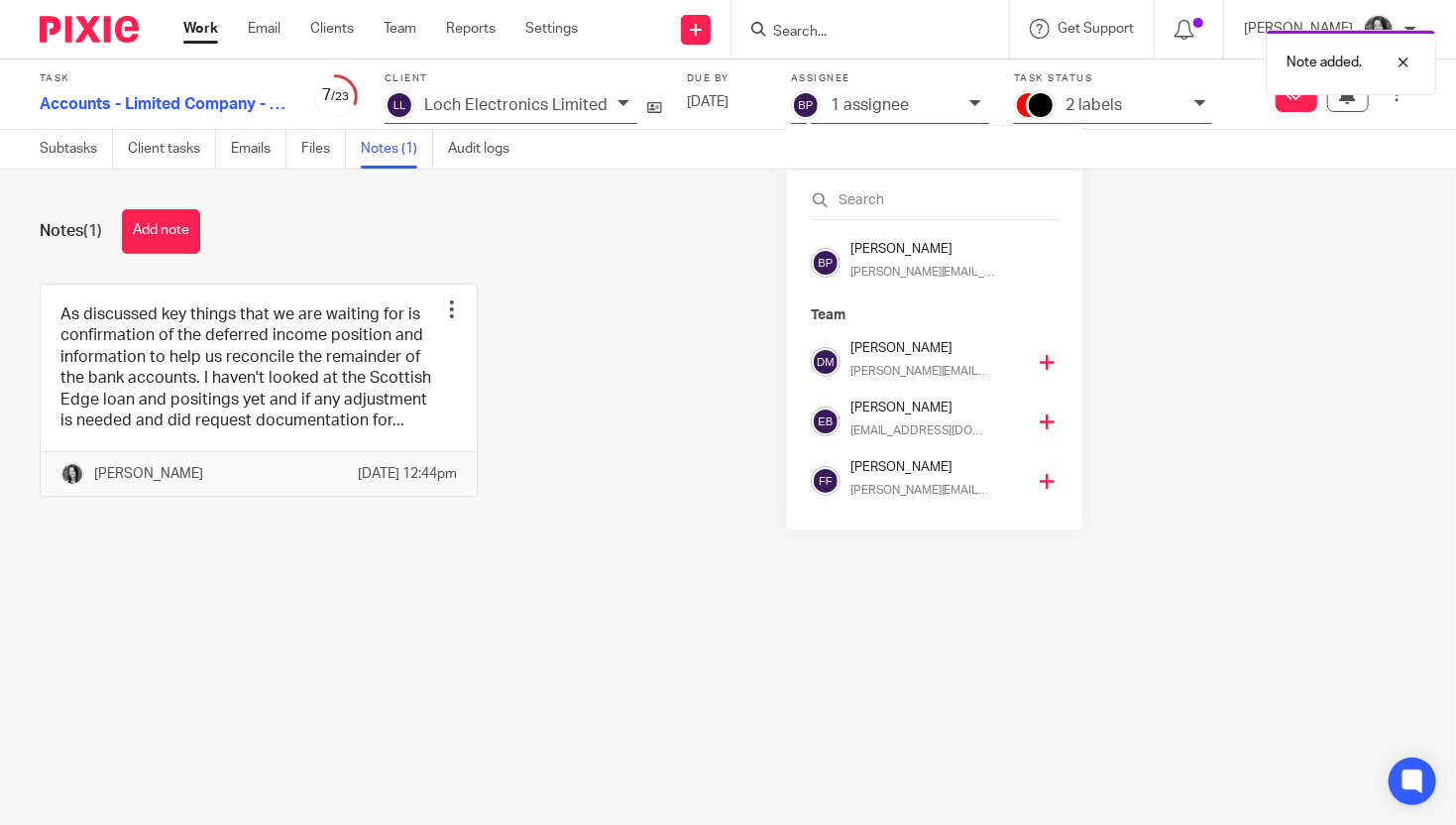 click at bounding box center [826, 481] 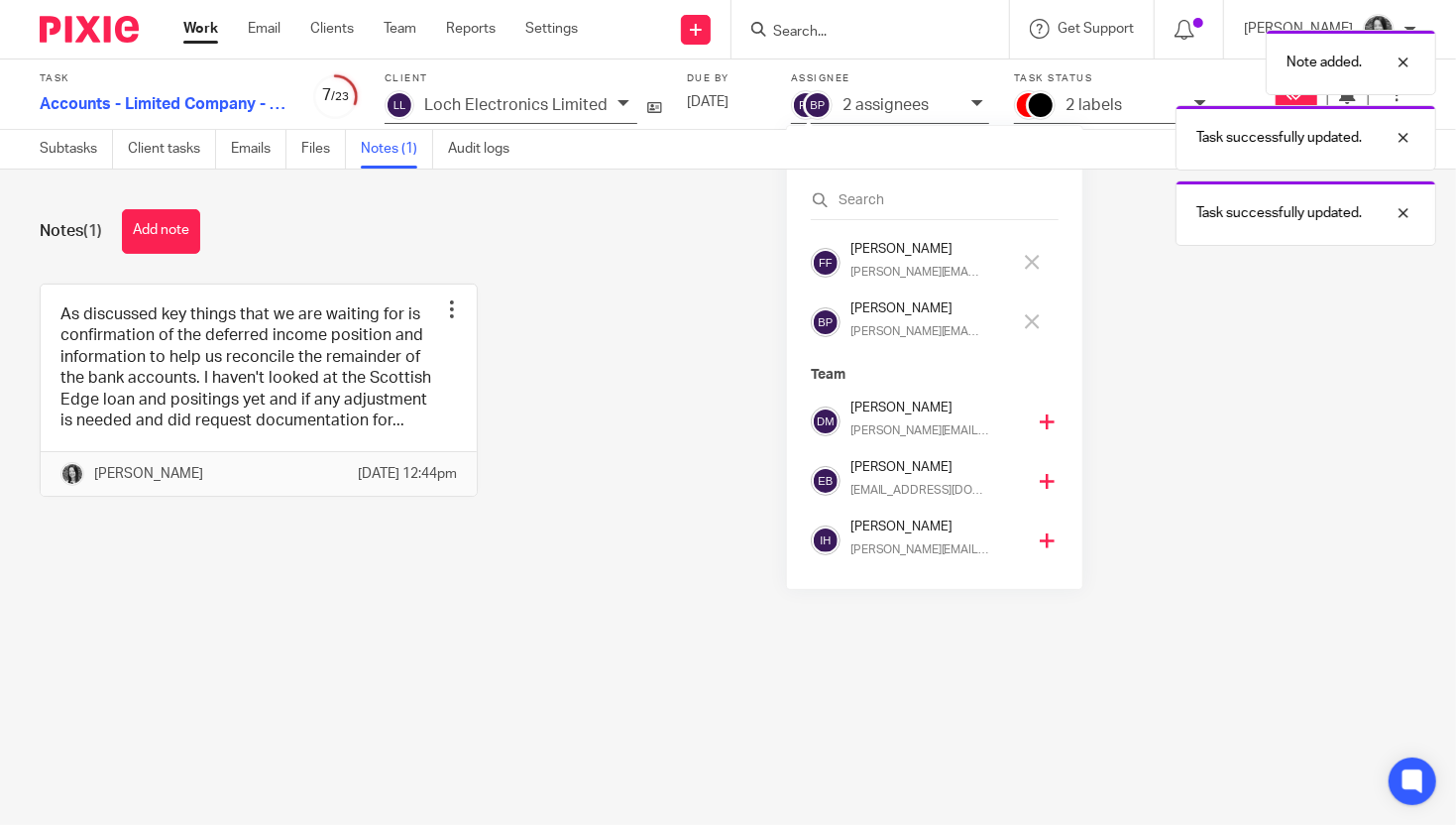 click on "[PERSON_NAME]" at bounding box center (931, 308) 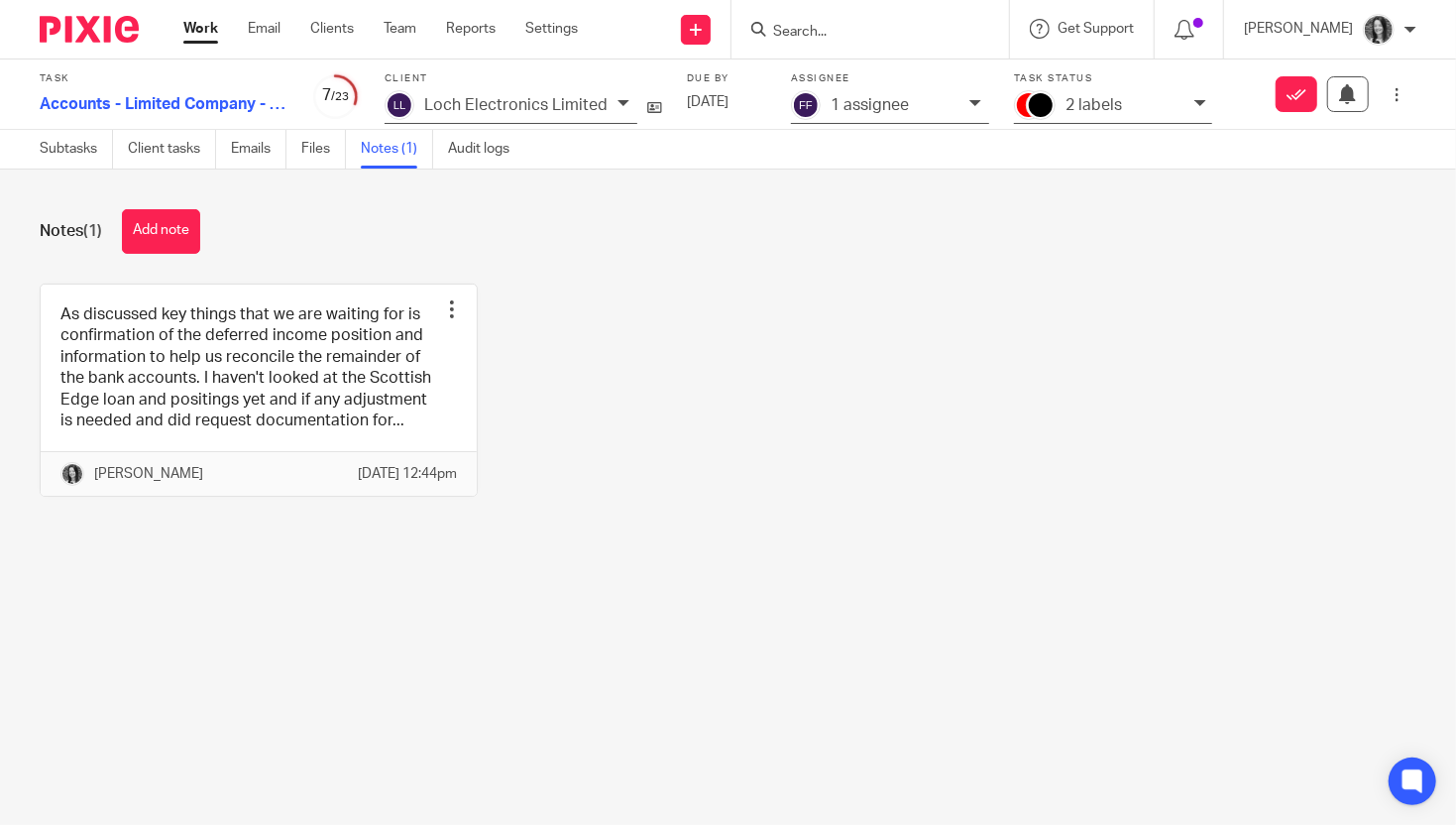 click at bounding box center [860, 33] 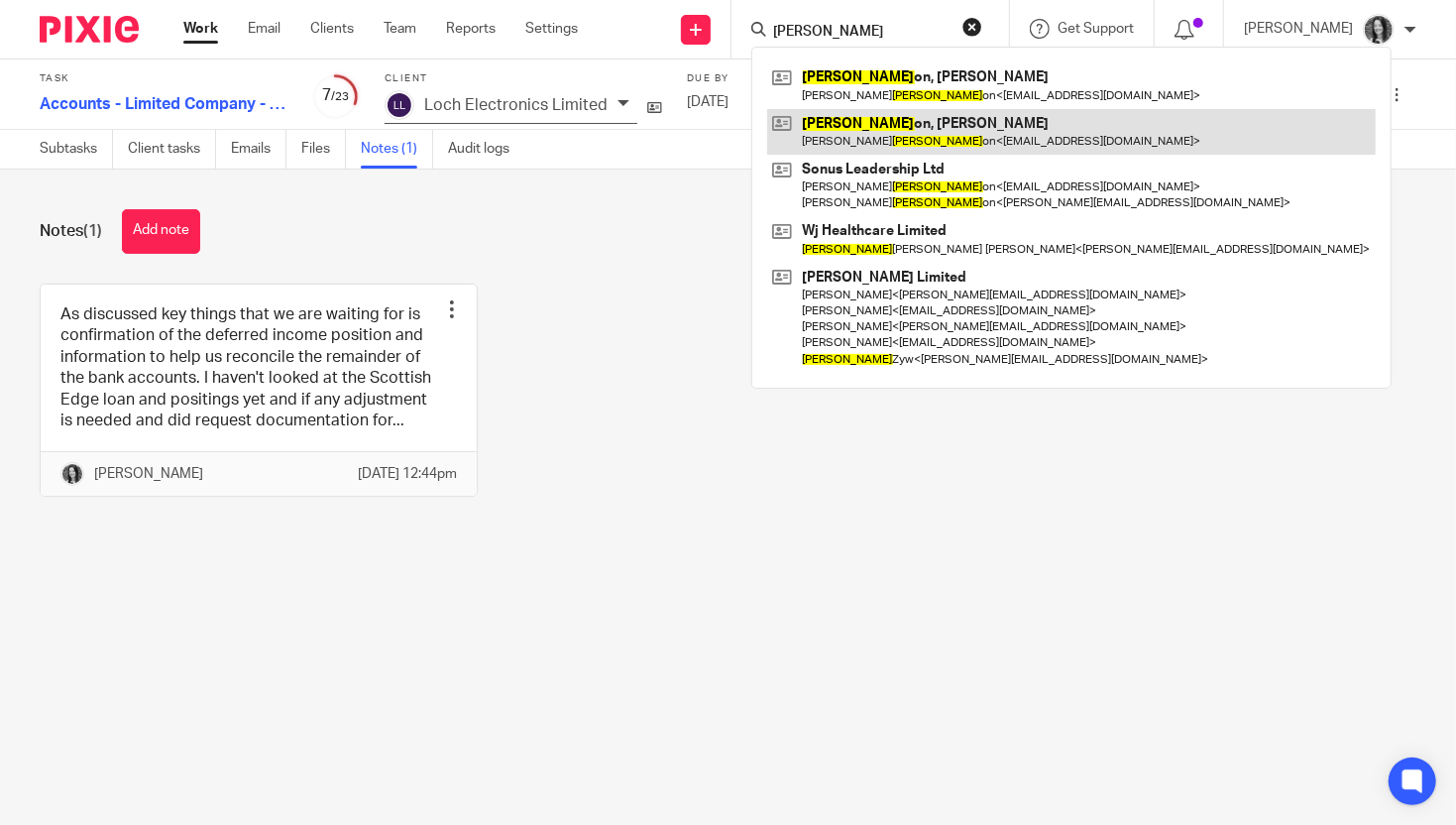 type on "thoms" 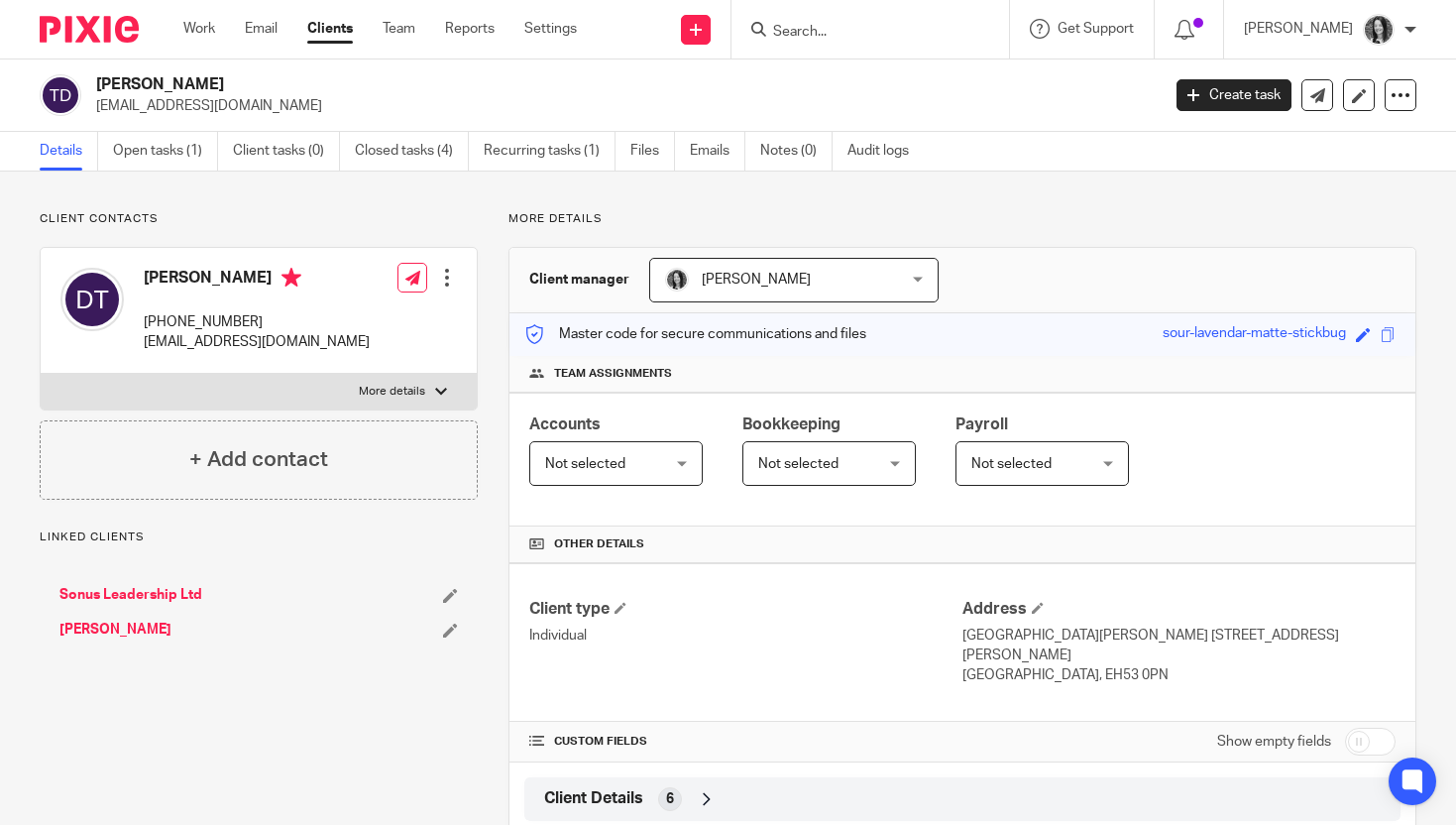 scroll, scrollTop: 0, scrollLeft: 0, axis: both 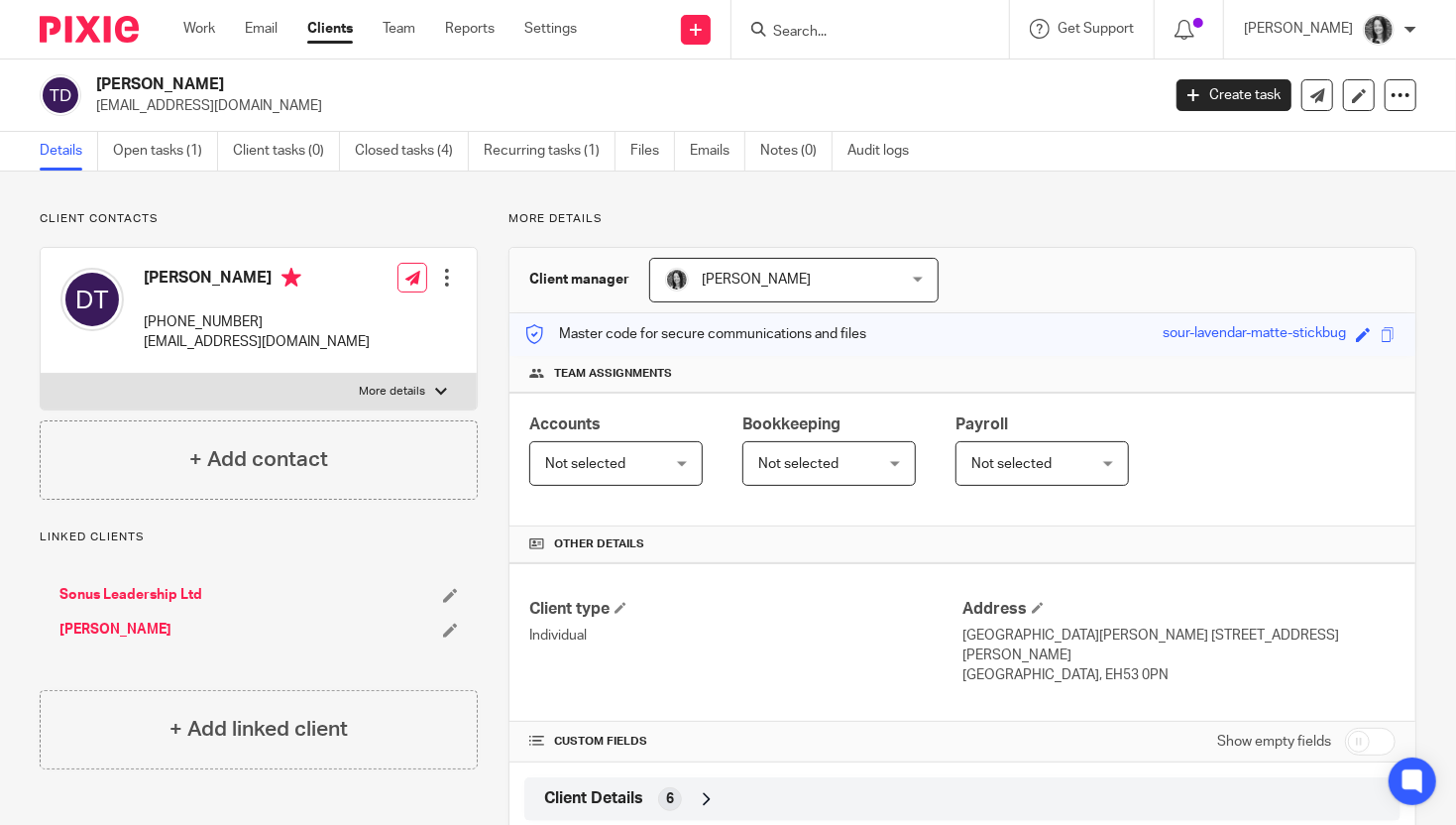 click on "[PERSON_NAME]
[EMAIL_ADDRESS][DOMAIN_NAME]
Create task
Update from Companies House
Export data
Merge
Archive client
Delete client" at bounding box center (728, 95) 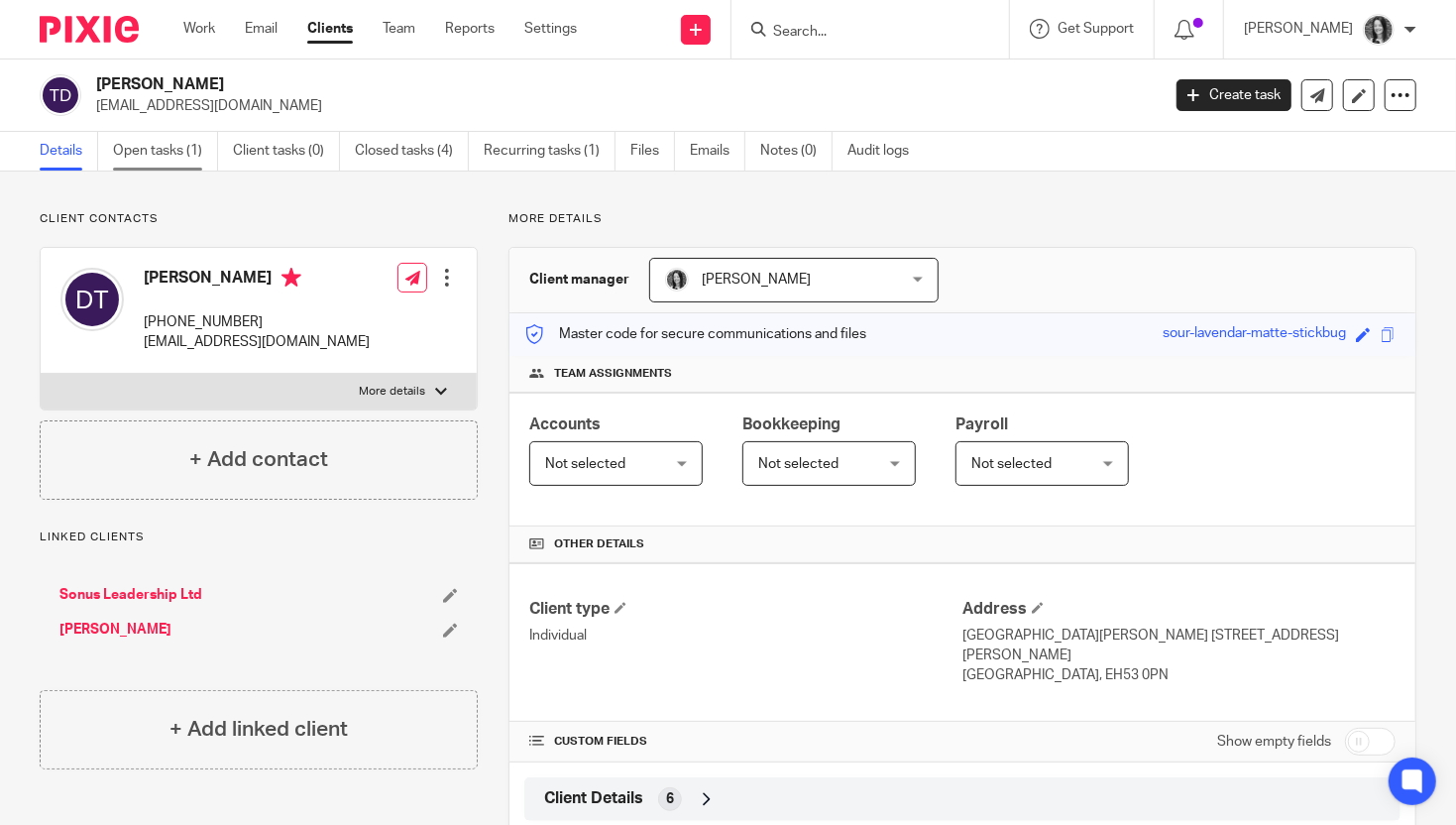 click on "Open tasks (1)" at bounding box center [166, 151] 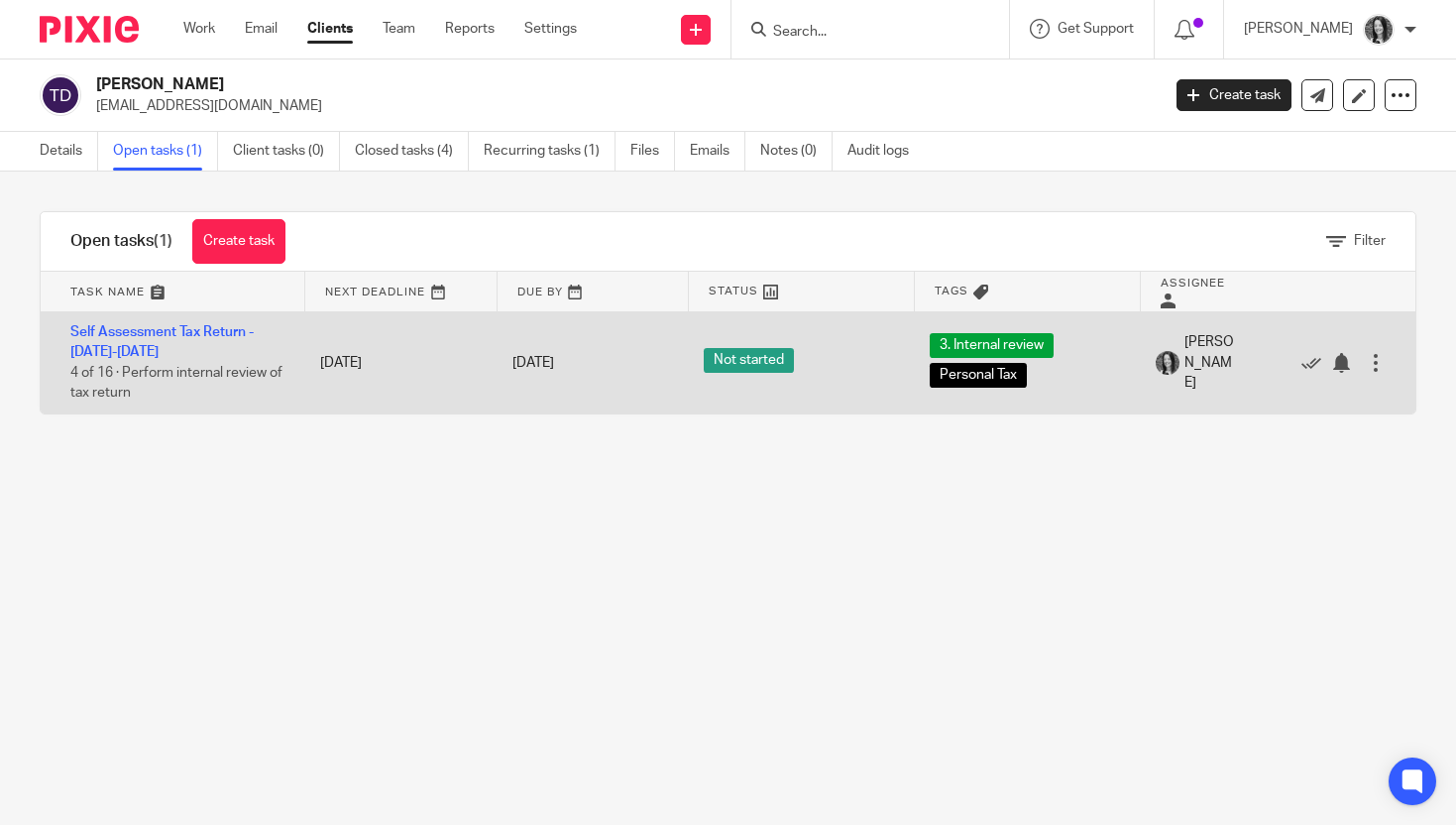 scroll, scrollTop: 0, scrollLeft: 0, axis: both 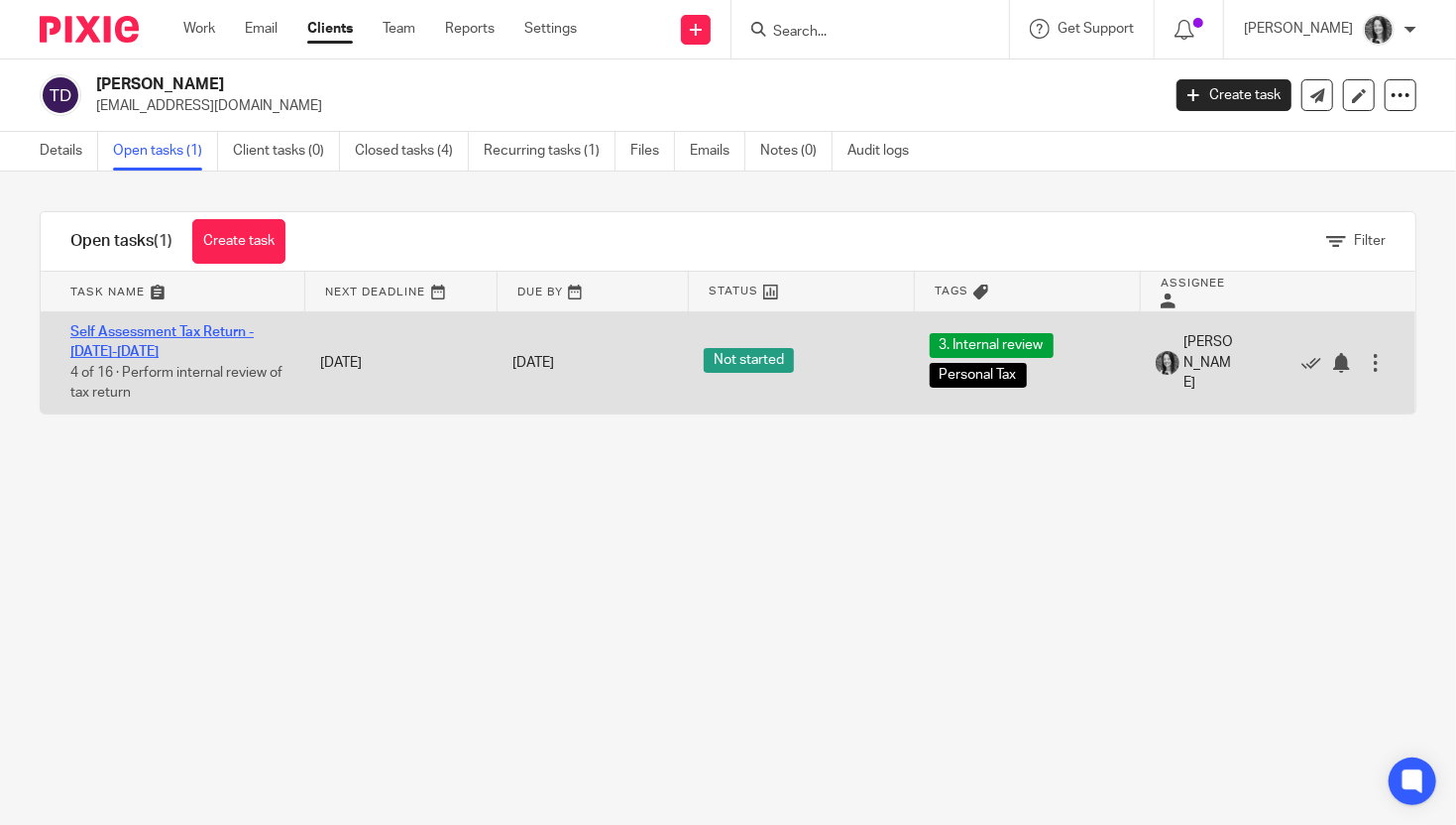 click on "Self Assessment Tax Return - [DATE]-[DATE]" at bounding box center [162, 342] 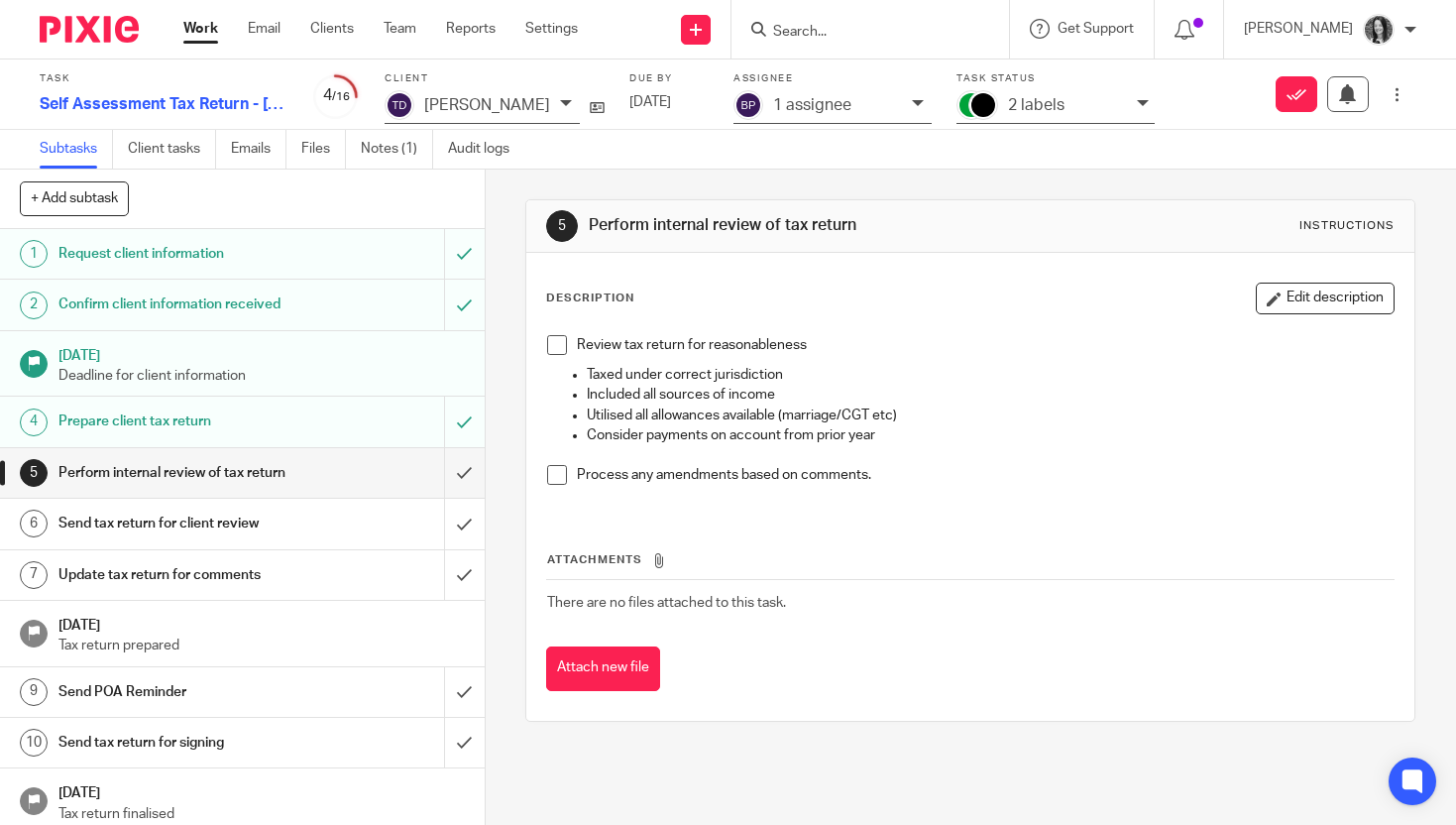 scroll, scrollTop: 0, scrollLeft: 0, axis: both 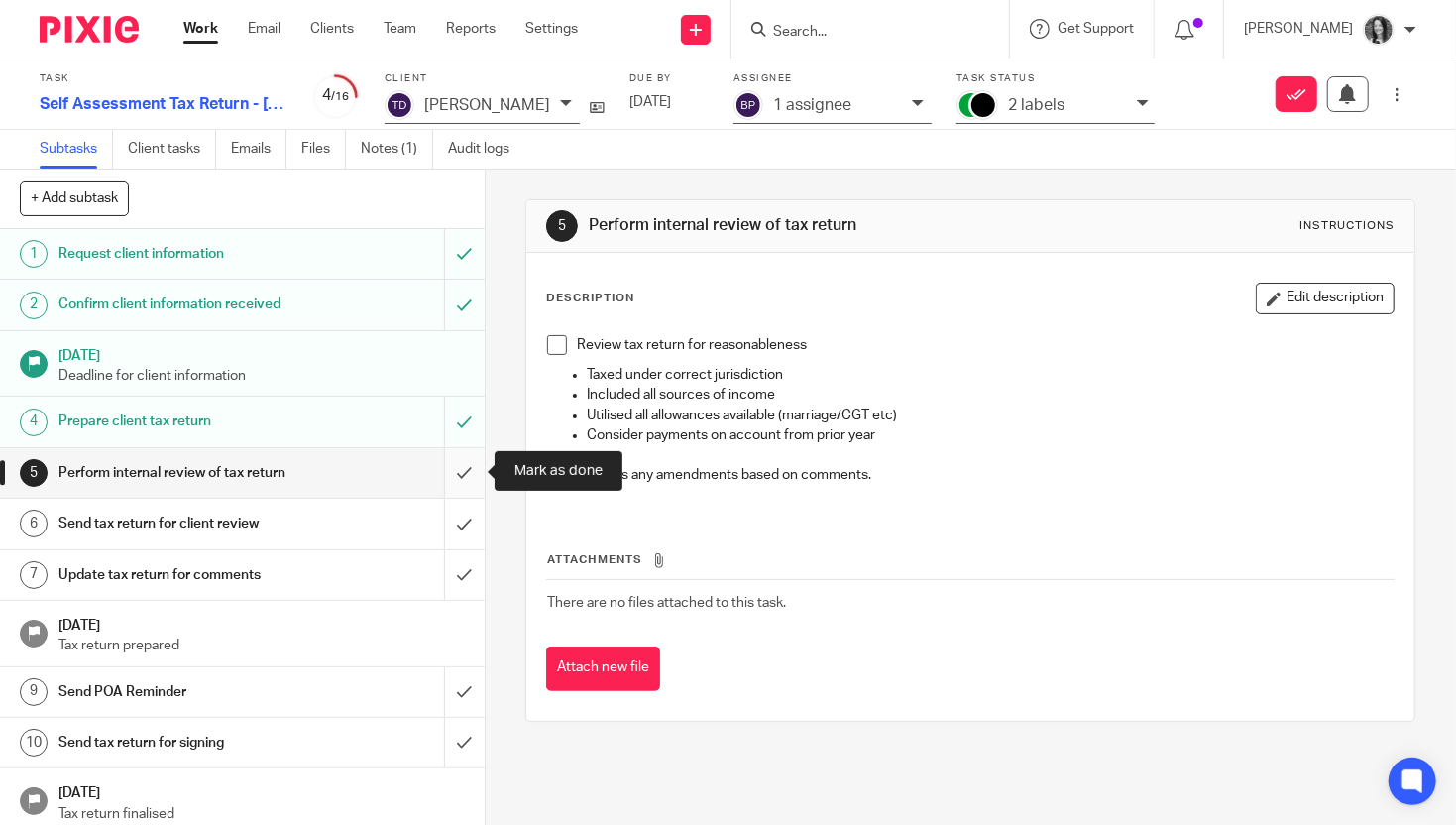 click at bounding box center [242, 473] 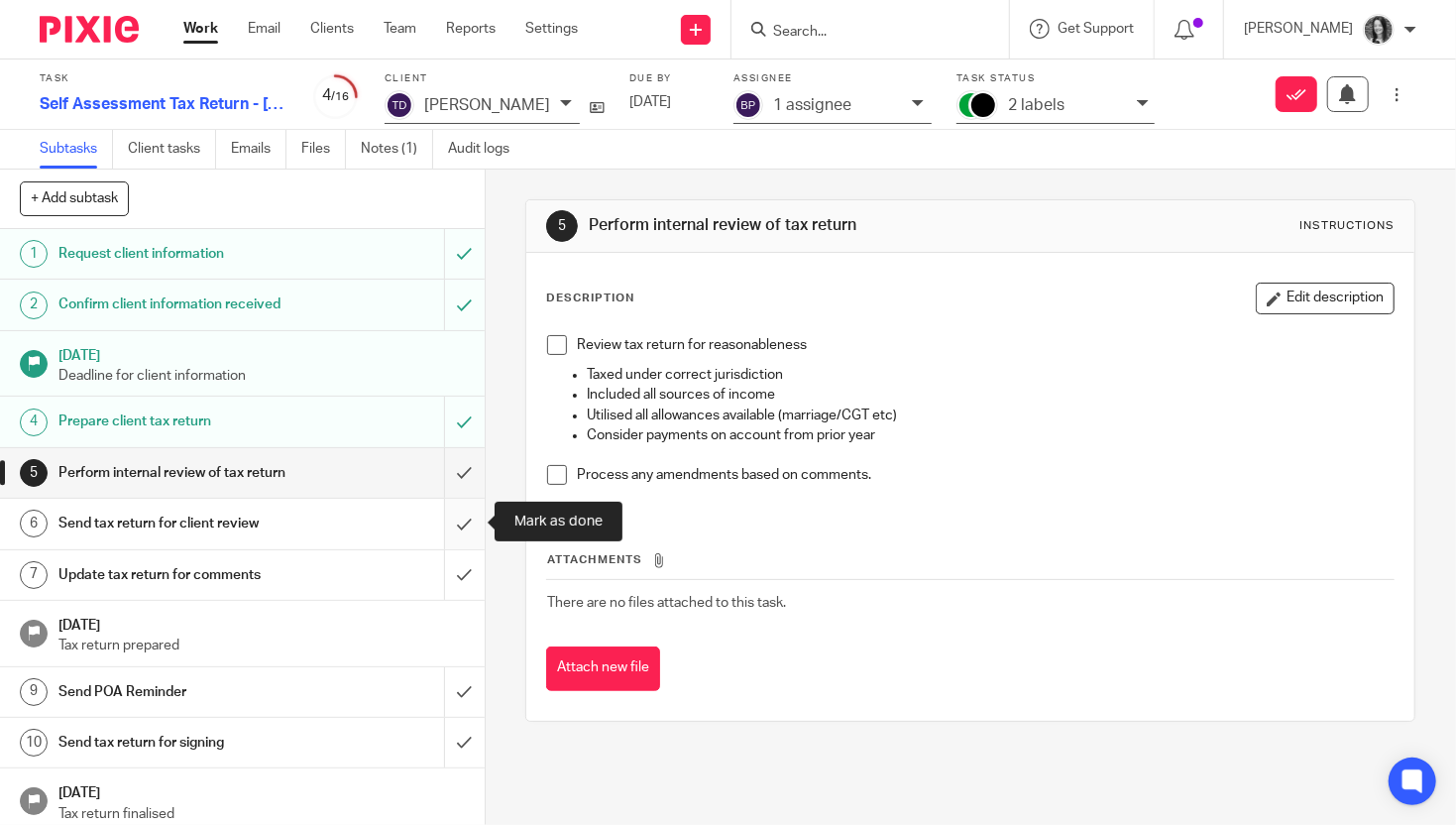 click at bounding box center (242, 524) 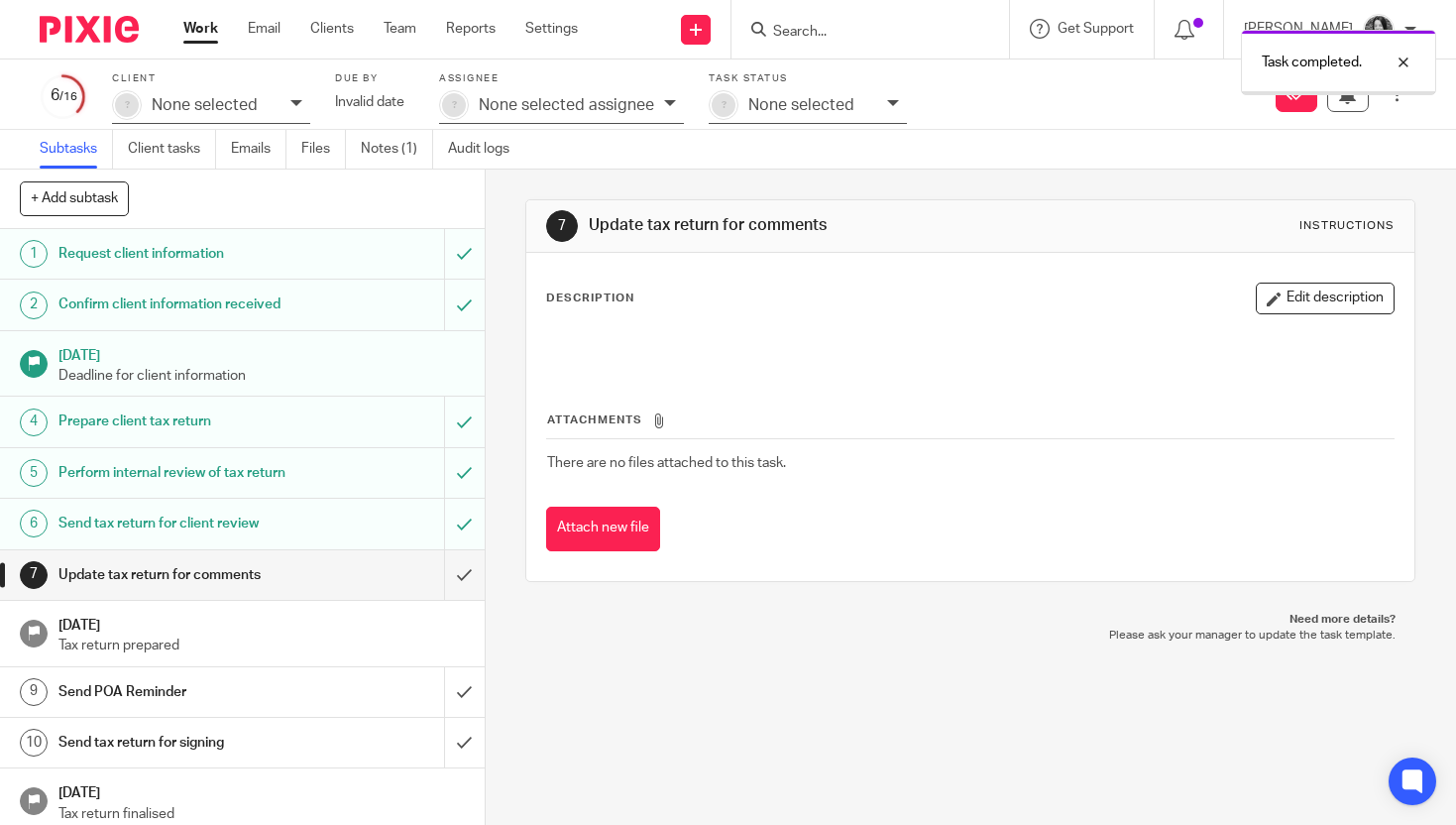 scroll, scrollTop: 0, scrollLeft: 0, axis: both 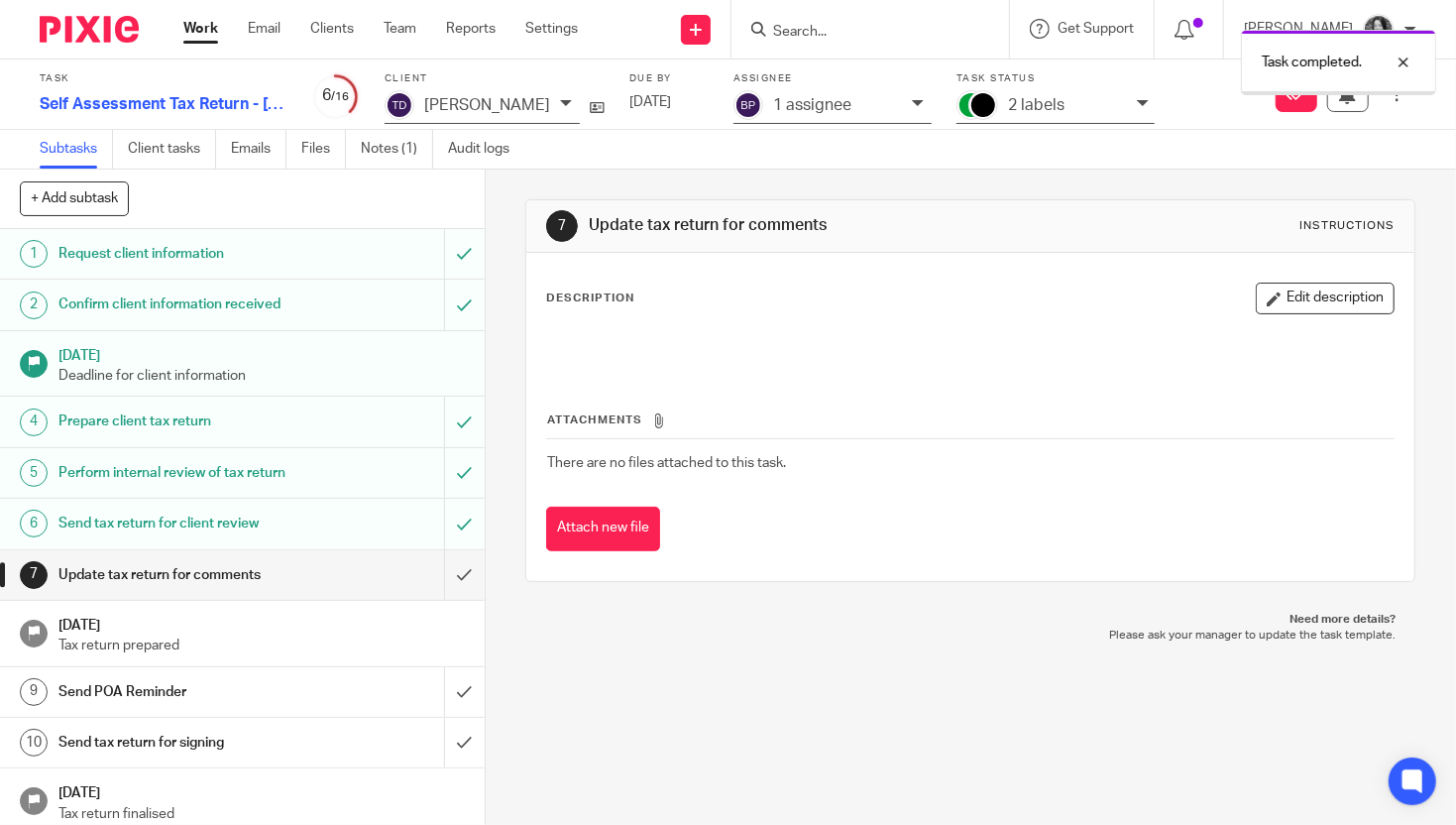 click on "2 labels" at bounding box center [1067, 105] 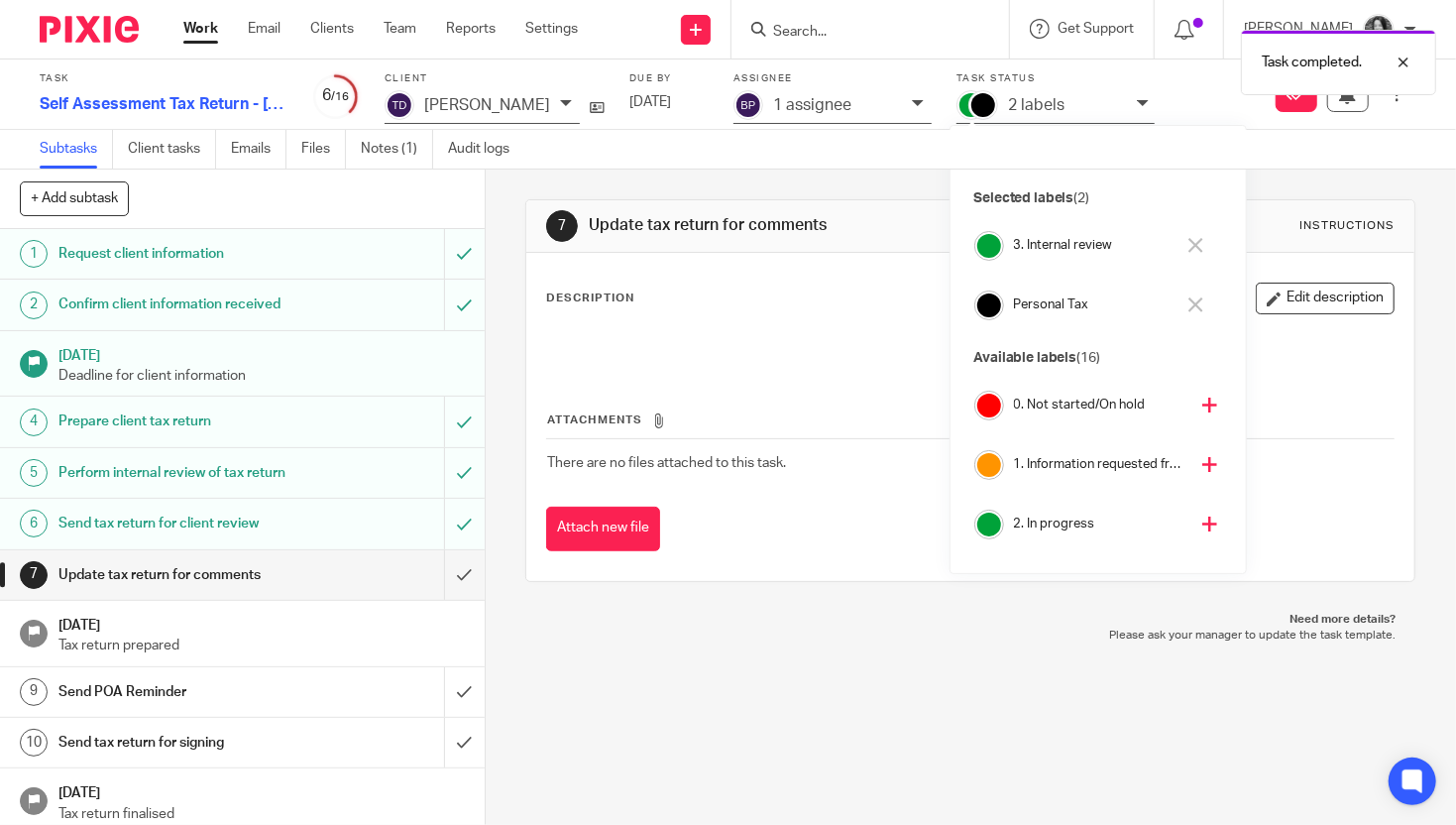 click on "3. Internal review" at bounding box center (1094, 245) 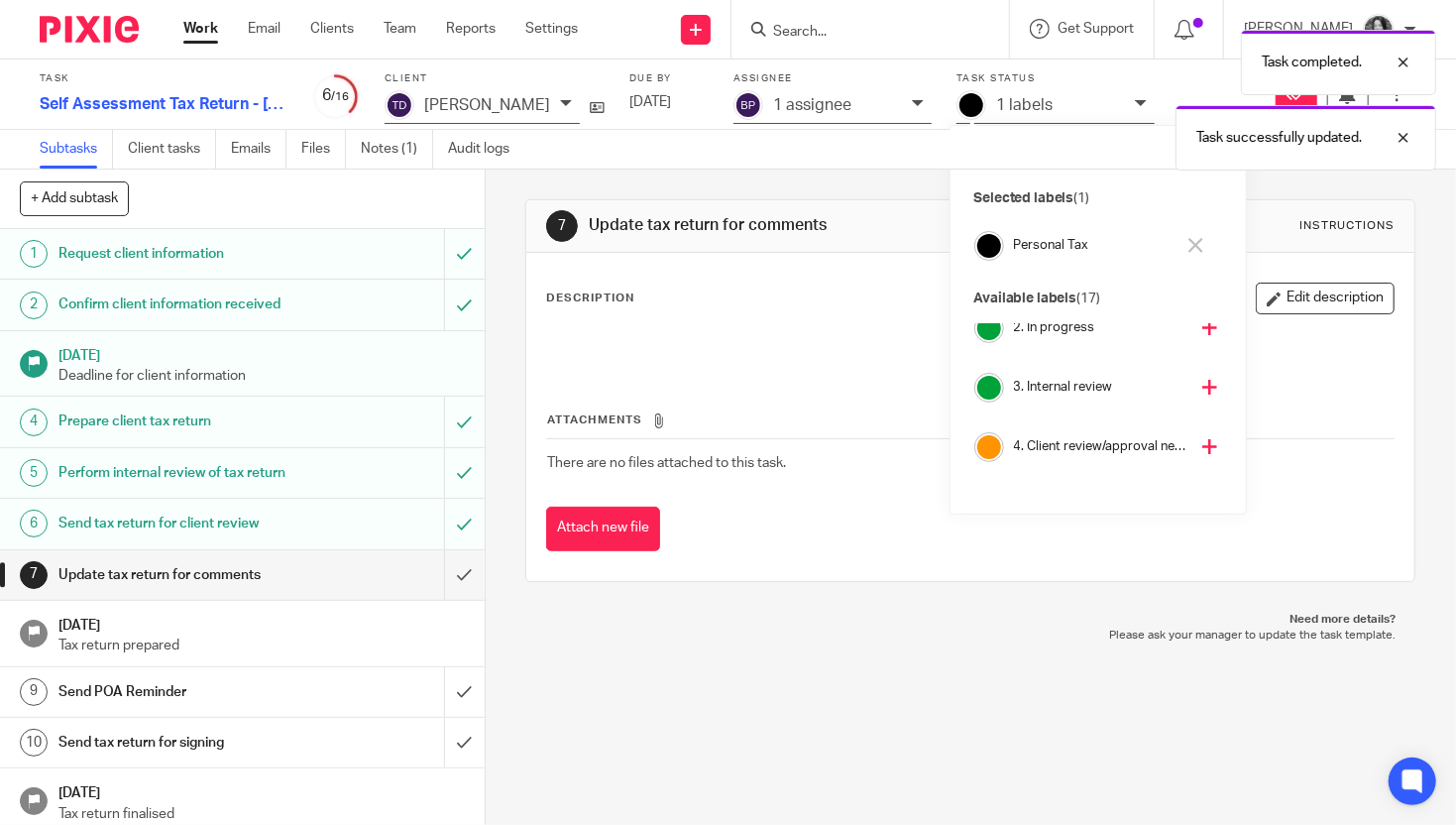 scroll, scrollTop: 139, scrollLeft: 0, axis: vertical 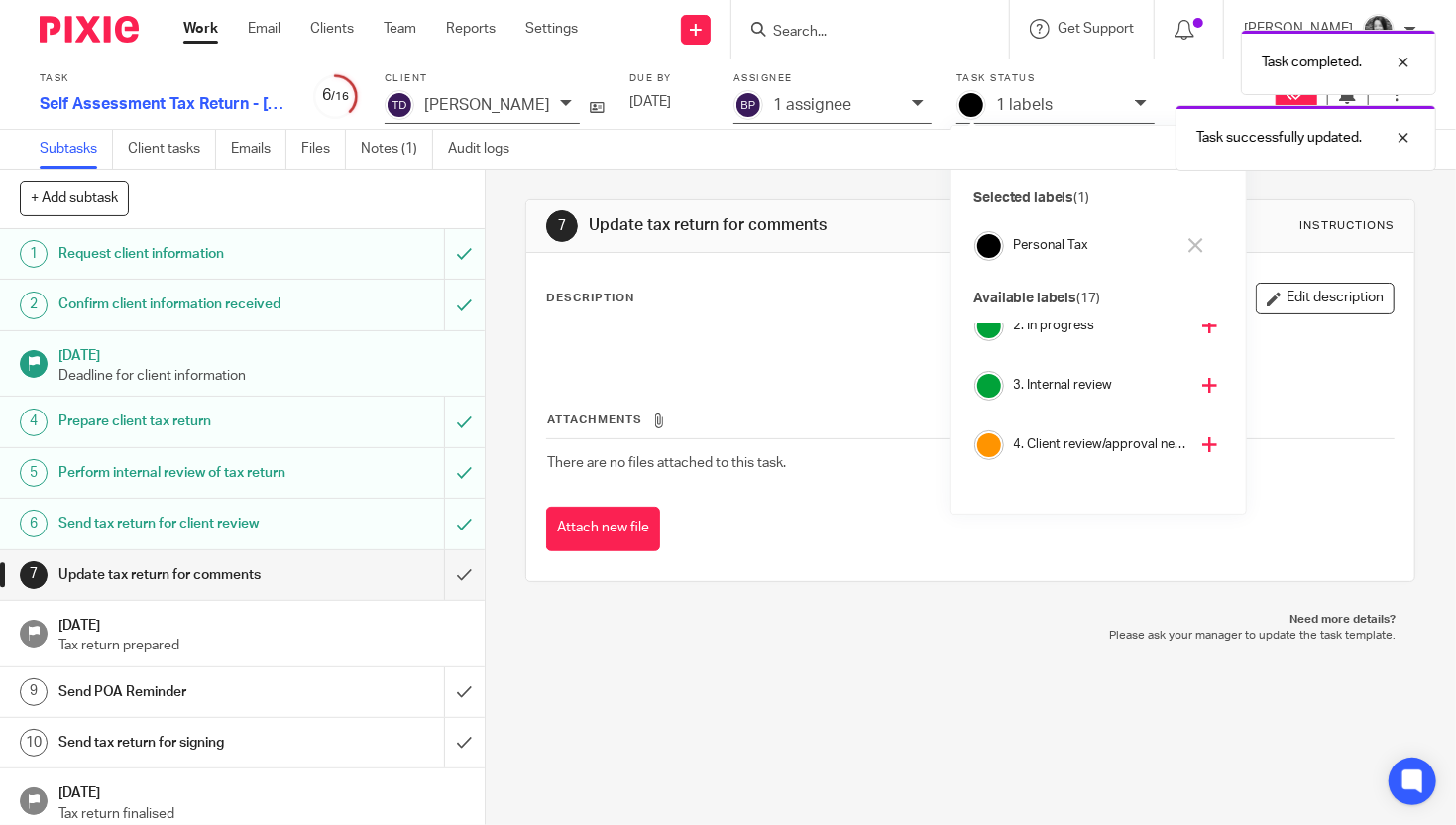 click on "4. Client review/approval needed" at bounding box center (1101, 444) 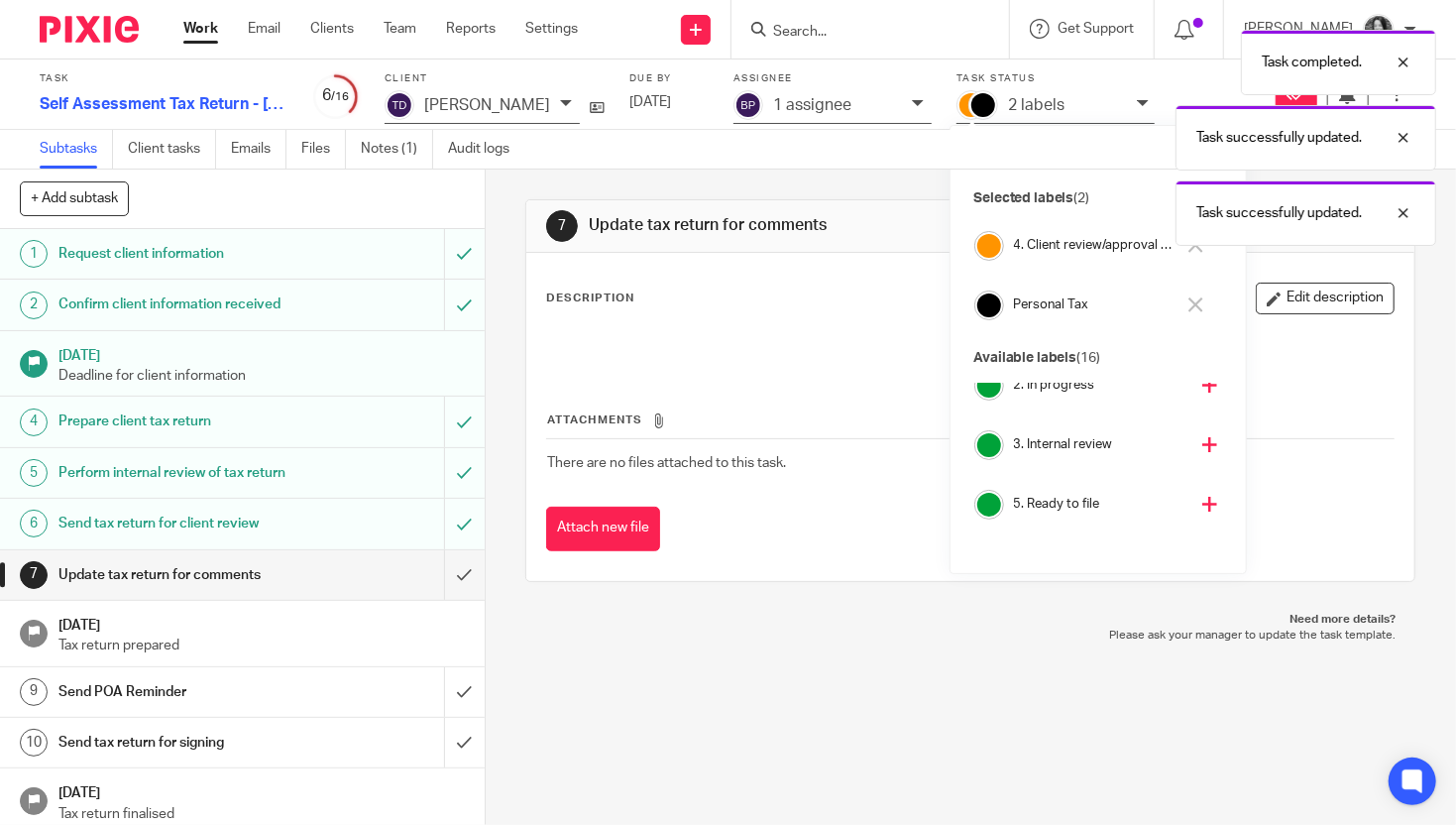 click on "Task completed. Task successfully updated. Task successfully updated." at bounding box center (1082, 133) 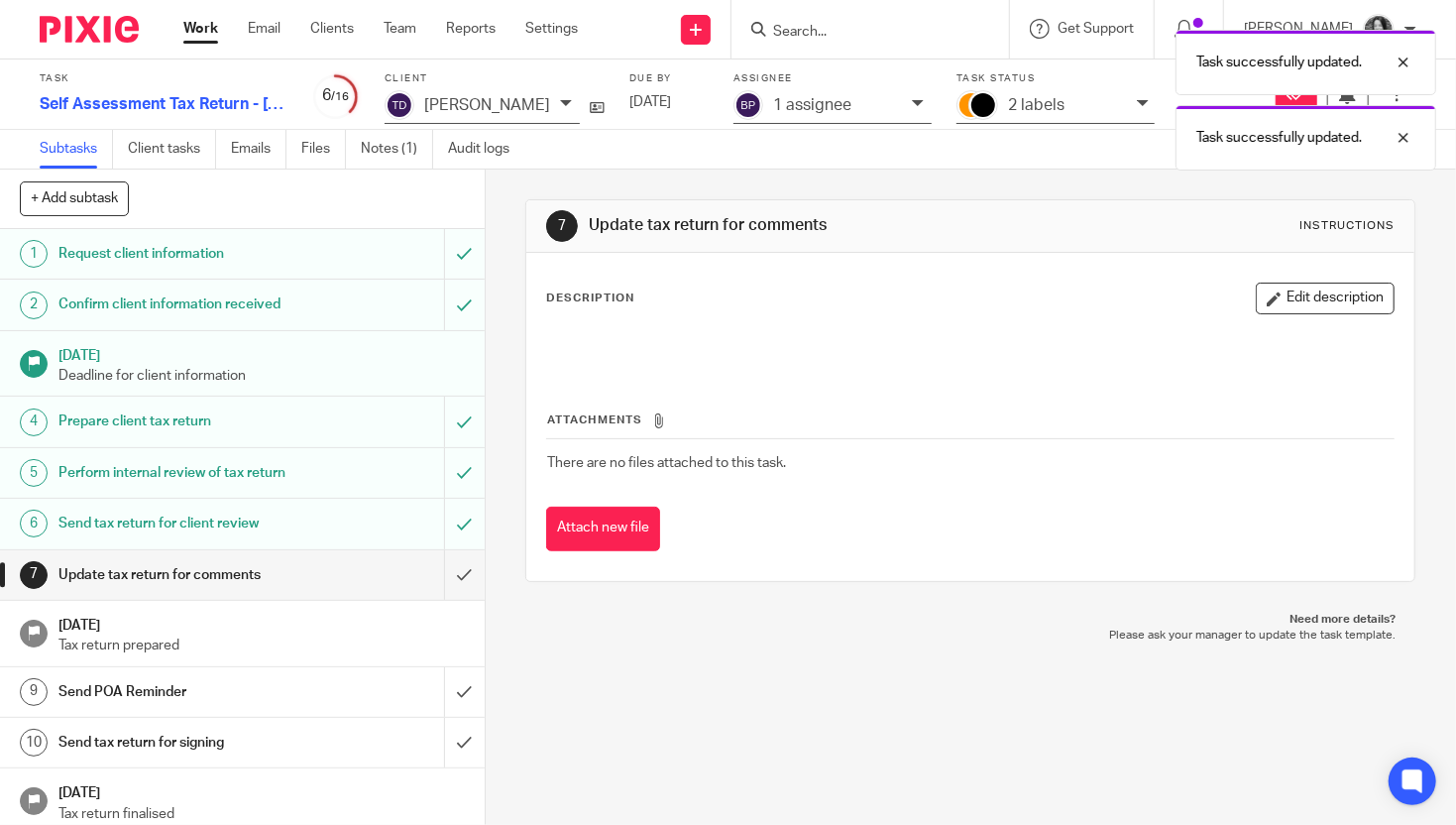 click on "Task successfully updated. Task successfully updated." at bounding box center [1082, 95] 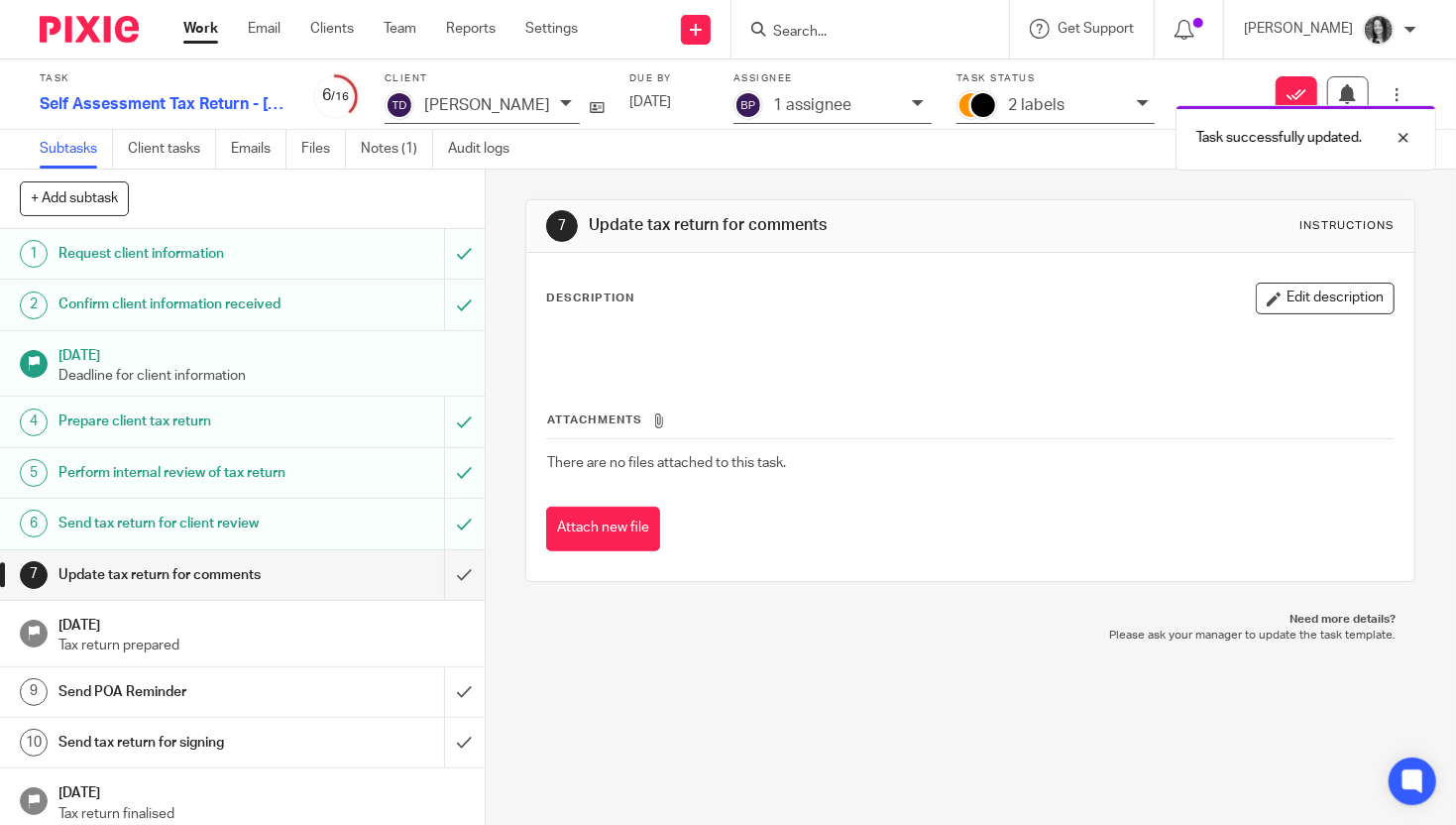 click on "Task successfully updated. Task successfully updated." at bounding box center (1082, 95) 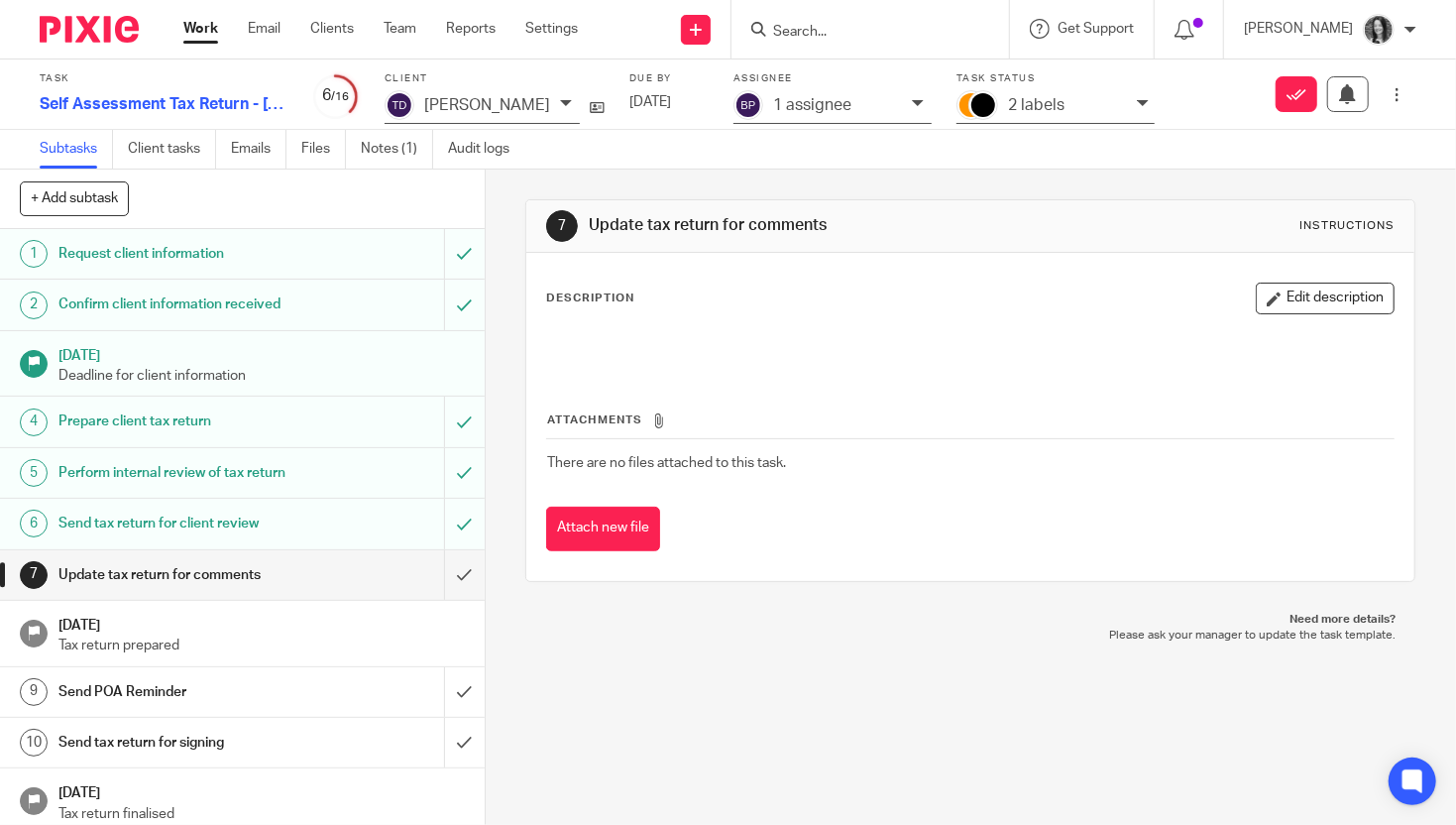 click on "1
assignee" at bounding box center [812, 105] 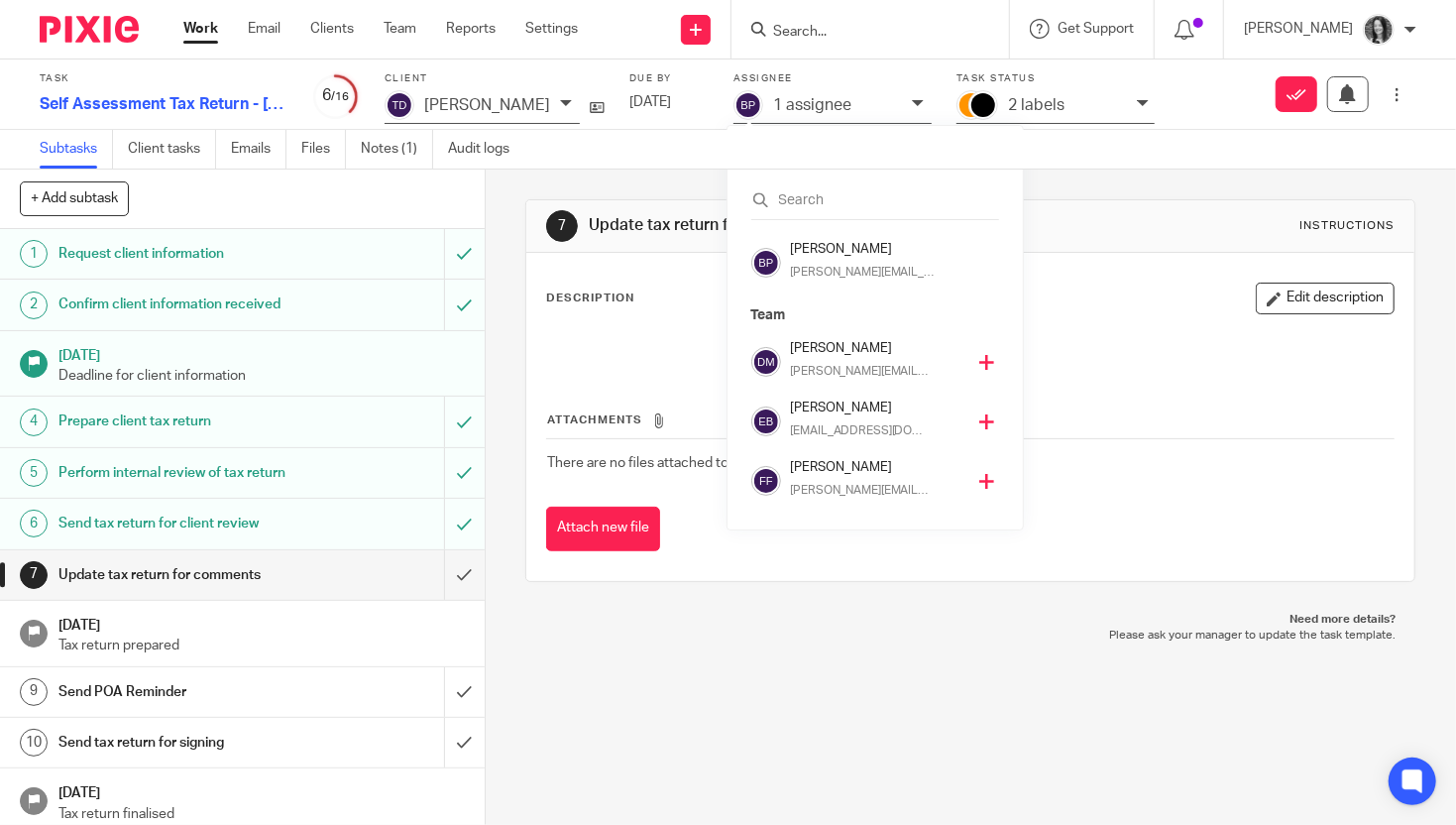 click at bounding box center [860, 33] 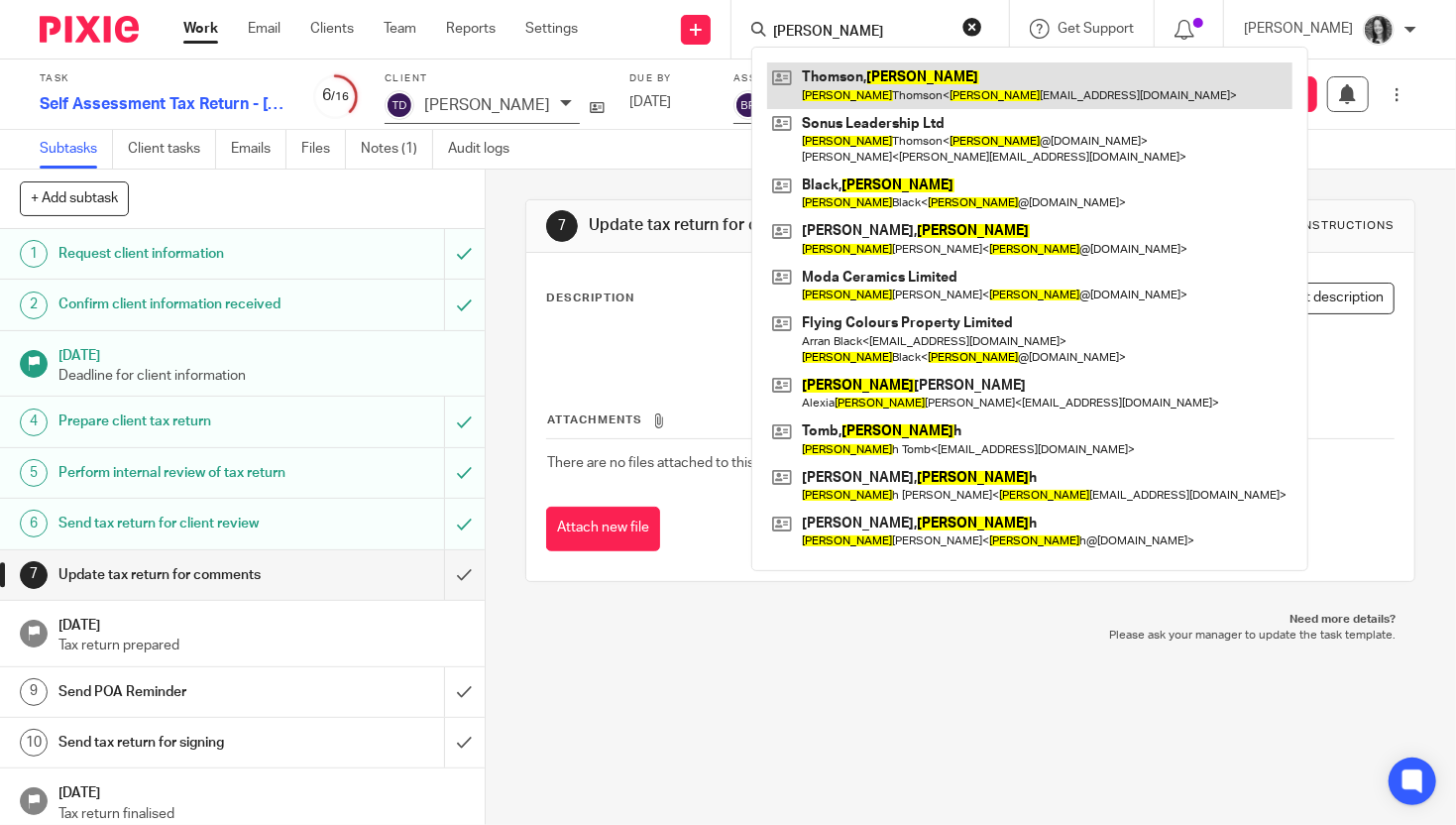 type on "lara" 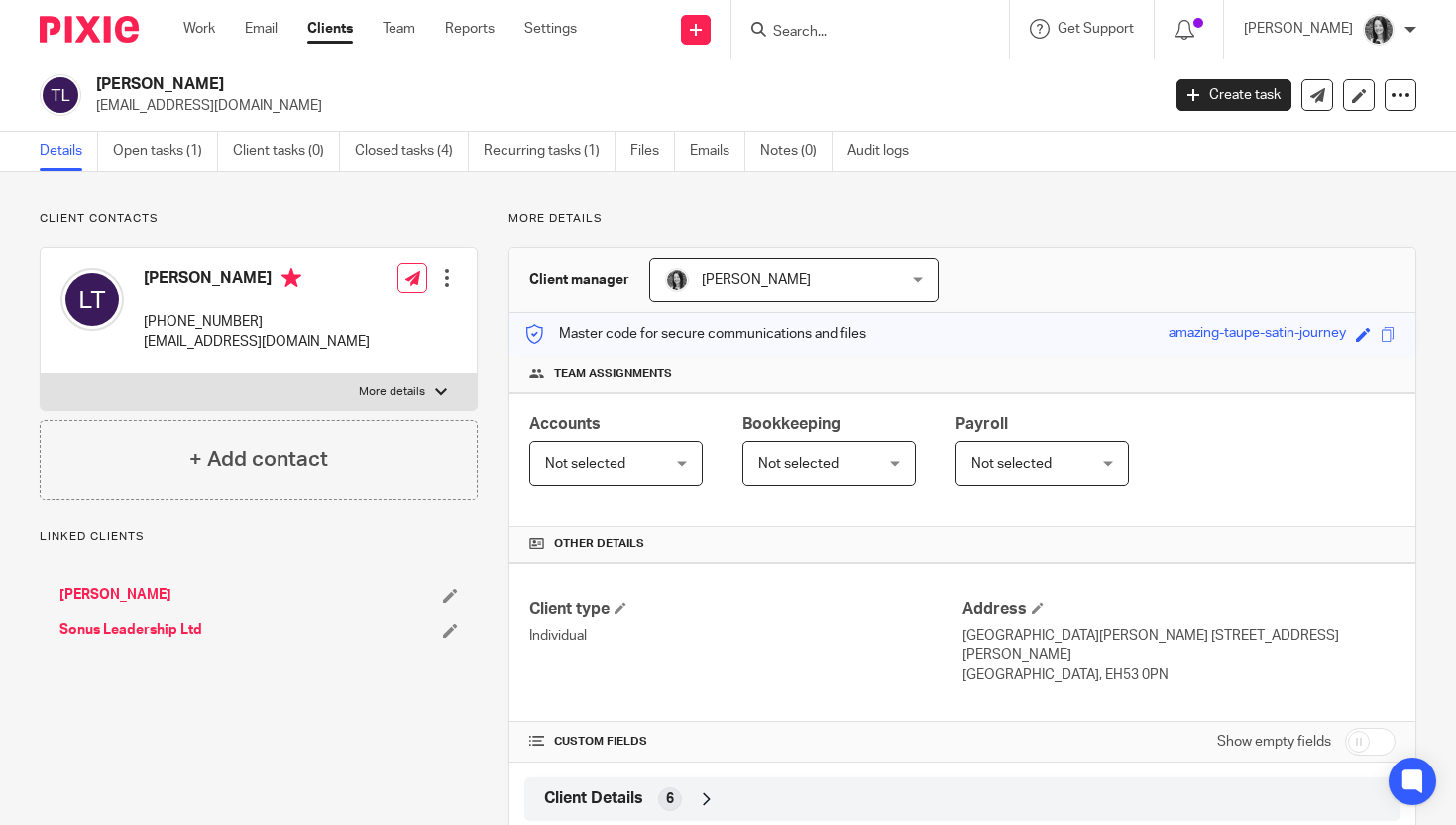 scroll, scrollTop: 0, scrollLeft: 0, axis: both 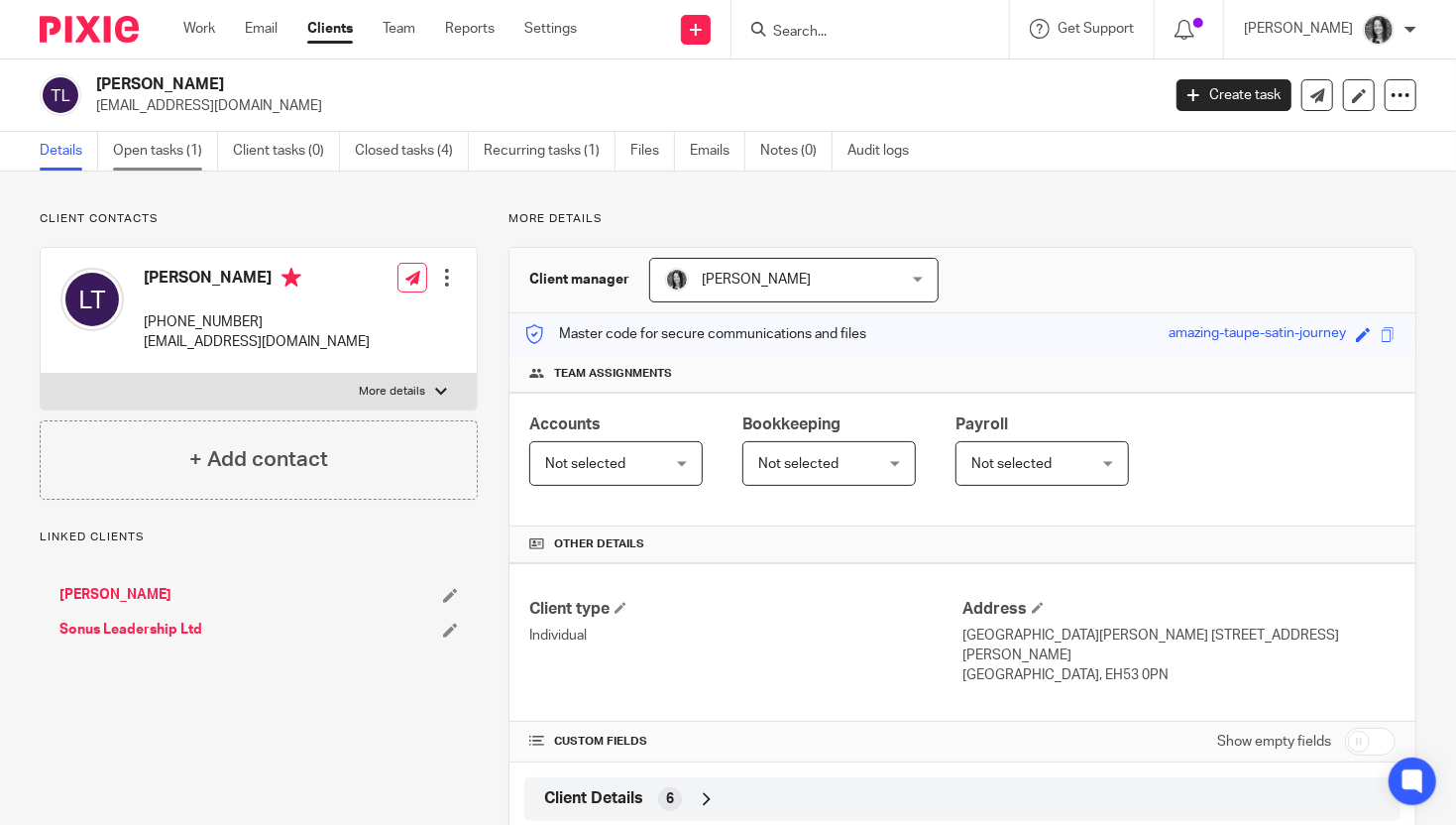 click on "Open tasks (1)" at bounding box center [166, 151] 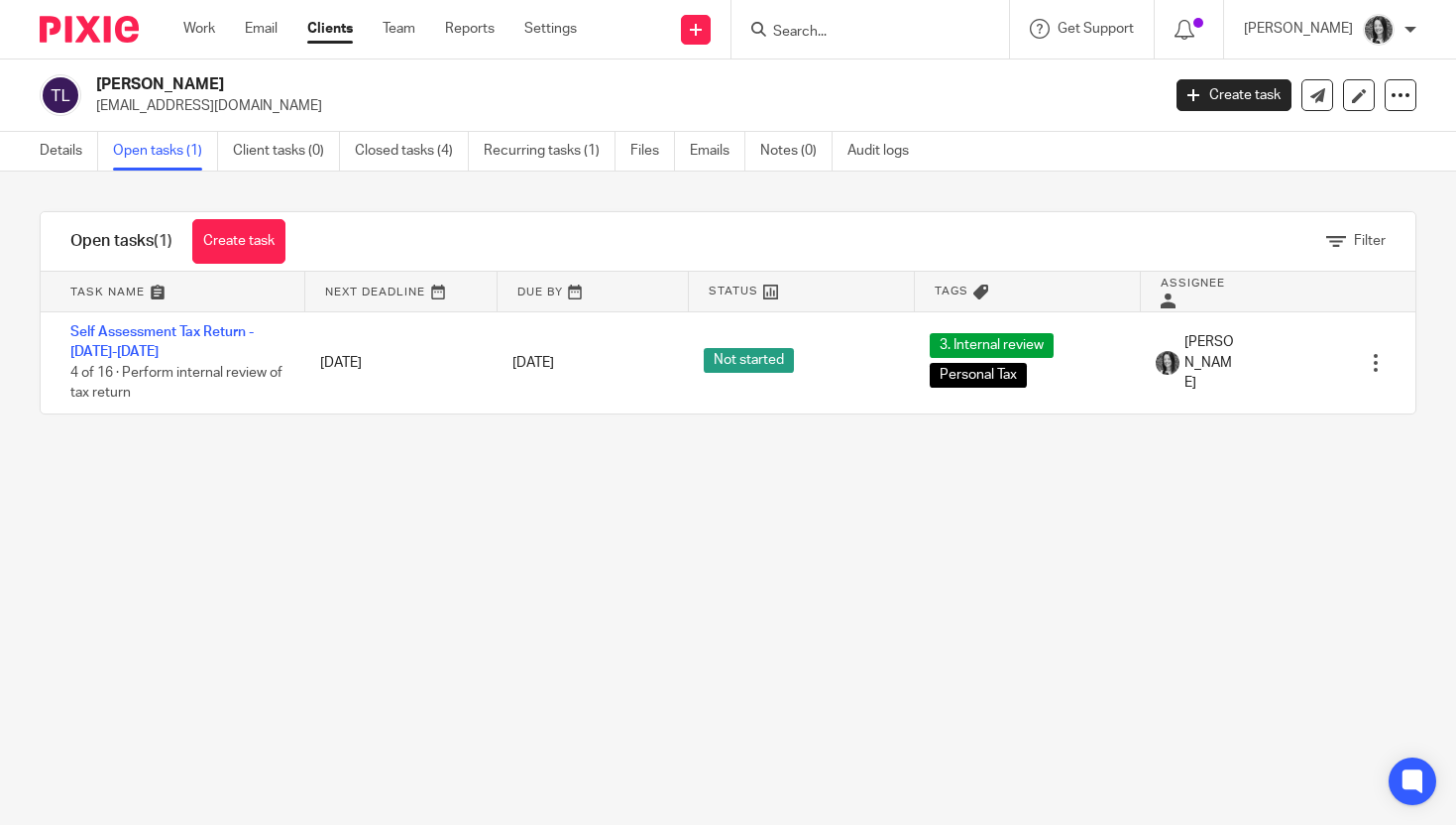 scroll, scrollTop: 0, scrollLeft: 0, axis: both 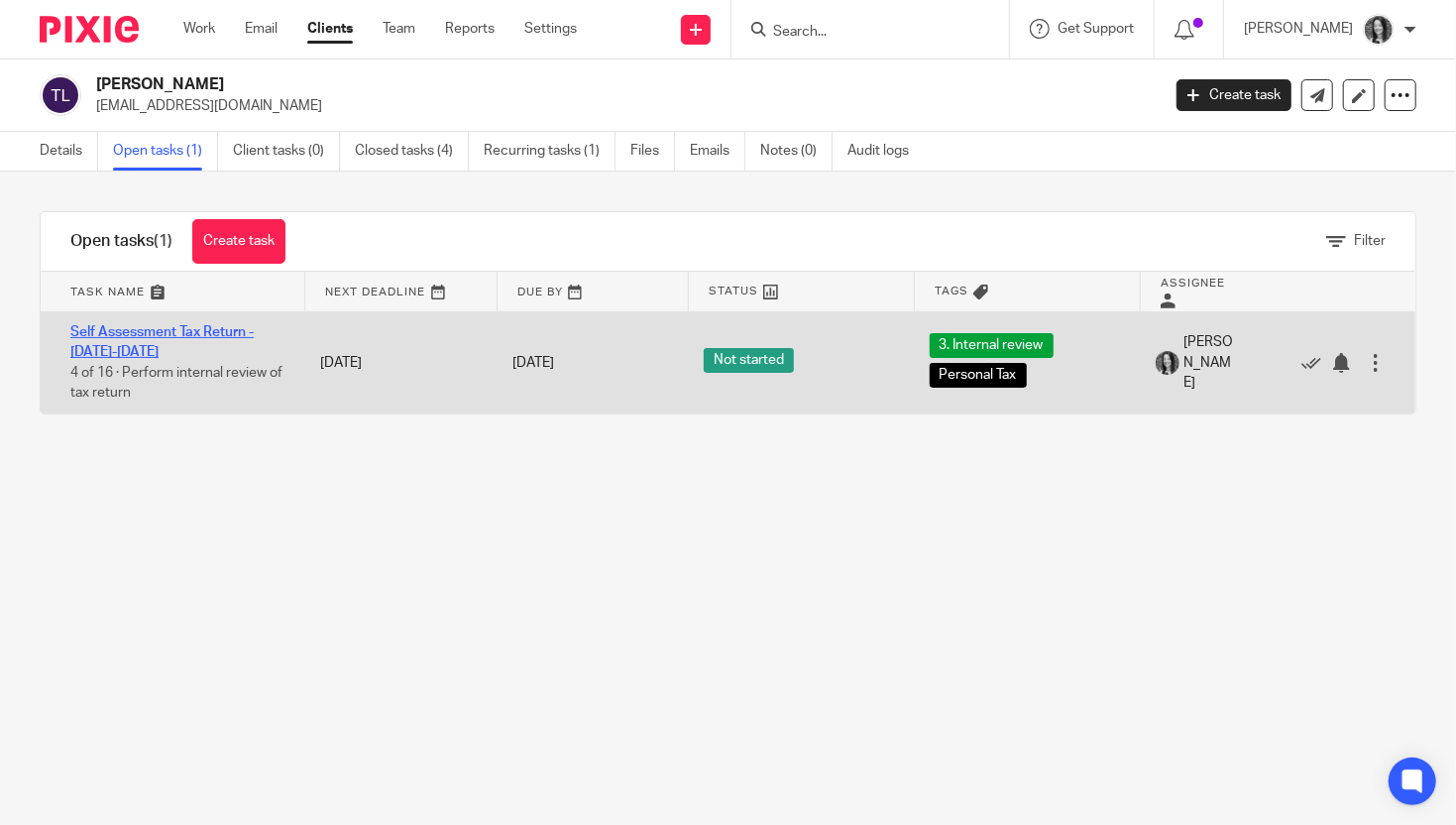 click on "Self Assessment Tax Return - [DATE]-[DATE]" at bounding box center (162, 342) 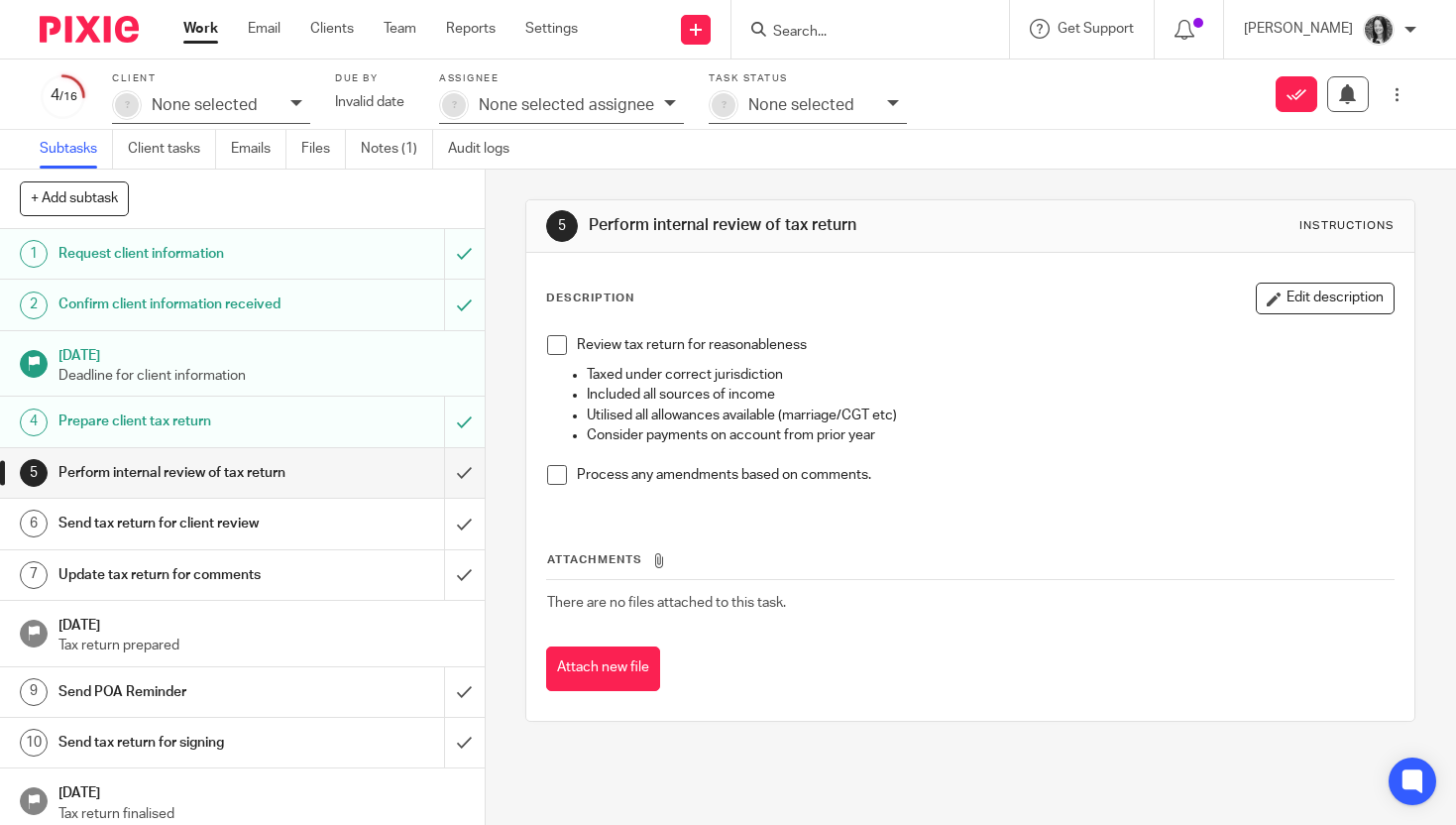 scroll, scrollTop: 0, scrollLeft: 0, axis: both 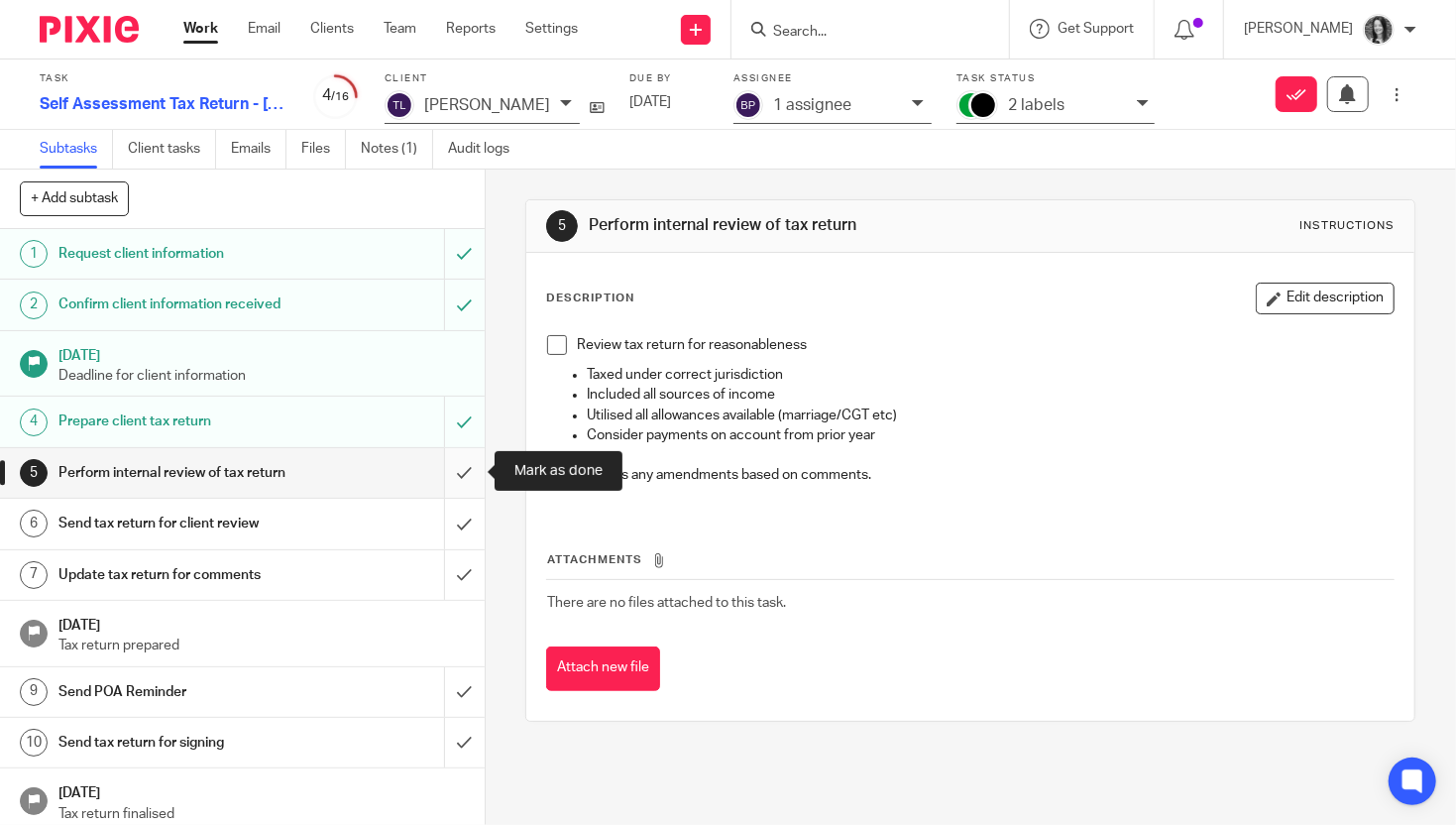 click at bounding box center [242, 473] 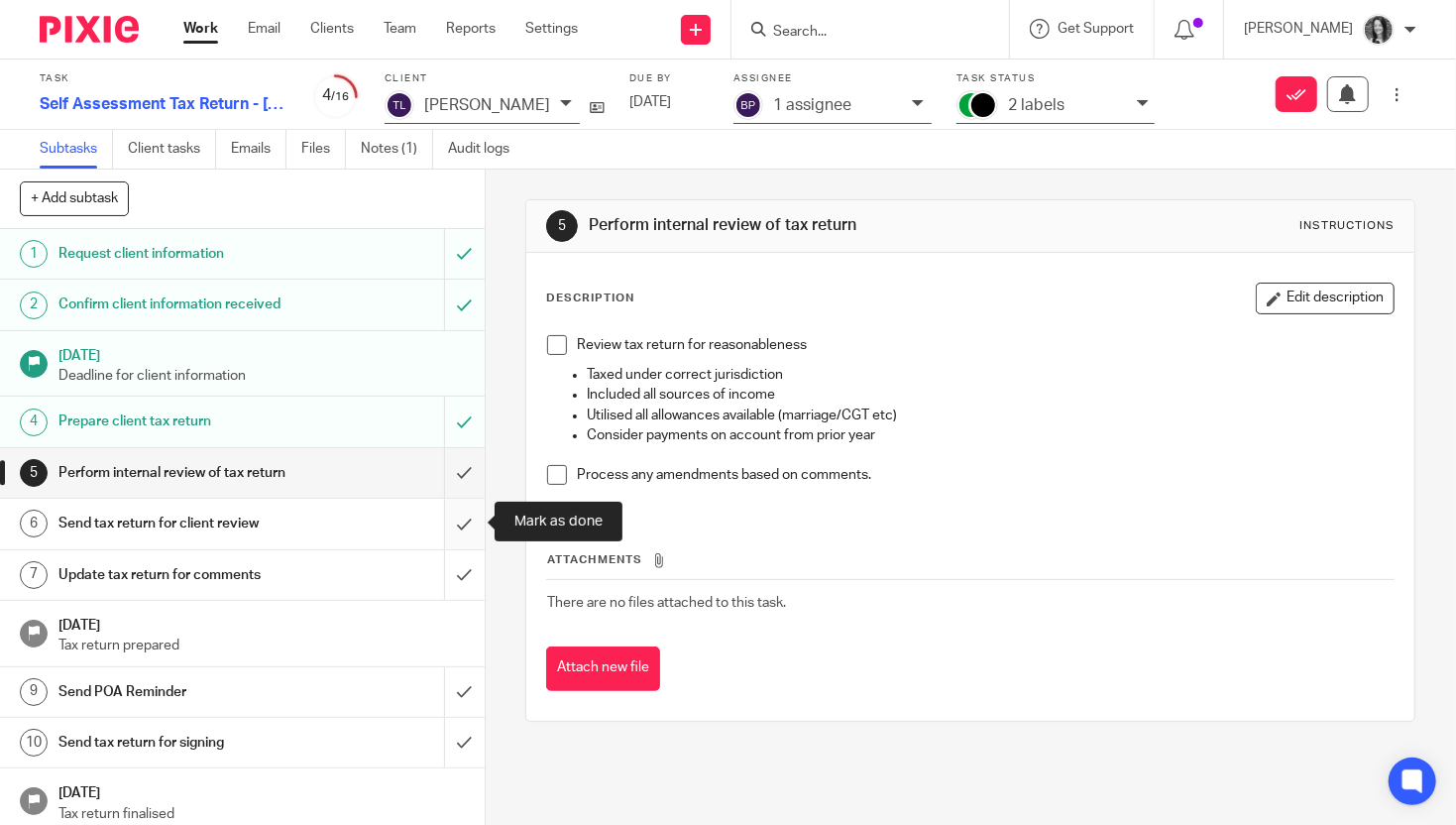 click at bounding box center [242, 524] 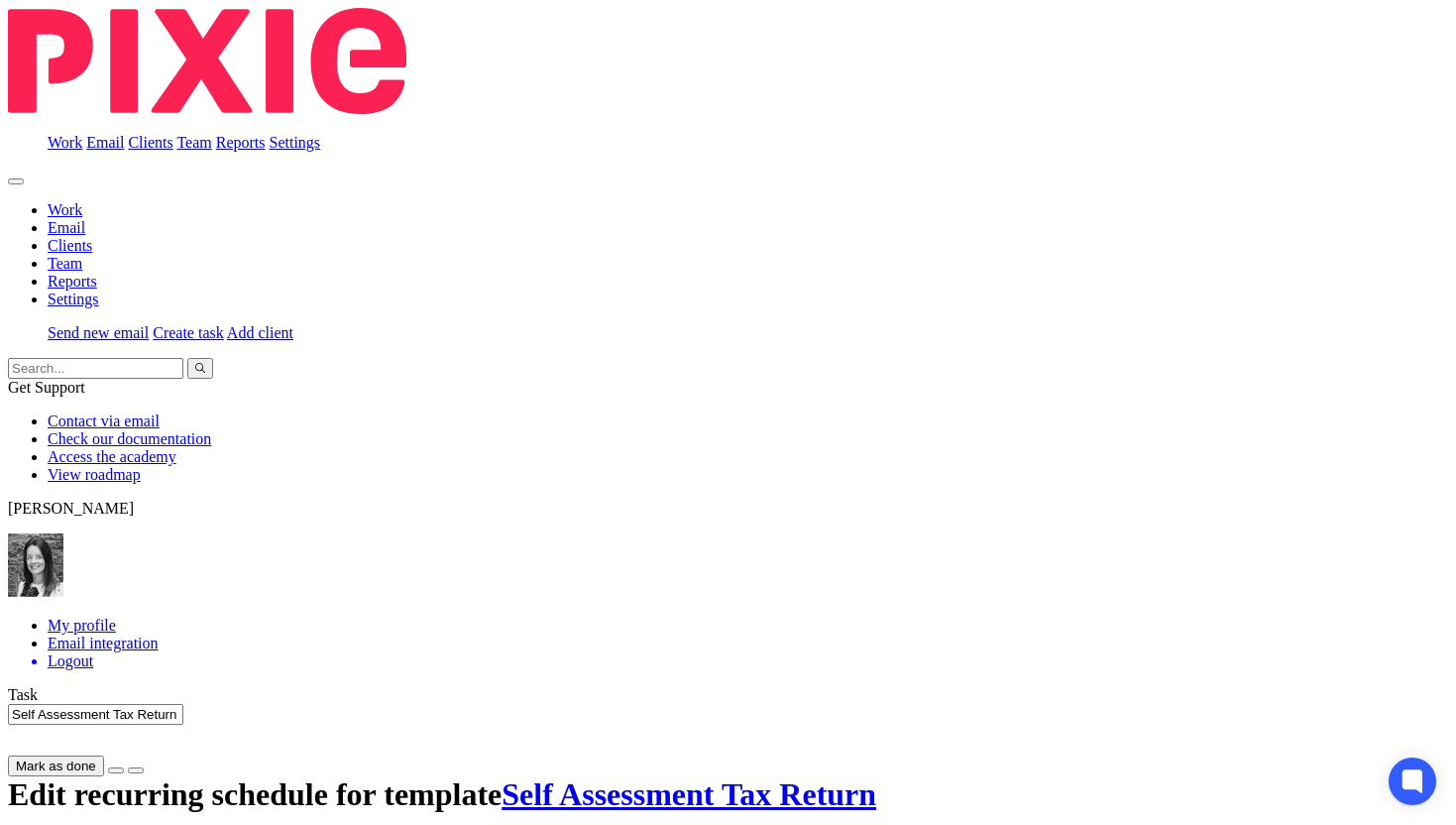 scroll, scrollTop: 0, scrollLeft: 0, axis: both 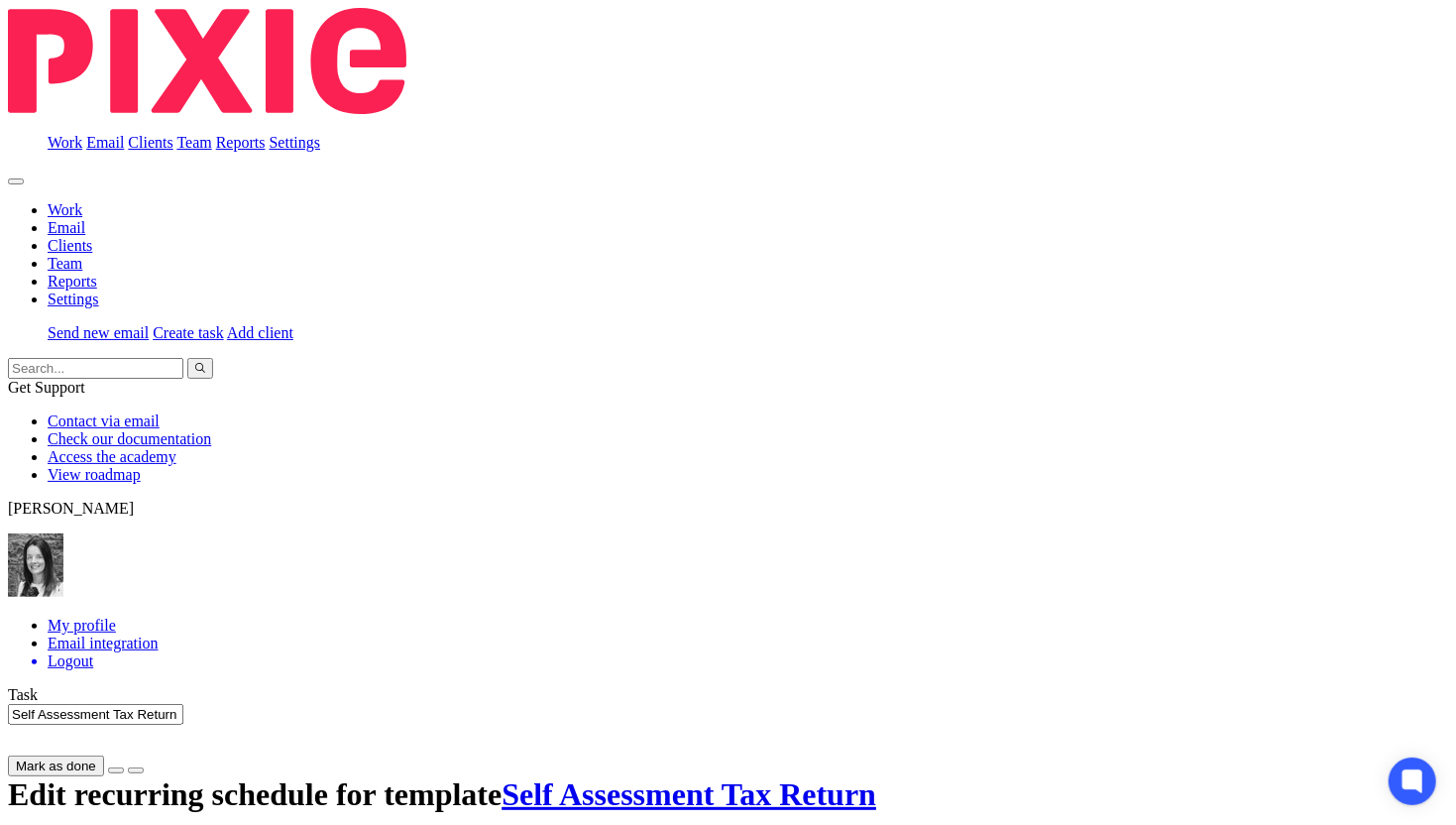 click on "2 labels" at bounding box center [1036, 105] 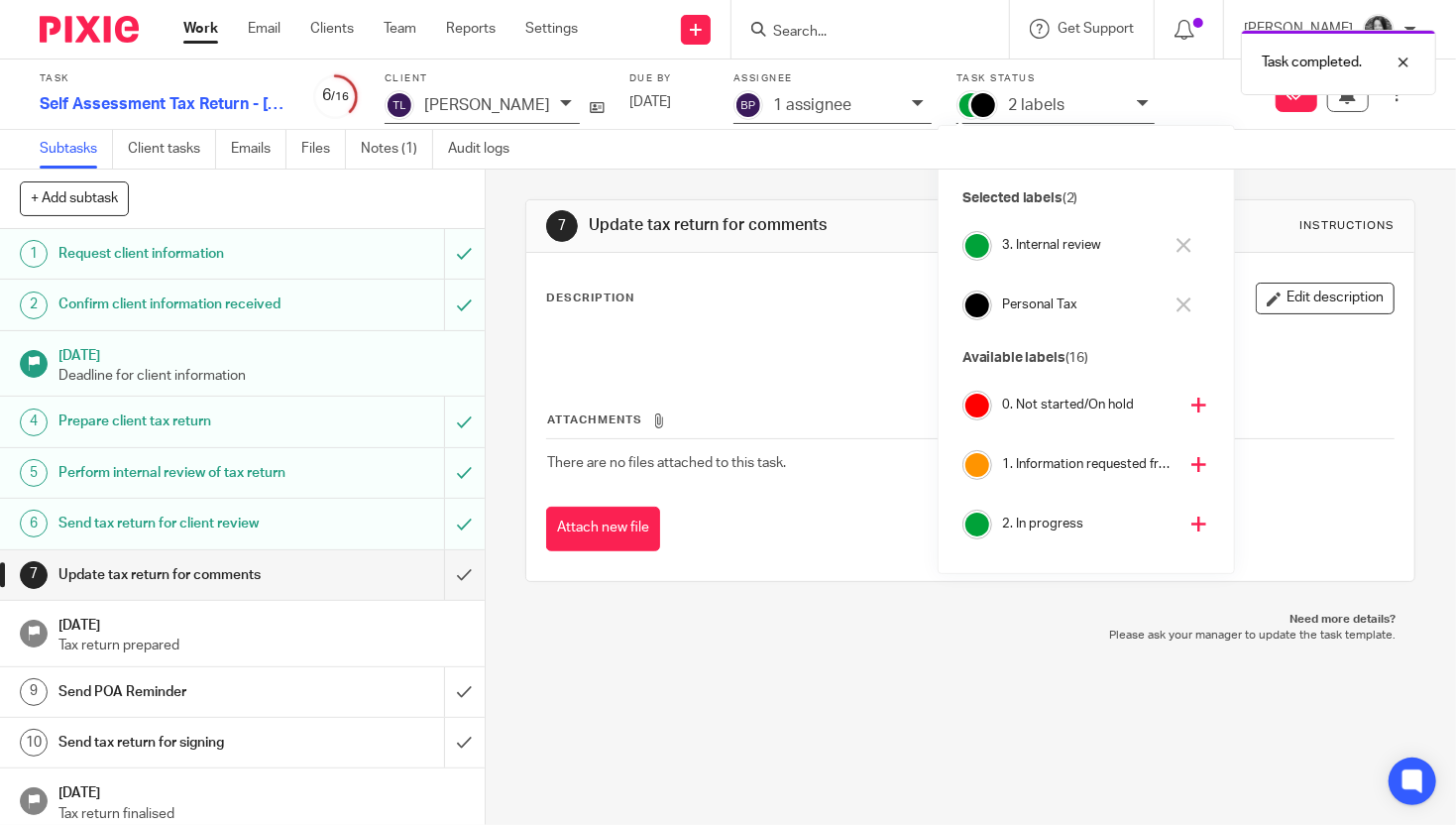 click on "3. Internal review" at bounding box center (1082, 245) 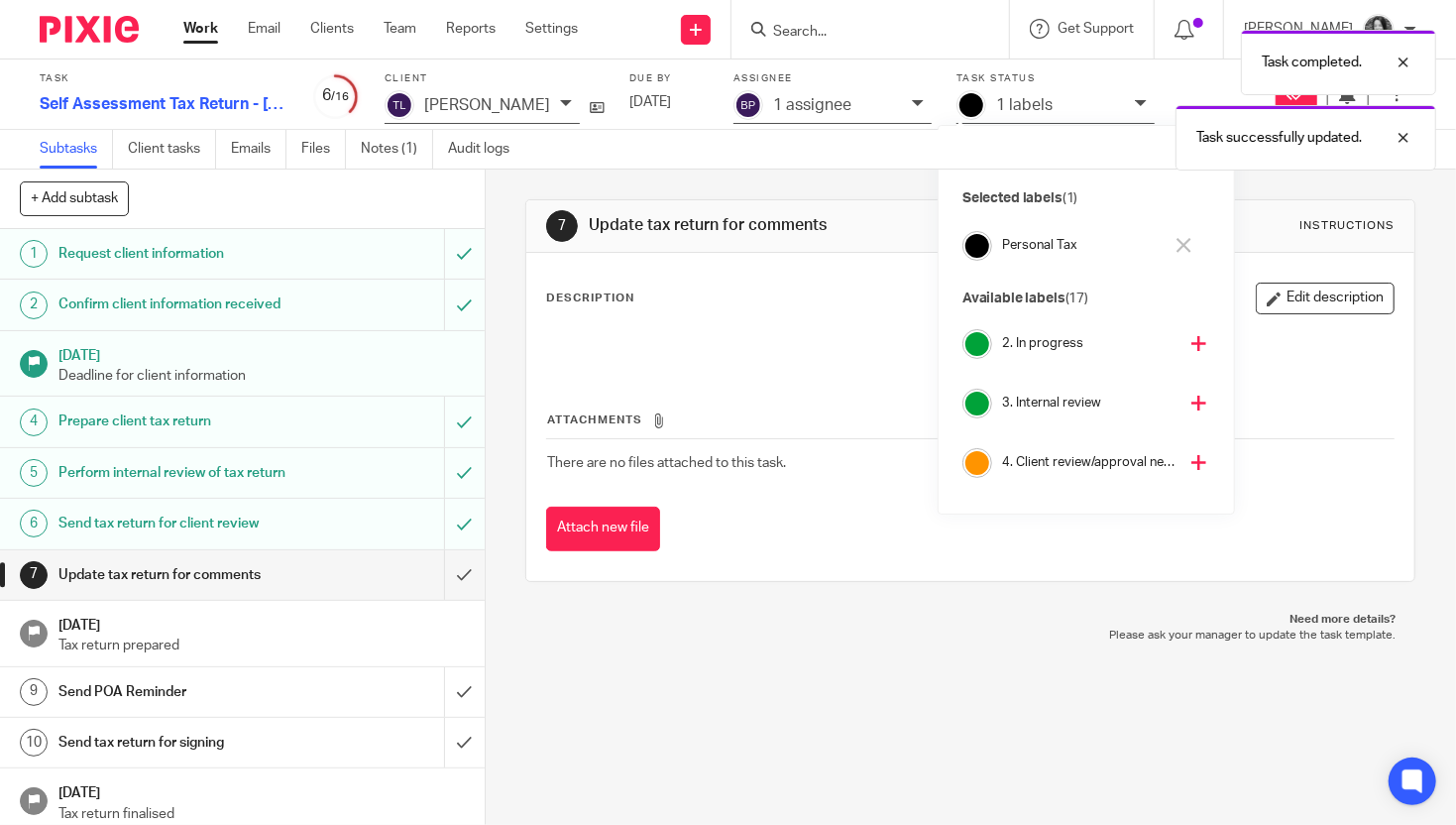 scroll, scrollTop: 133, scrollLeft: 0, axis: vertical 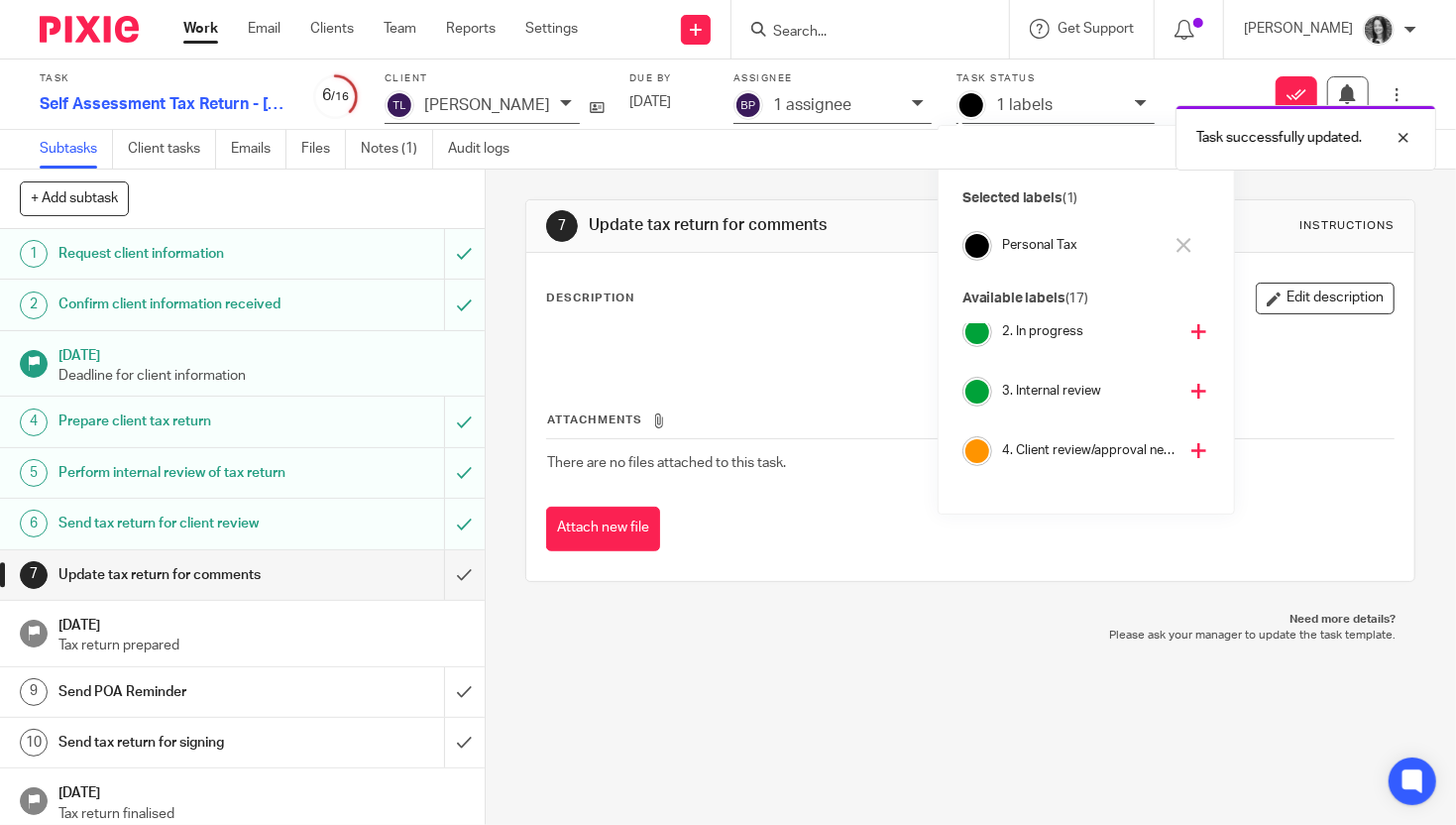 click on "4. Client review/approval needed" at bounding box center [1089, 450] 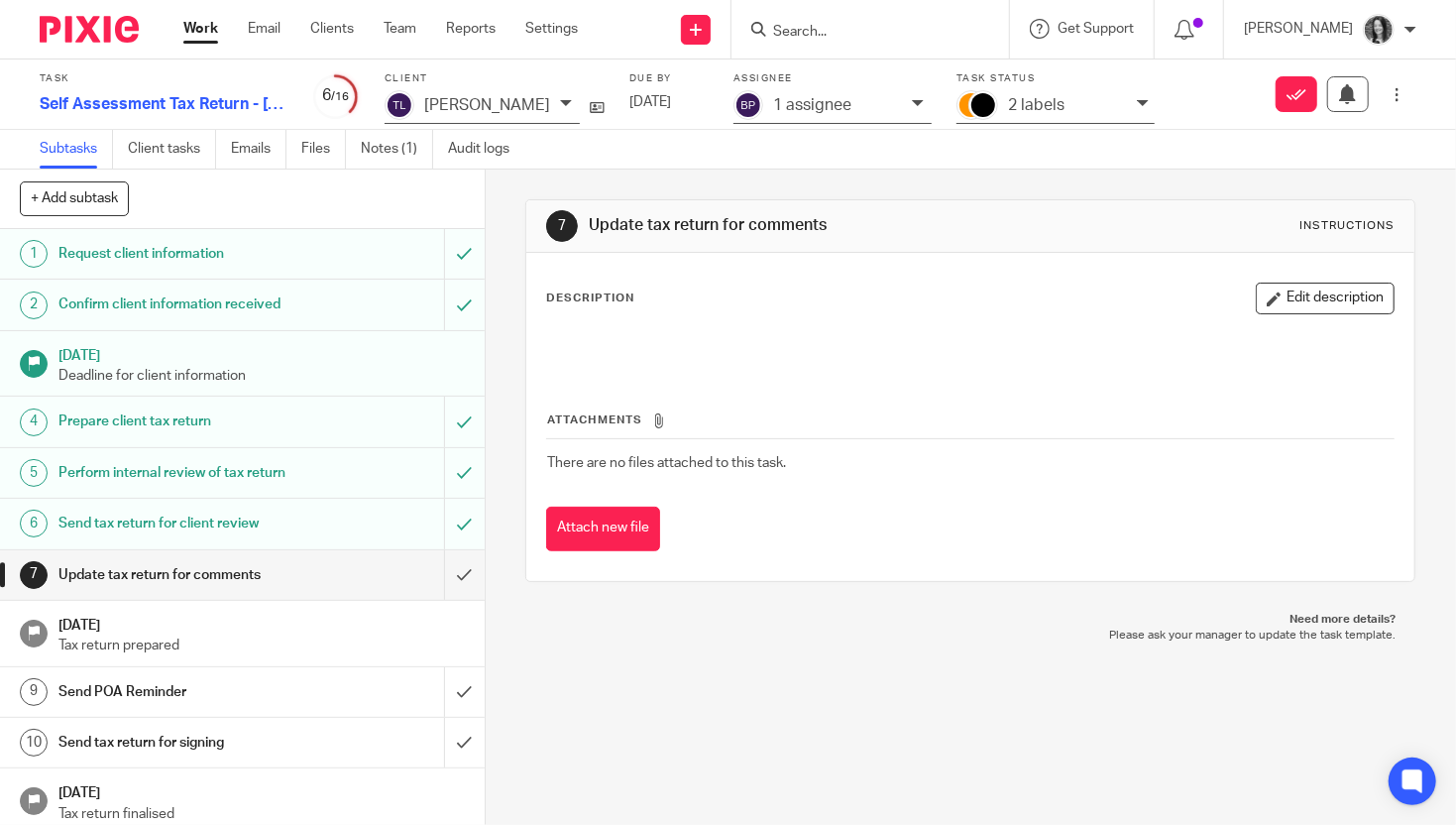 click at bounding box center (860, 33) 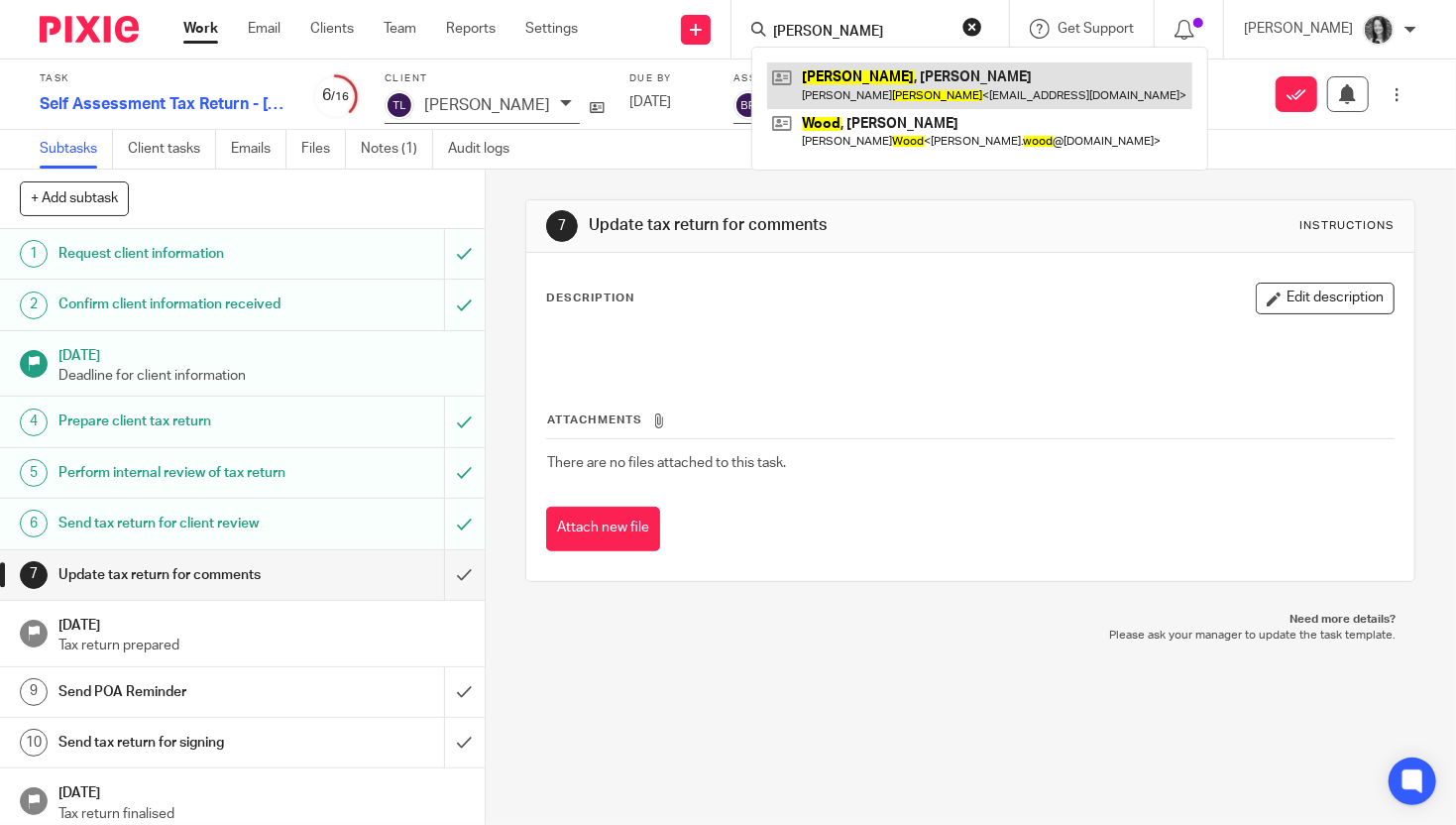 type on "woods" 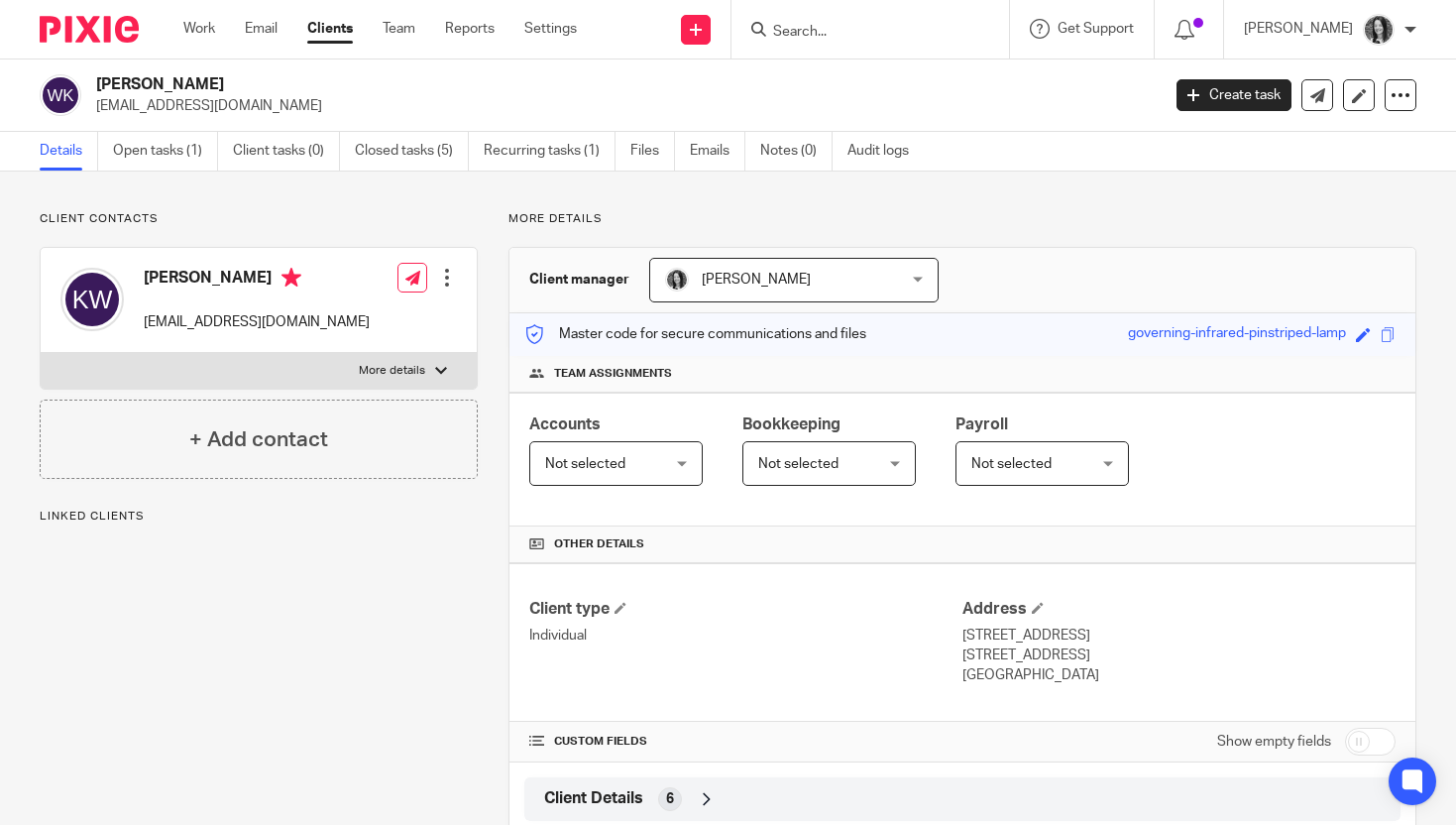 scroll, scrollTop: 0, scrollLeft: 0, axis: both 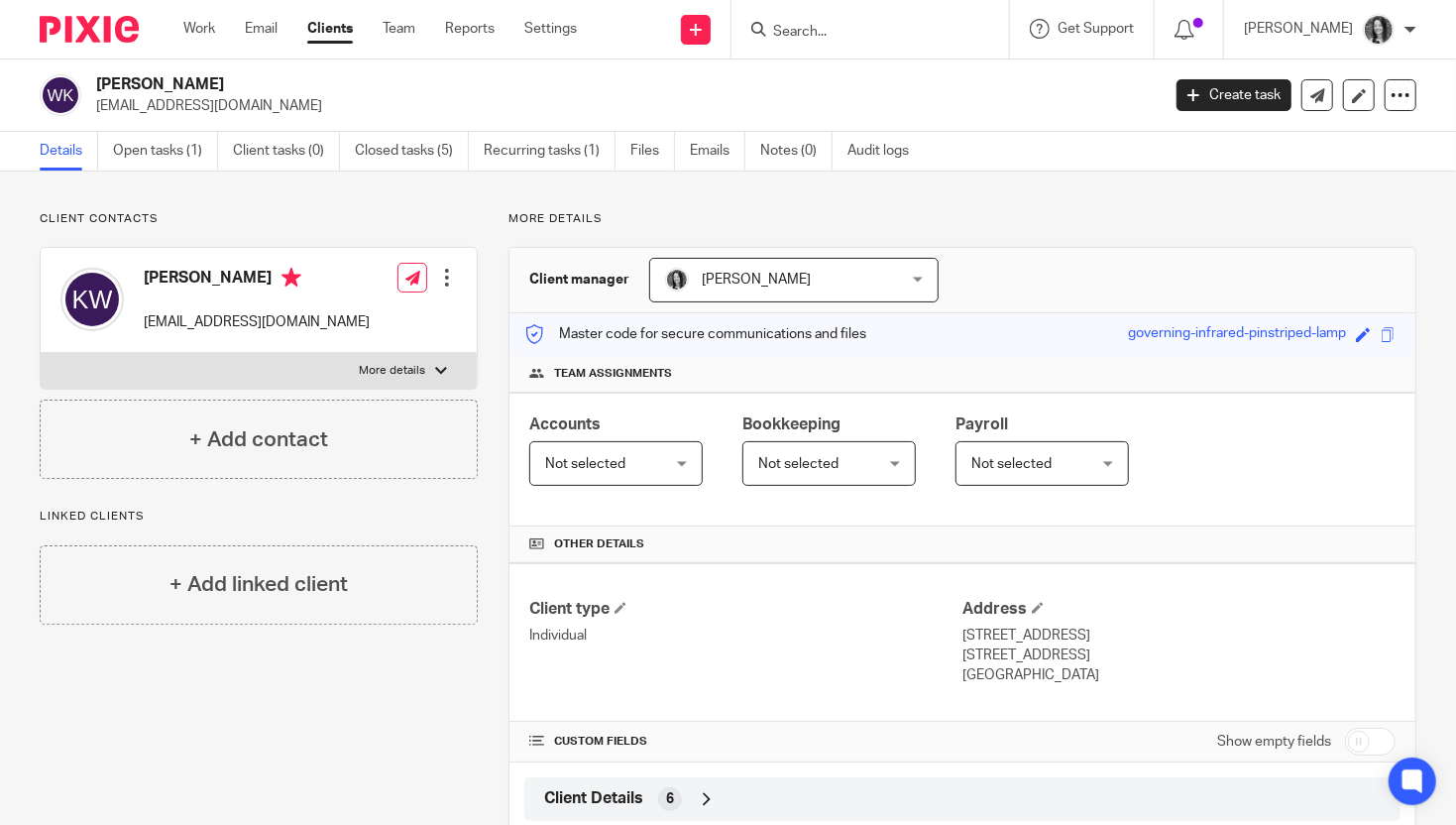 click at bounding box center (860, 33) 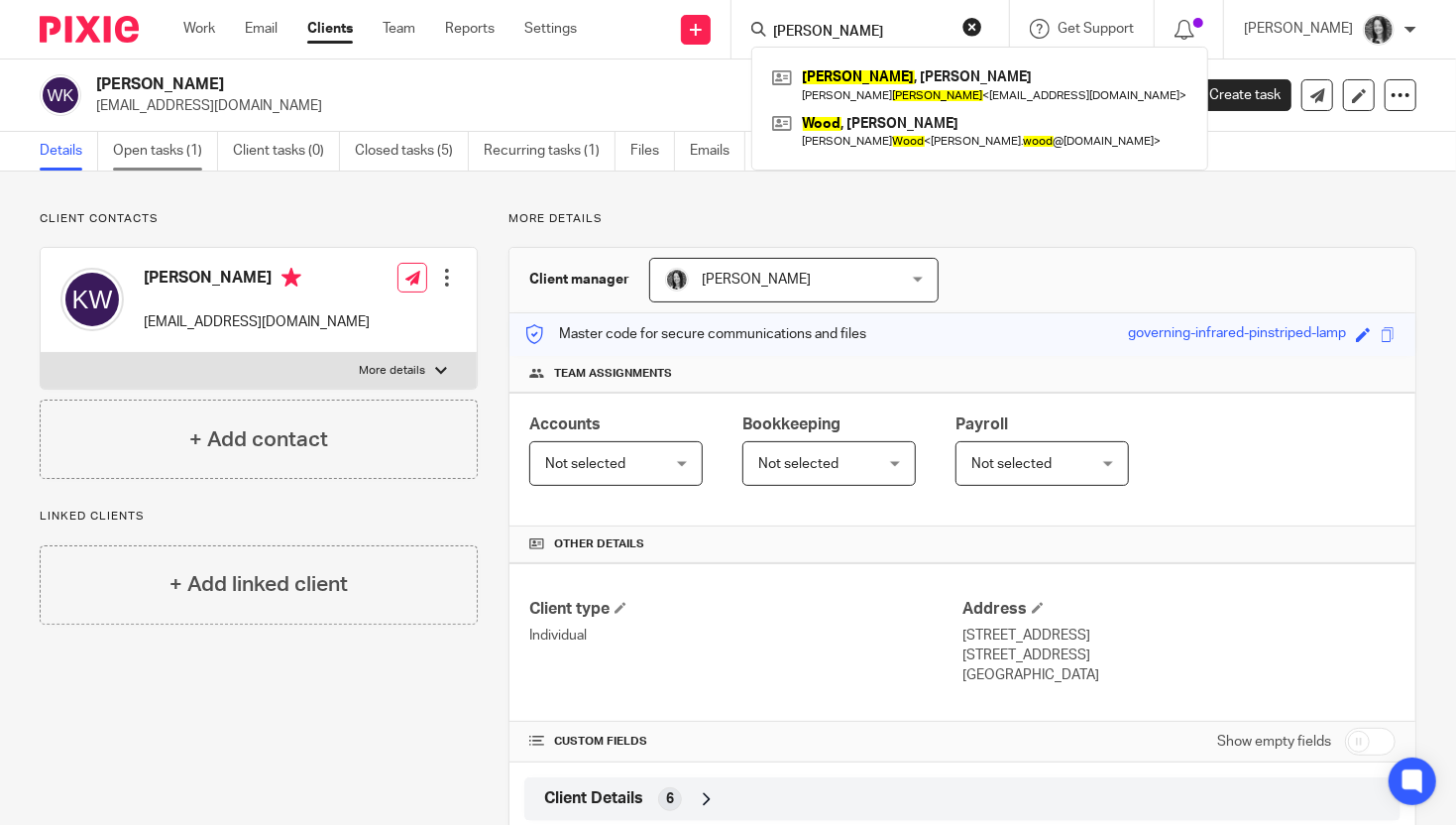 type on "[PERSON_NAME]" 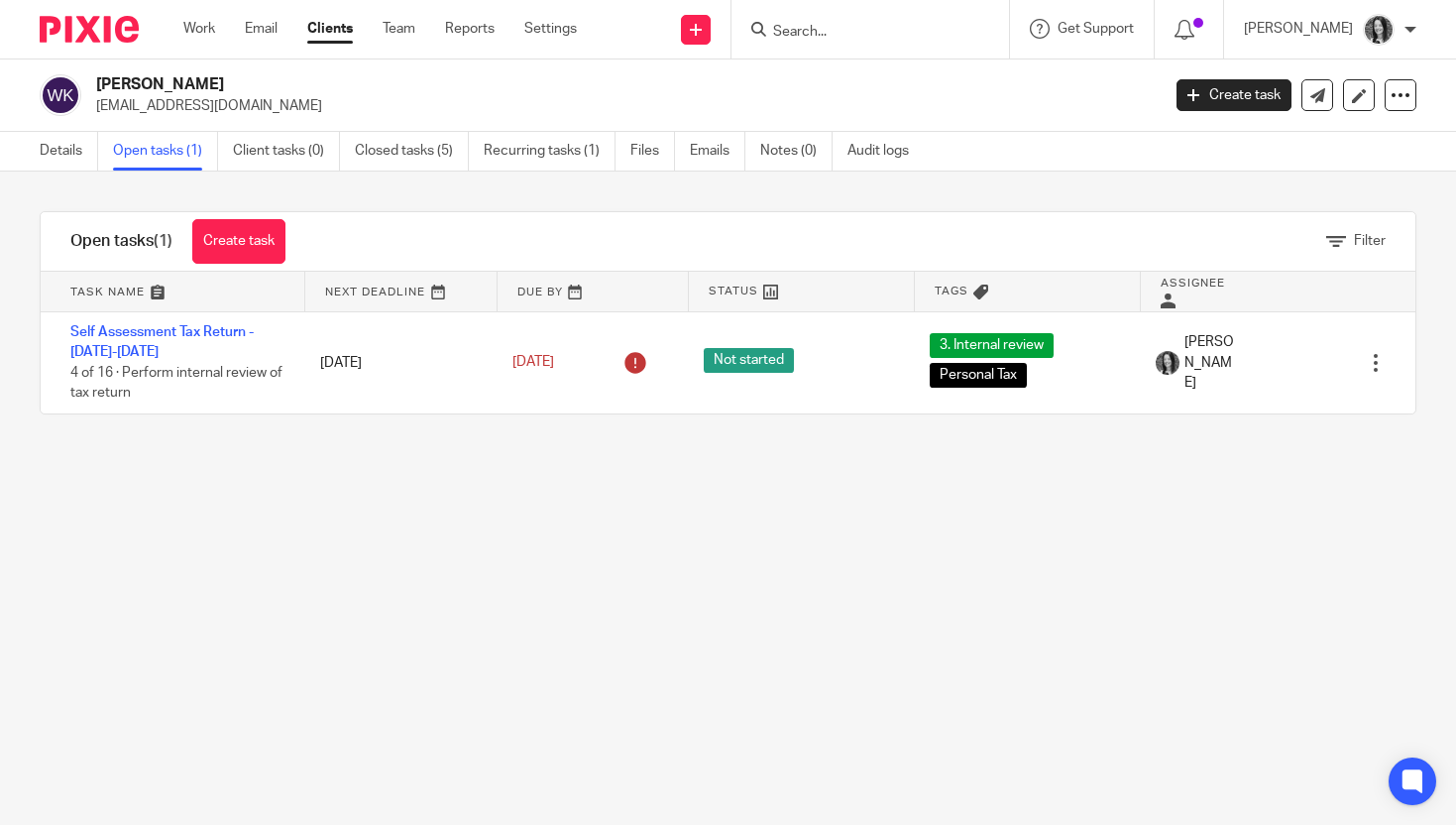 scroll, scrollTop: 0, scrollLeft: 0, axis: both 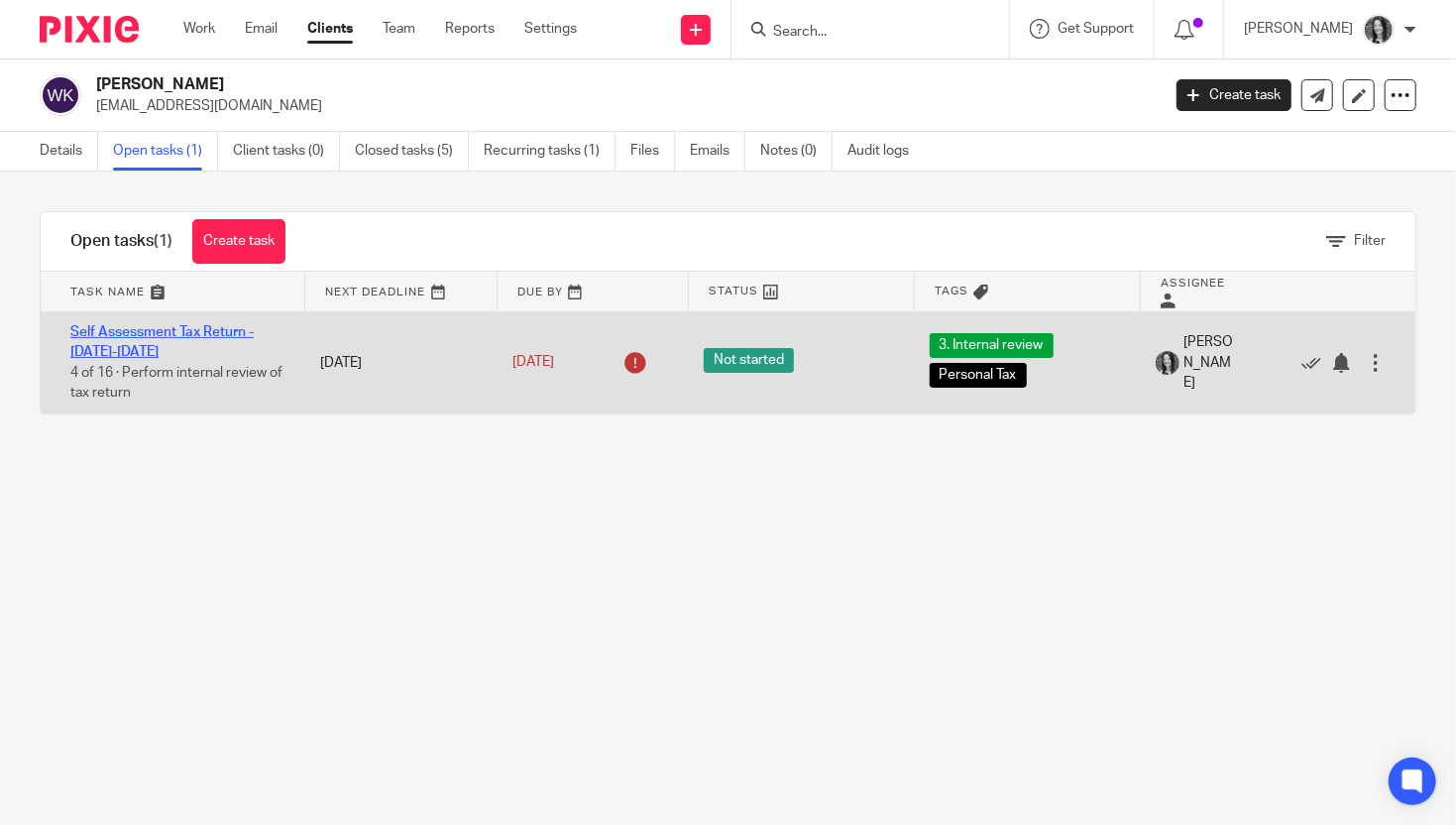 click on "Self Assessment Tax Return - [DATE]-[DATE]" at bounding box center (162, 342) 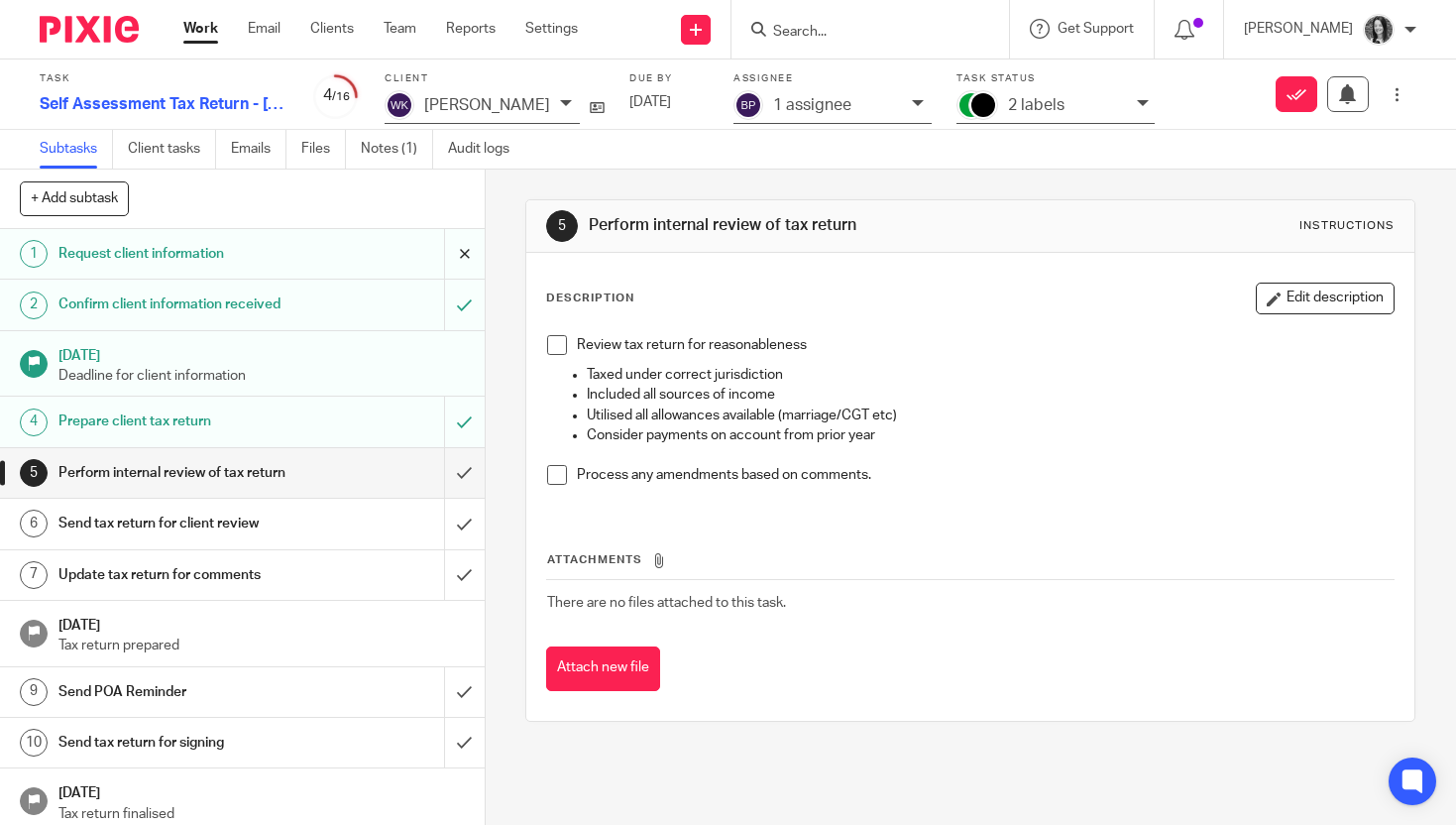 scroll, scrollTop: 0, scrollLeft: 0, axis: both 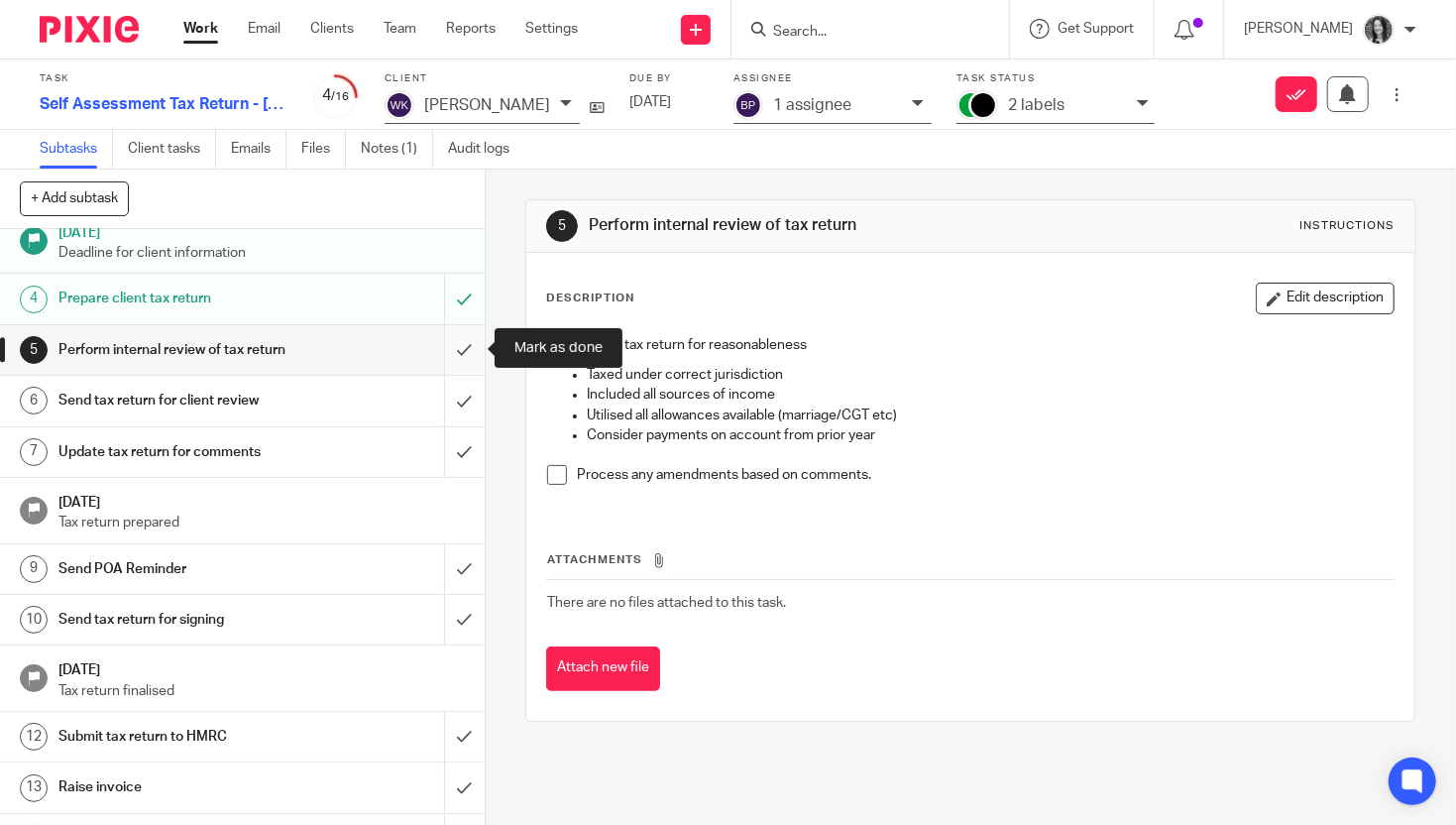 click at bounding box center (242, 350) 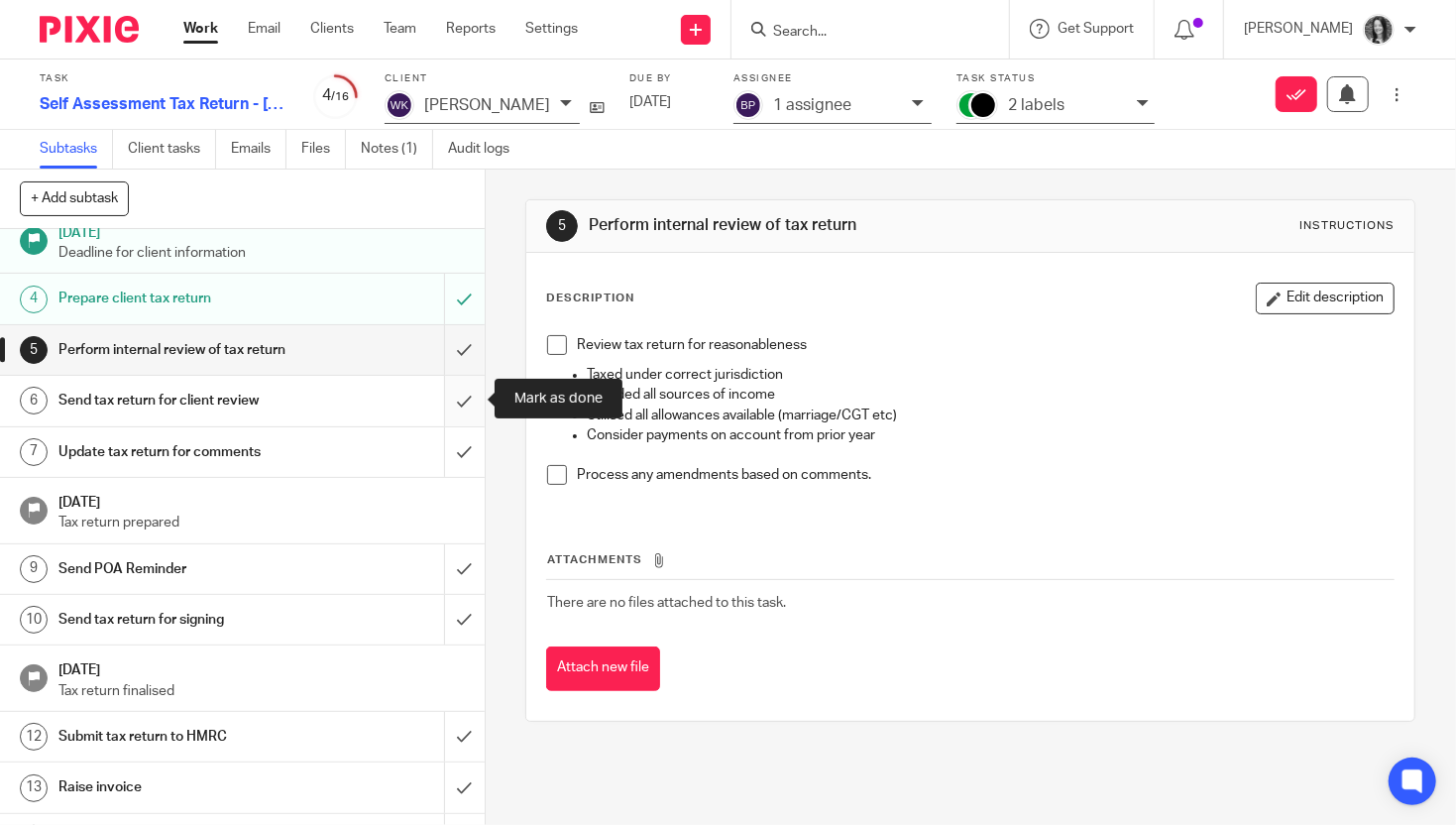 click at bounding box center [242, 401] 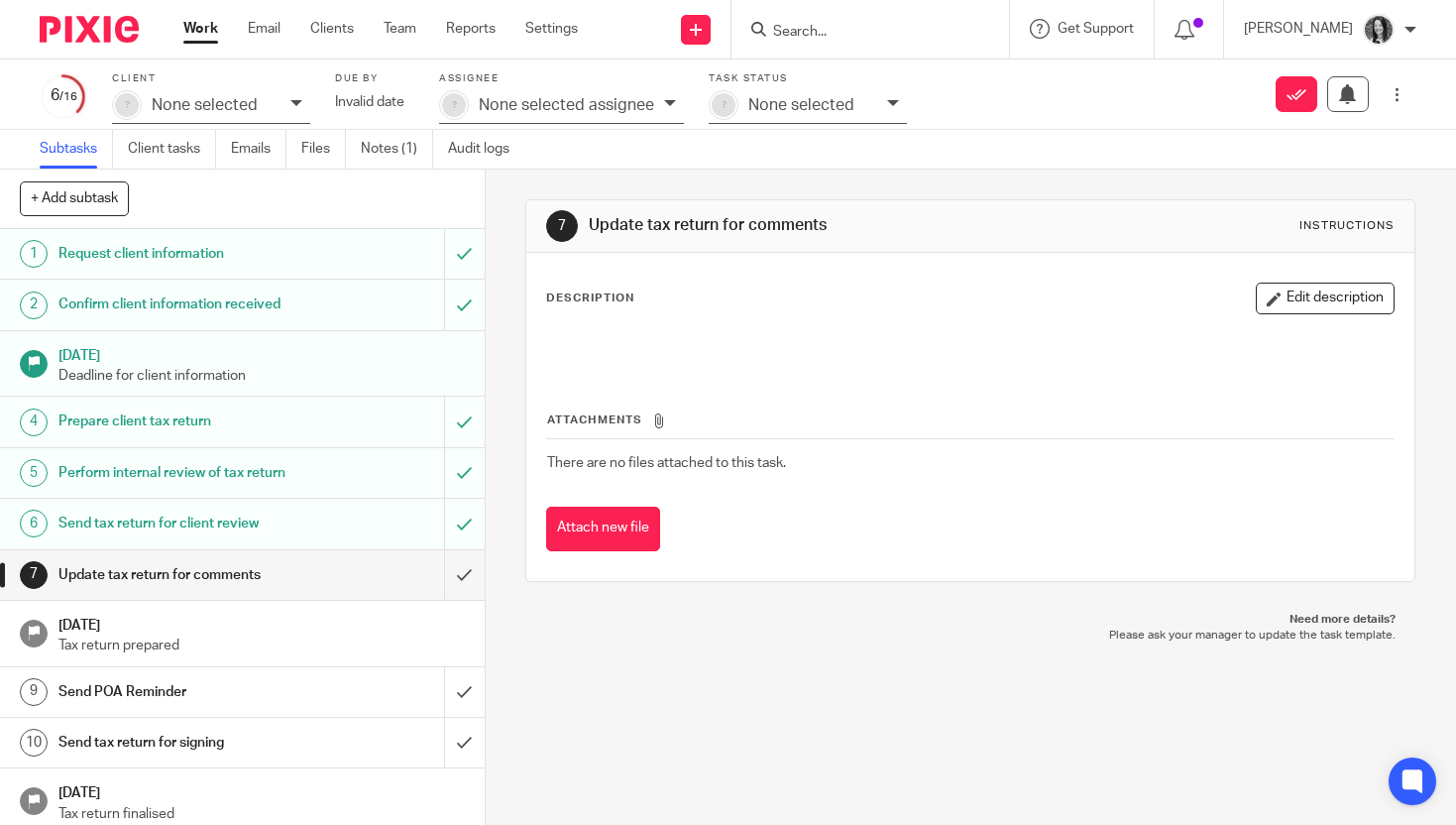 scroll, scrollTop: 0, scrollLeft: 0, axis: both 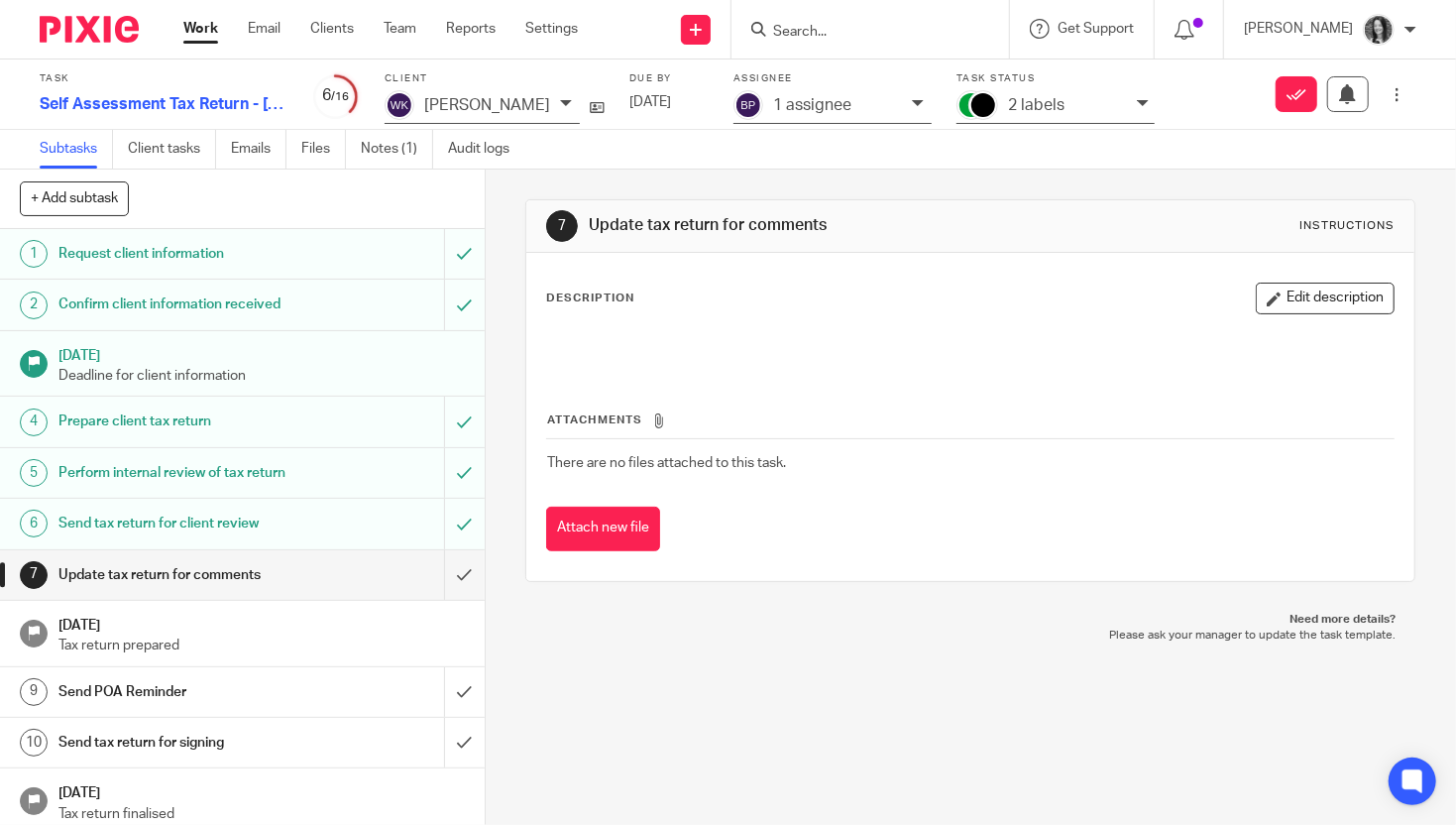 click on "Task   Self Assessment Tax Return - 2024-2025
6
/16
Client
Woods, Kati
Due by
31 Jan 2026
Assignee
1
assignee
Task status
2 labels
Mark as done" at bounding box center (728, 94) 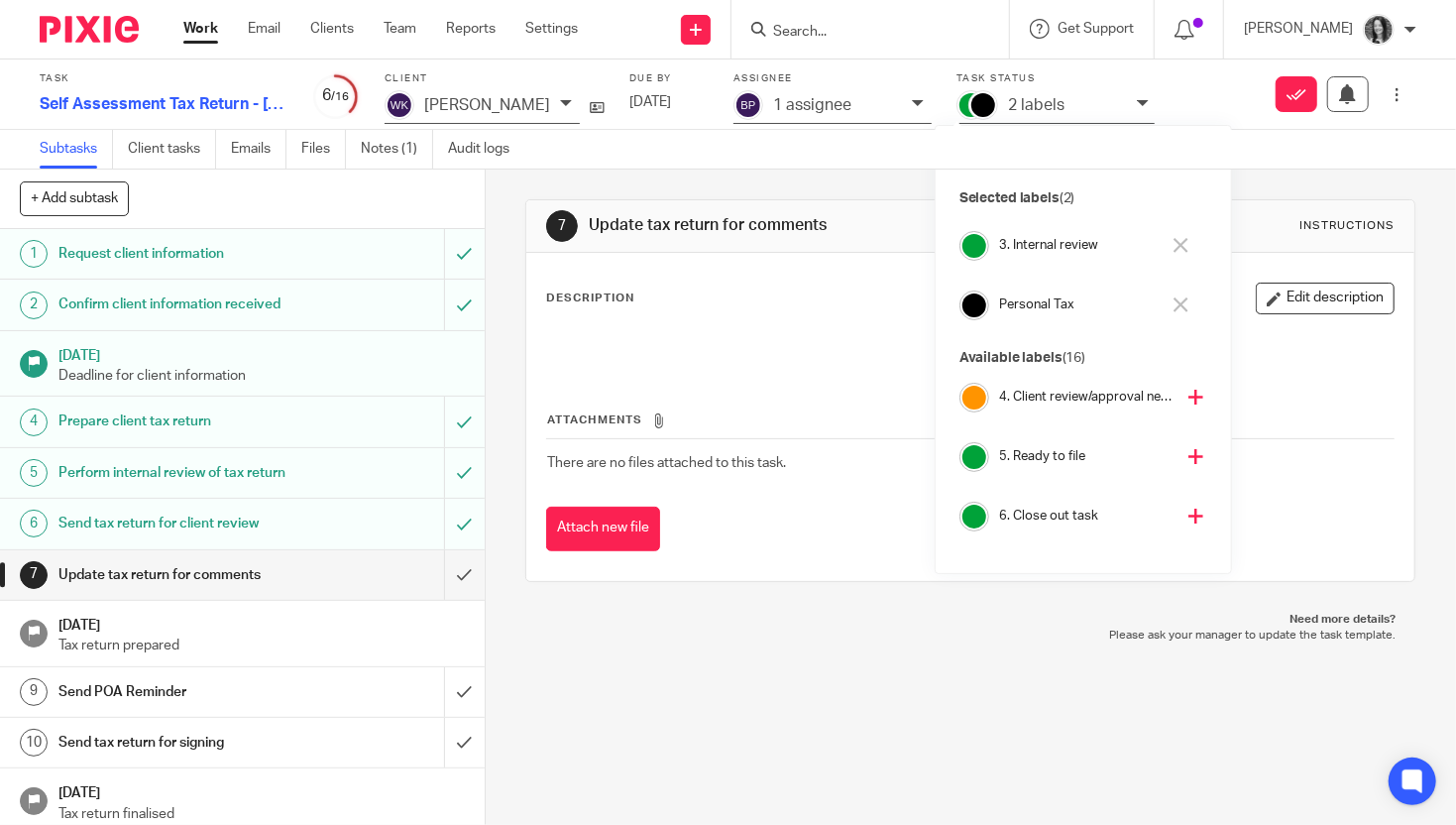 scroll, scrollTop: 157, scrollLeft: 0, axis: vertical 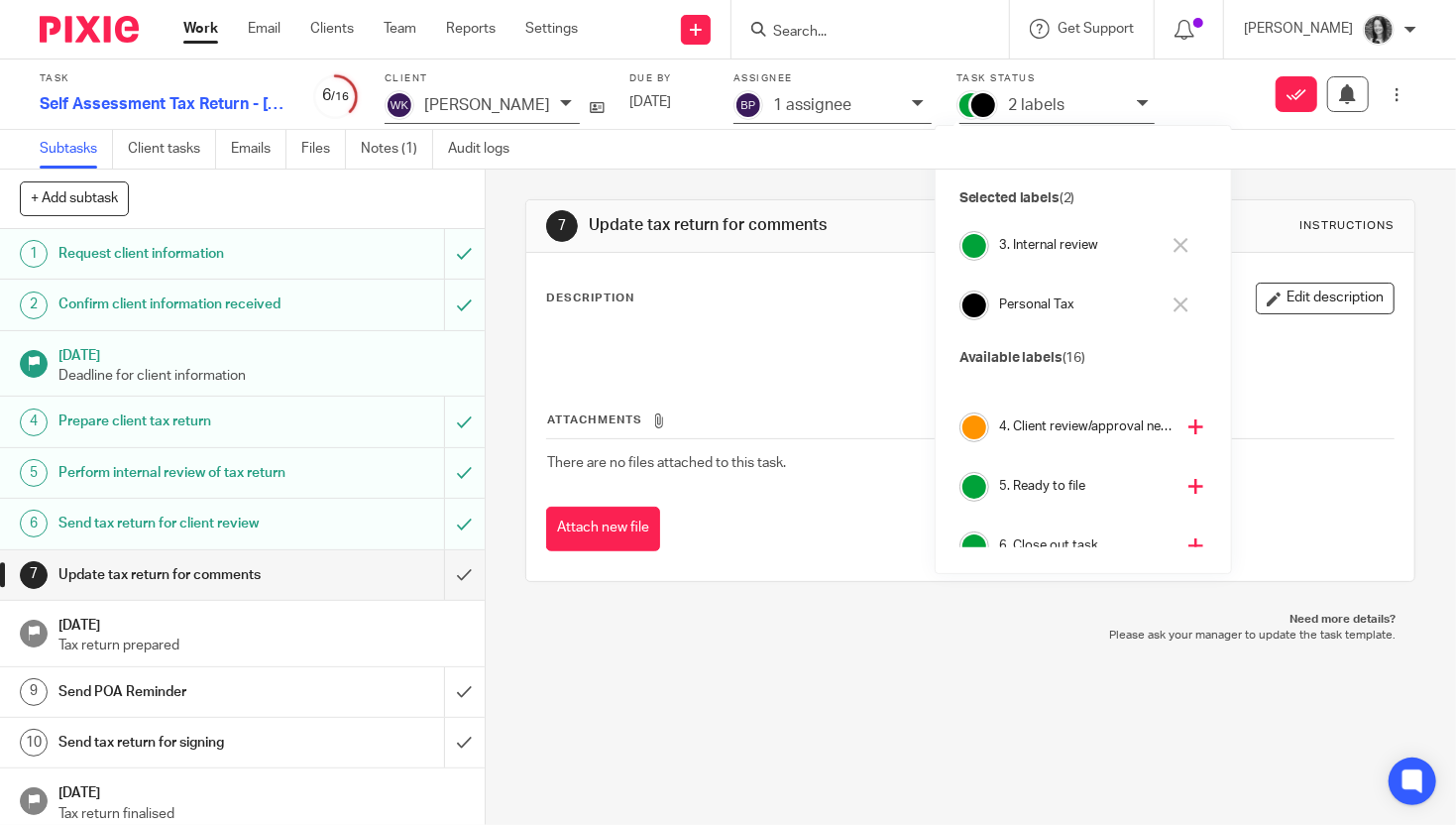click on "4. Client review/approval needed" at bounding box center (1083, 427) 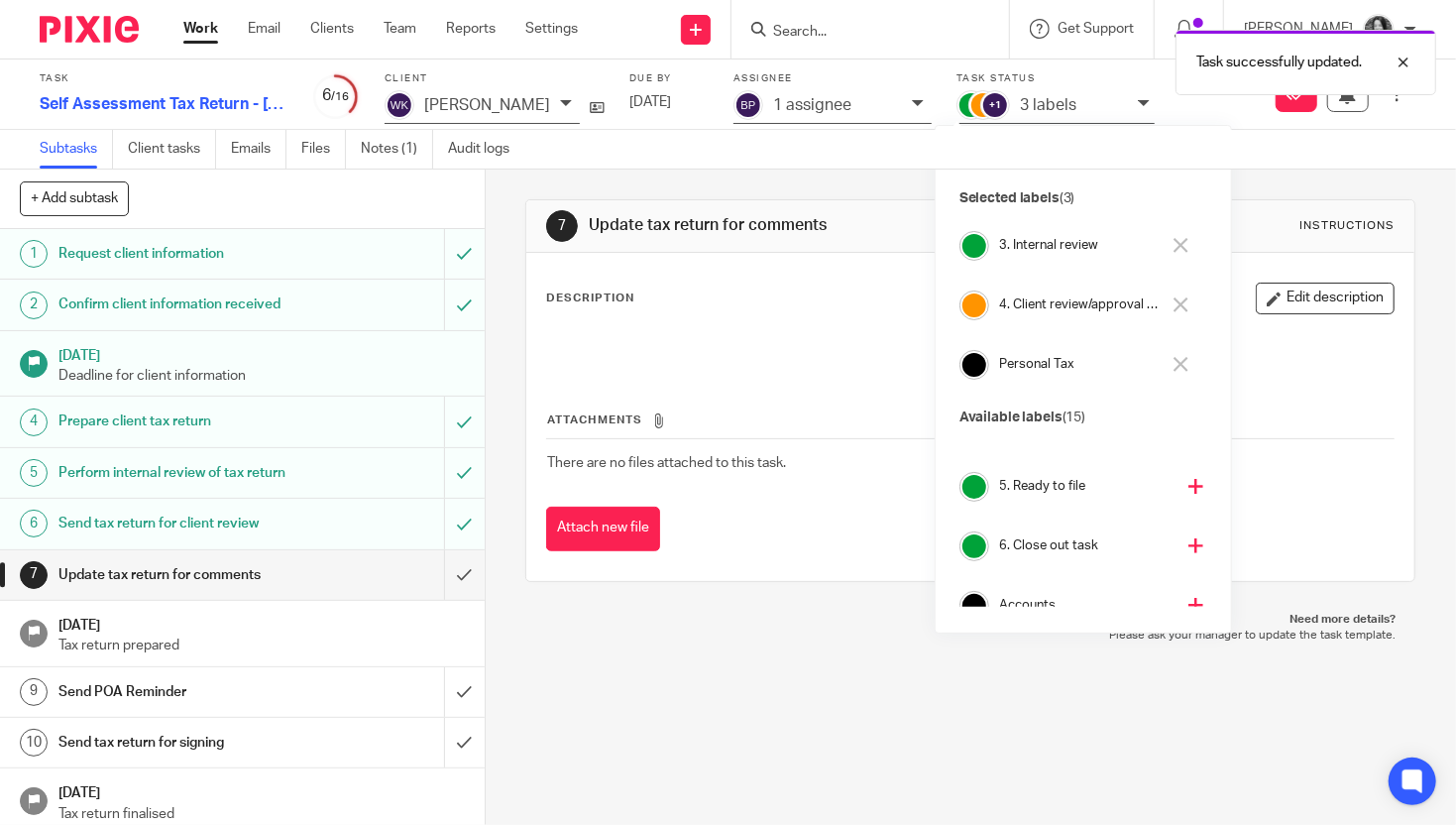click on "3. Internal review" at bounding box center [1075, 246] 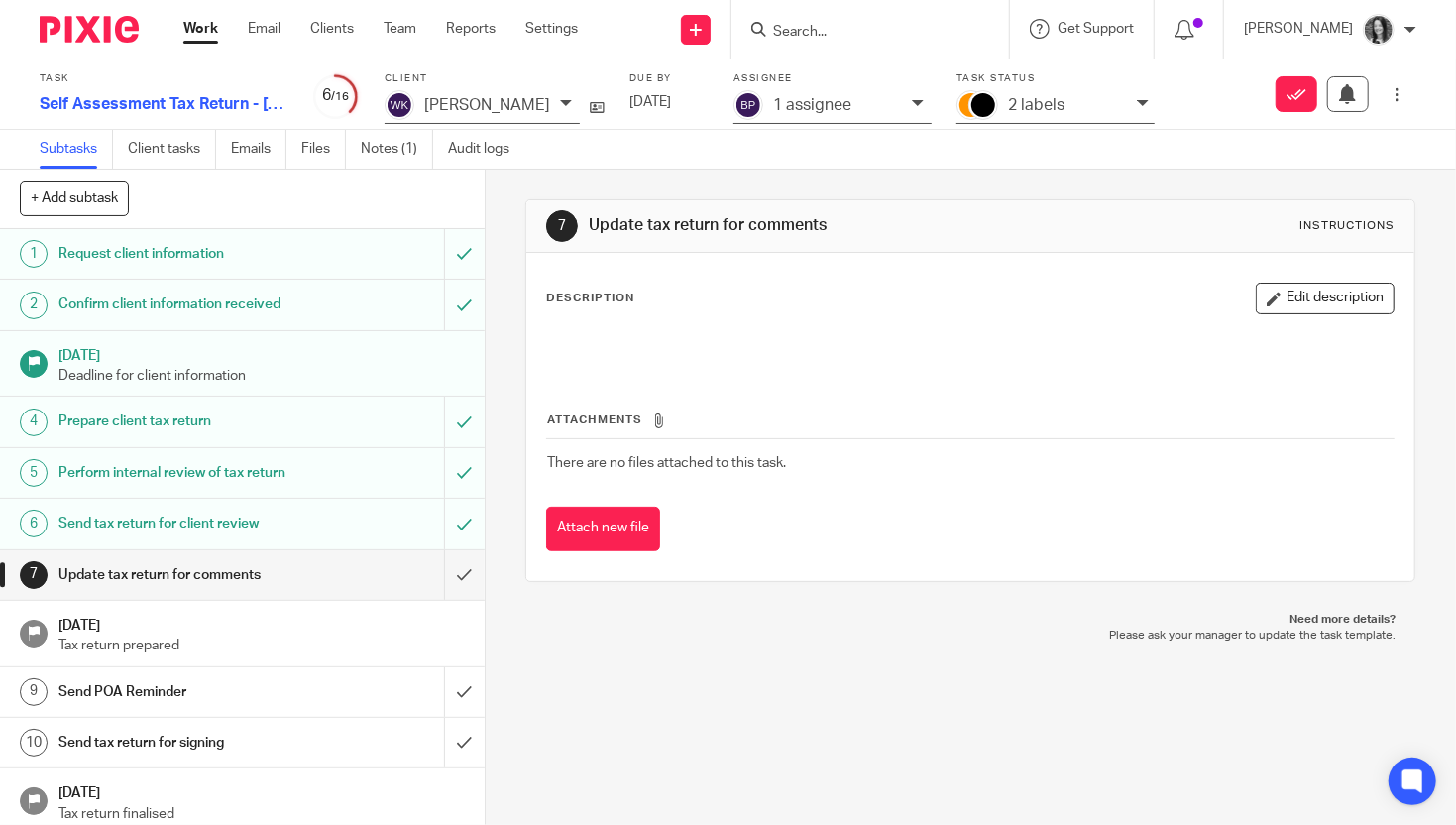click at bounding box center [860, 33] 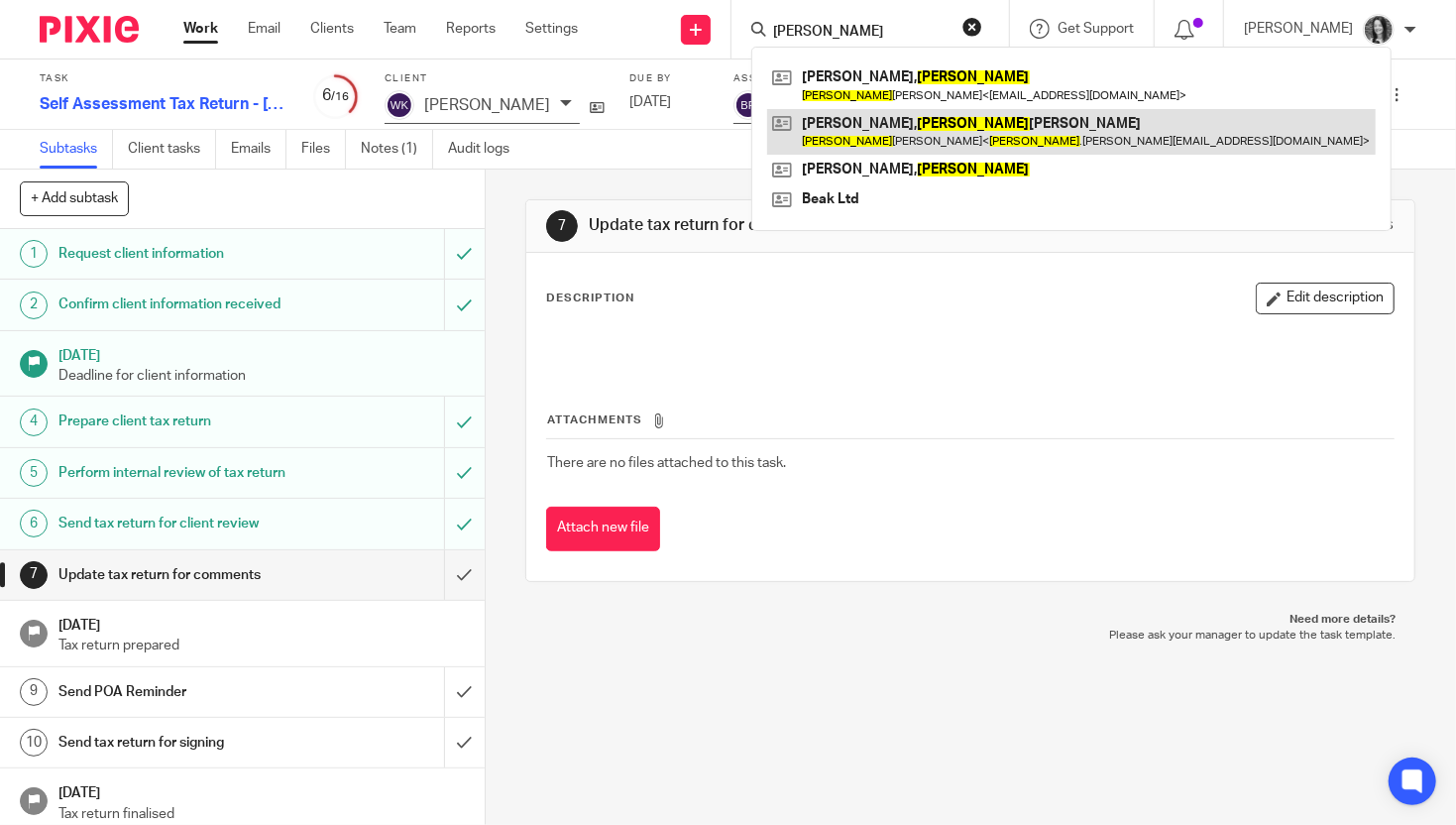 type on "kevin" 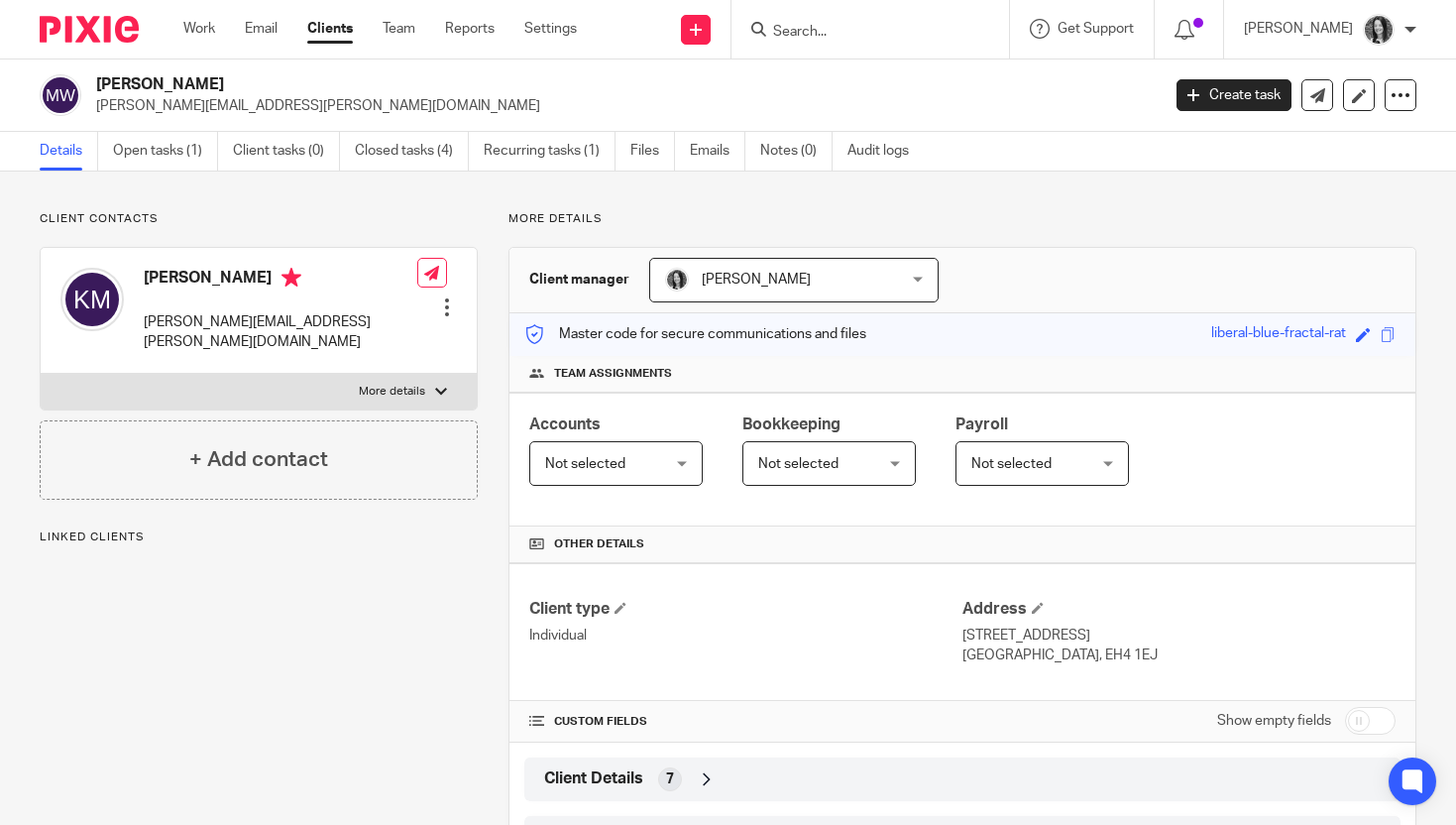 scroll, scrollTop: 0, scrollLeft: 0, axis: both 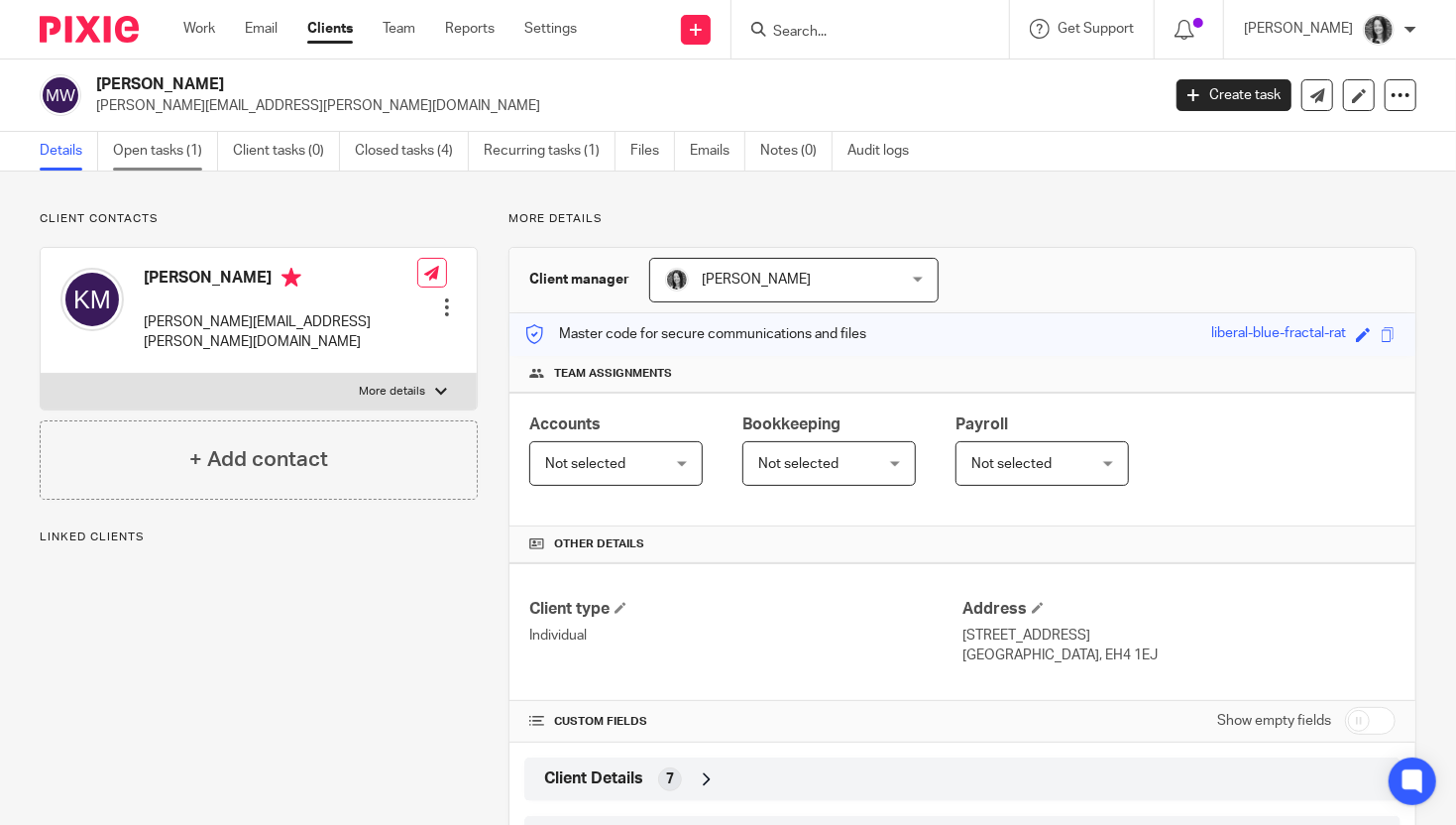 click on "Open tasks (1)" at bounding box center (166, 151) 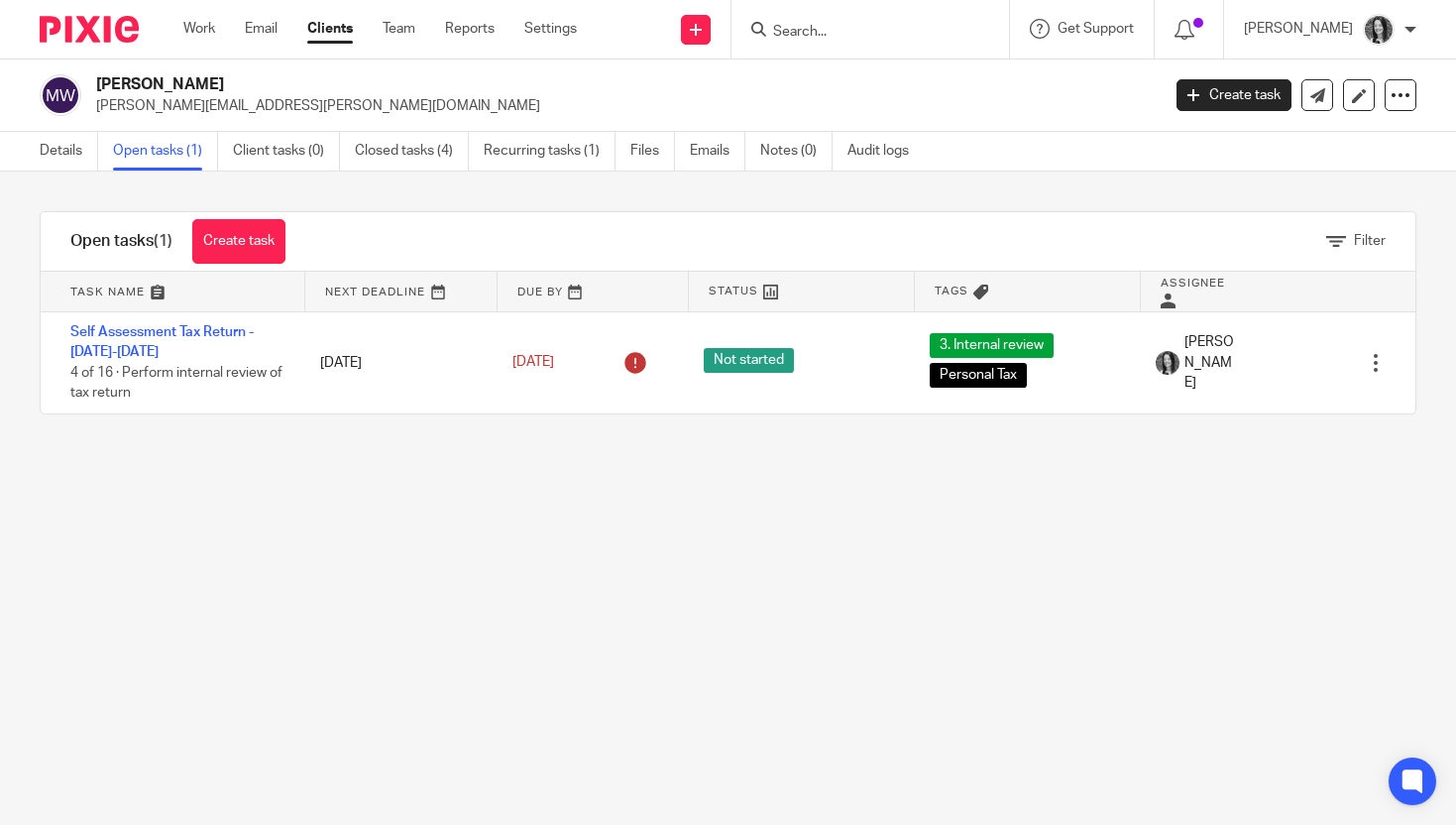 scroll, scrollTop: 0, scrollLeft: 0, axis: both 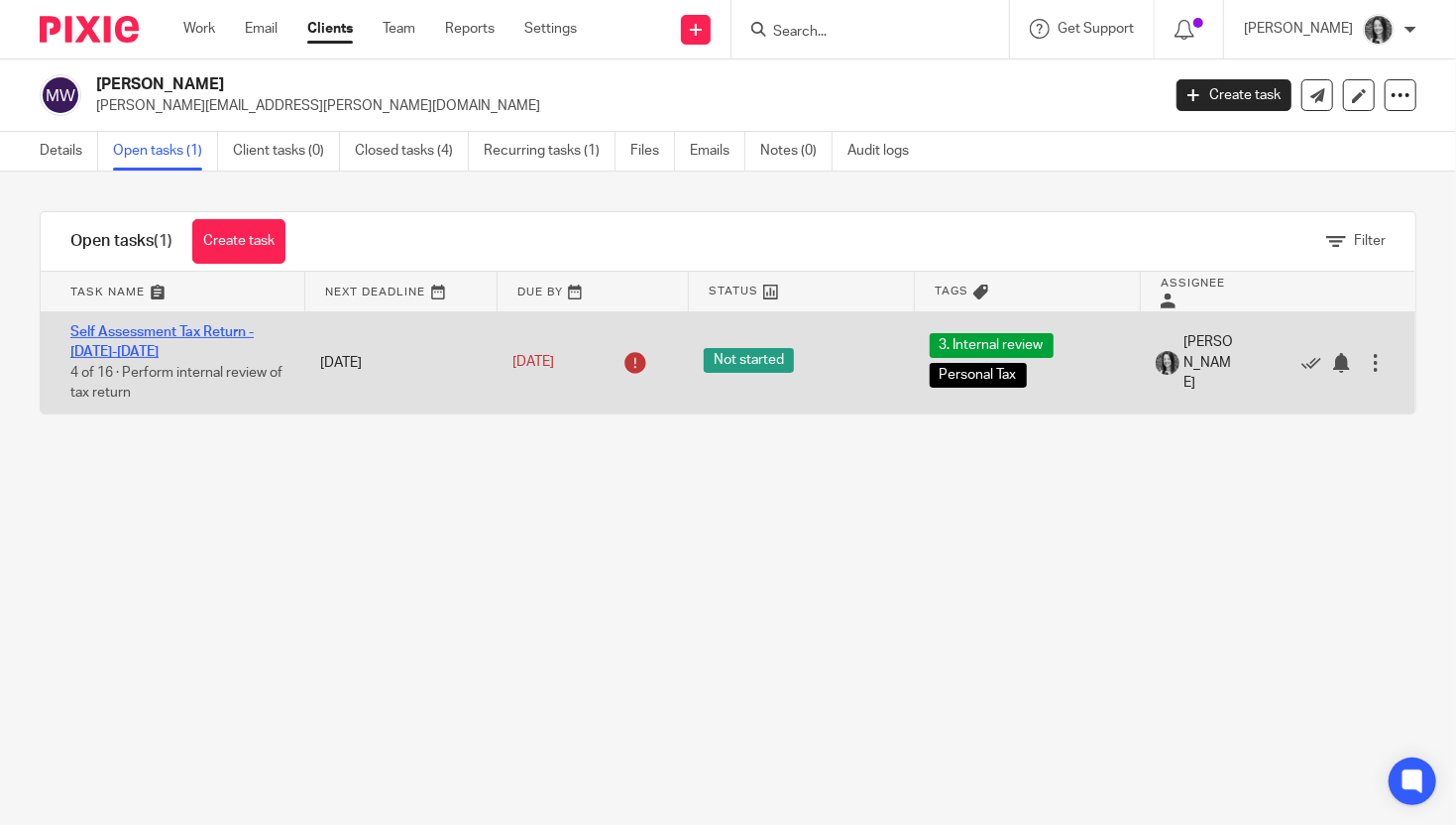 click on "Self Assessment Tax Return - [DATE]-[DATE]" at bounding box center [162, 342] 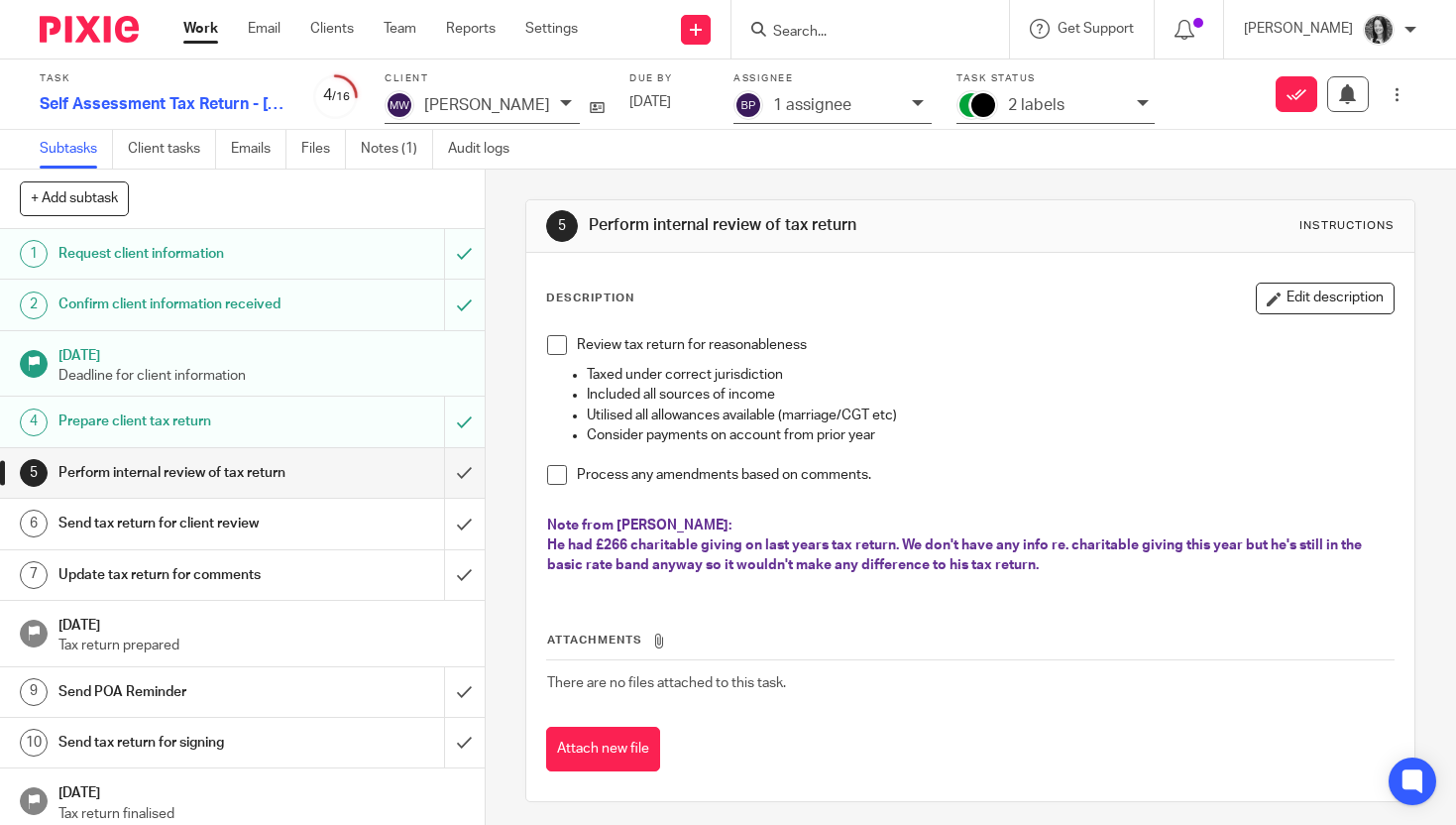scroll, scrollTop: 0, scrollLeft: 0, axis: both 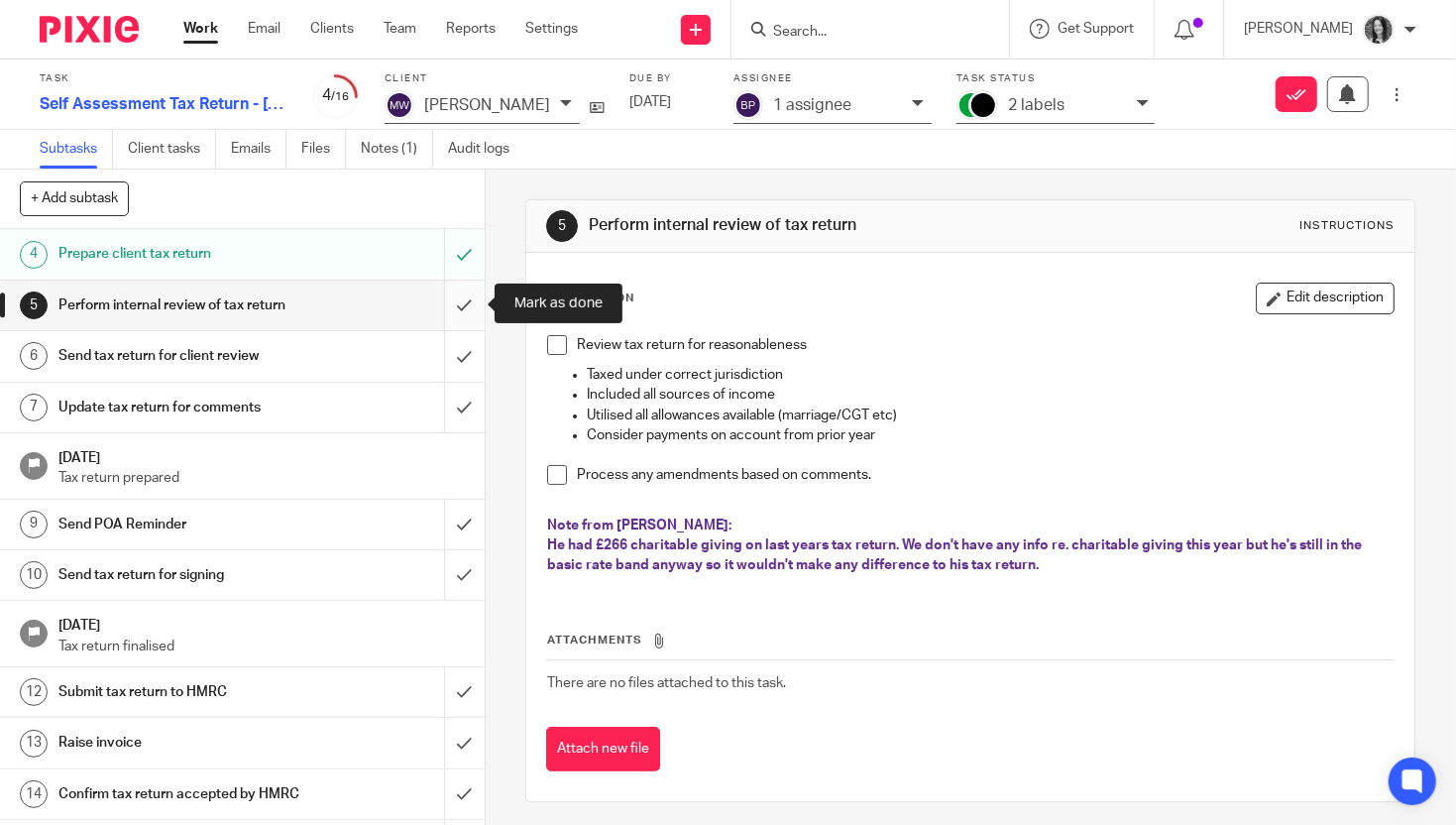 click at bounding box center [242, 305] 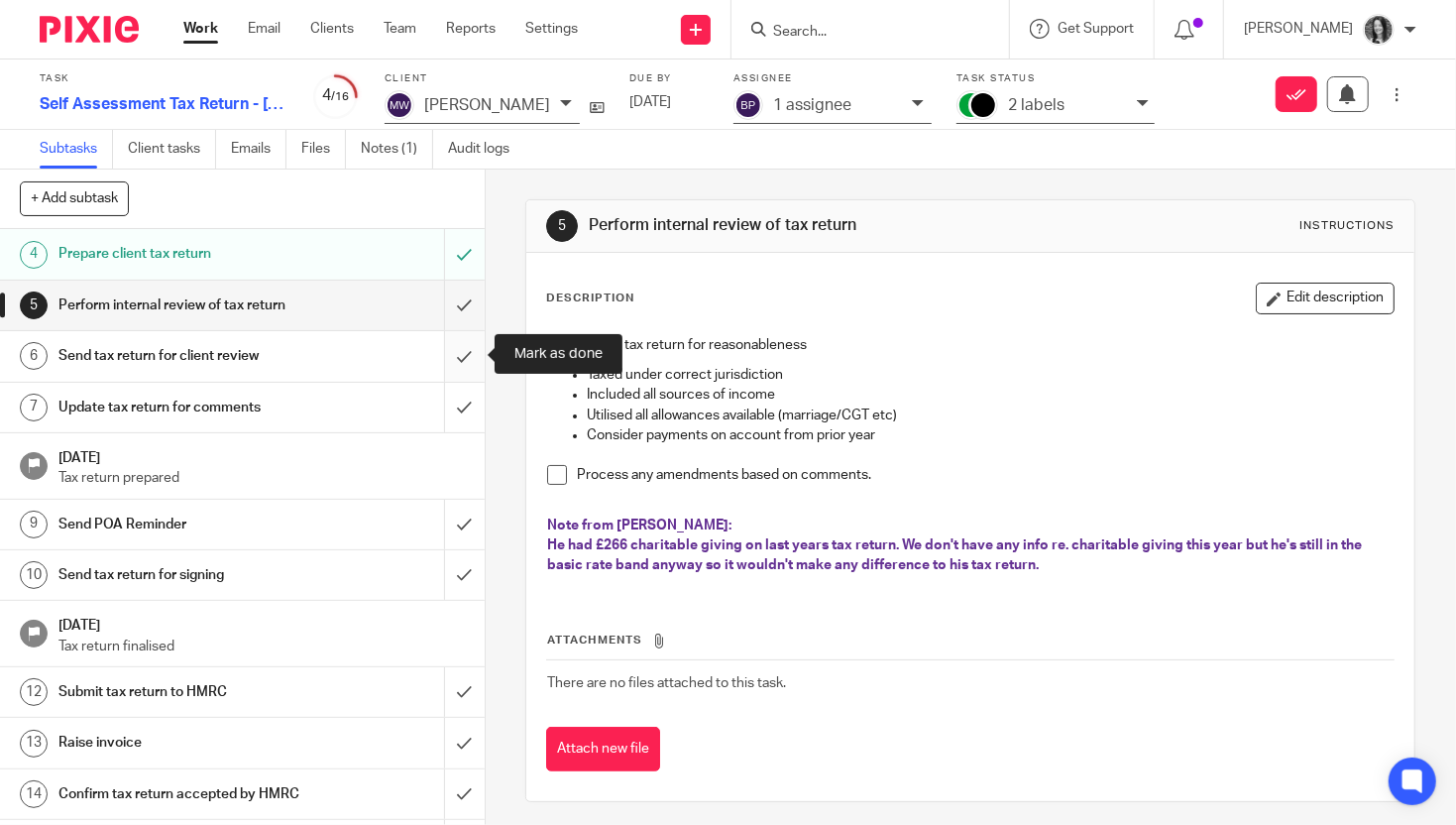 click at bounding box center (242, 356) 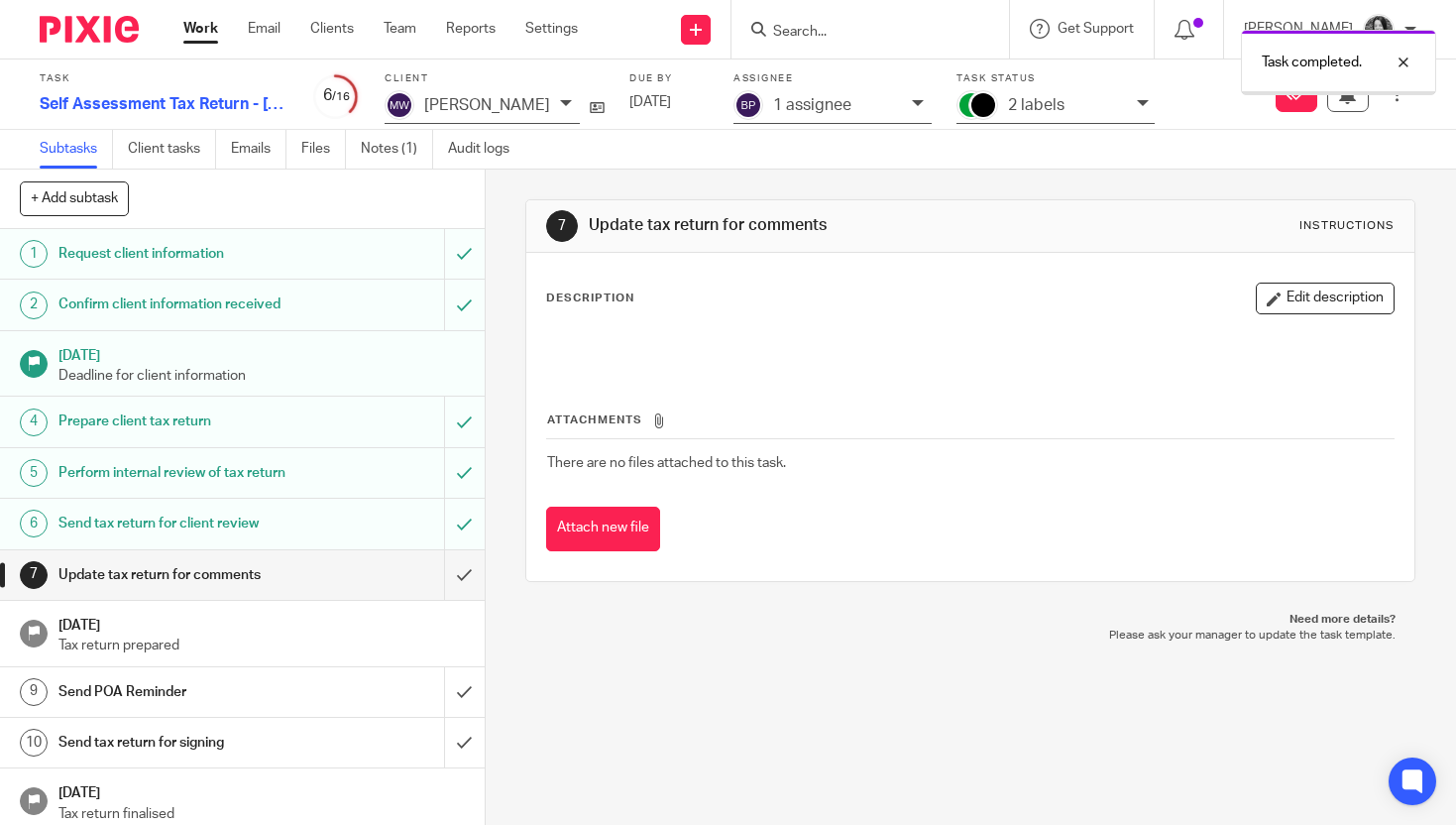 scroll, scrollTop: 0, scrollLeft: 0, axis: both 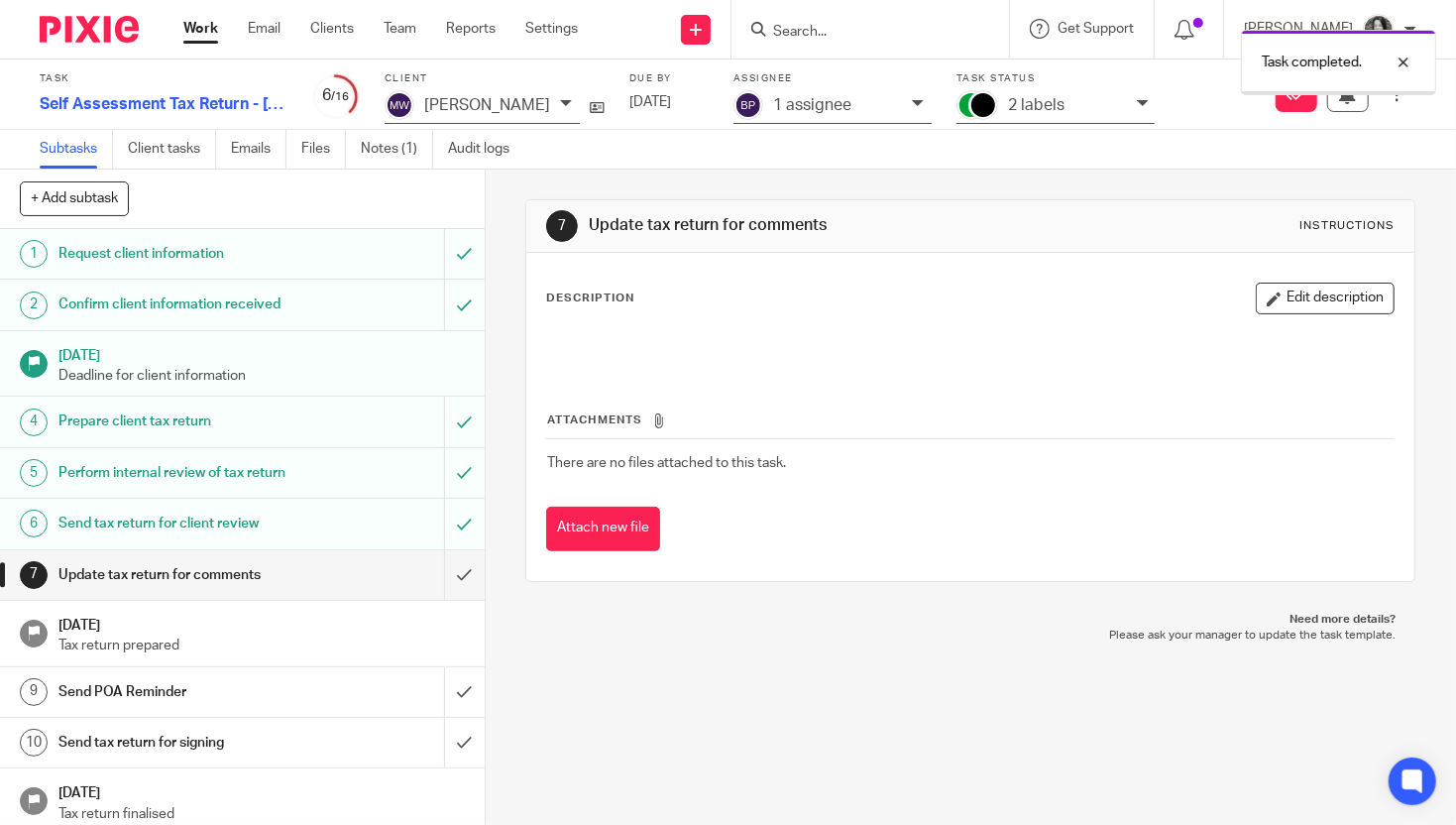 click on "2 labels" at bounding box center [1036, 105] 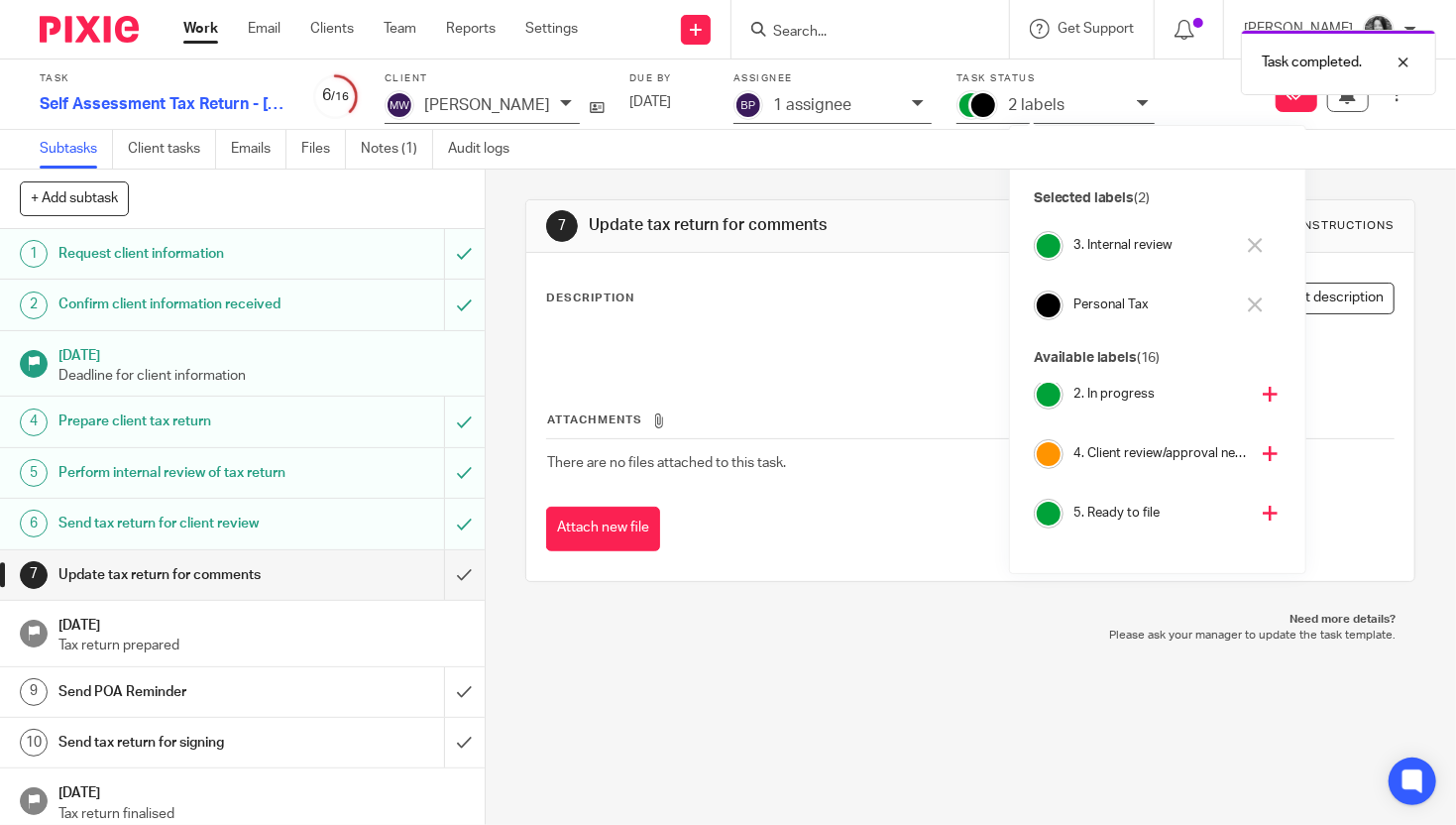 scroll, scrollTop: 134, scrollLeft: 0, axis: vertical 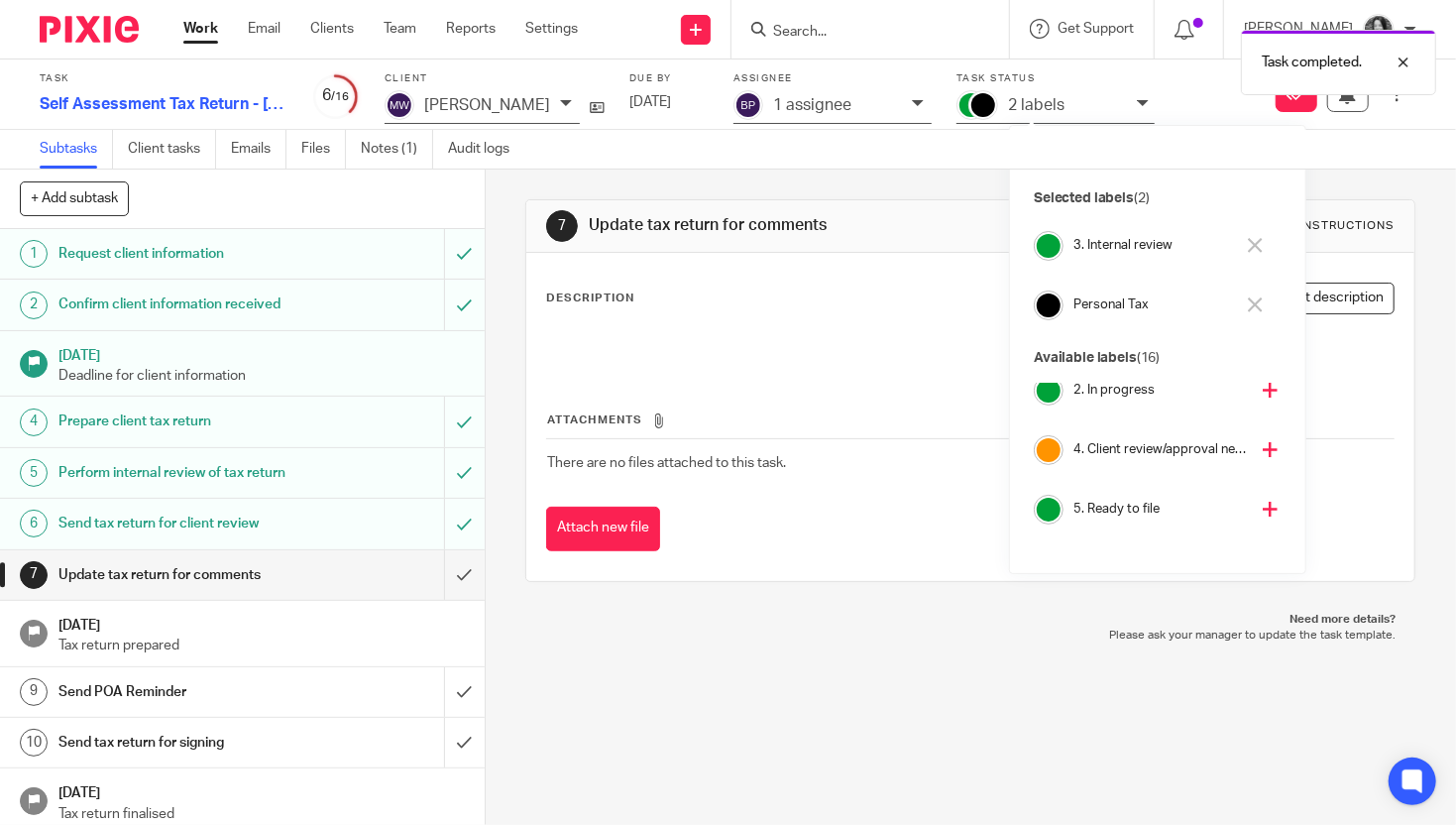 click on "4. Client review/approval needed" at bounding box center (1158, 450) 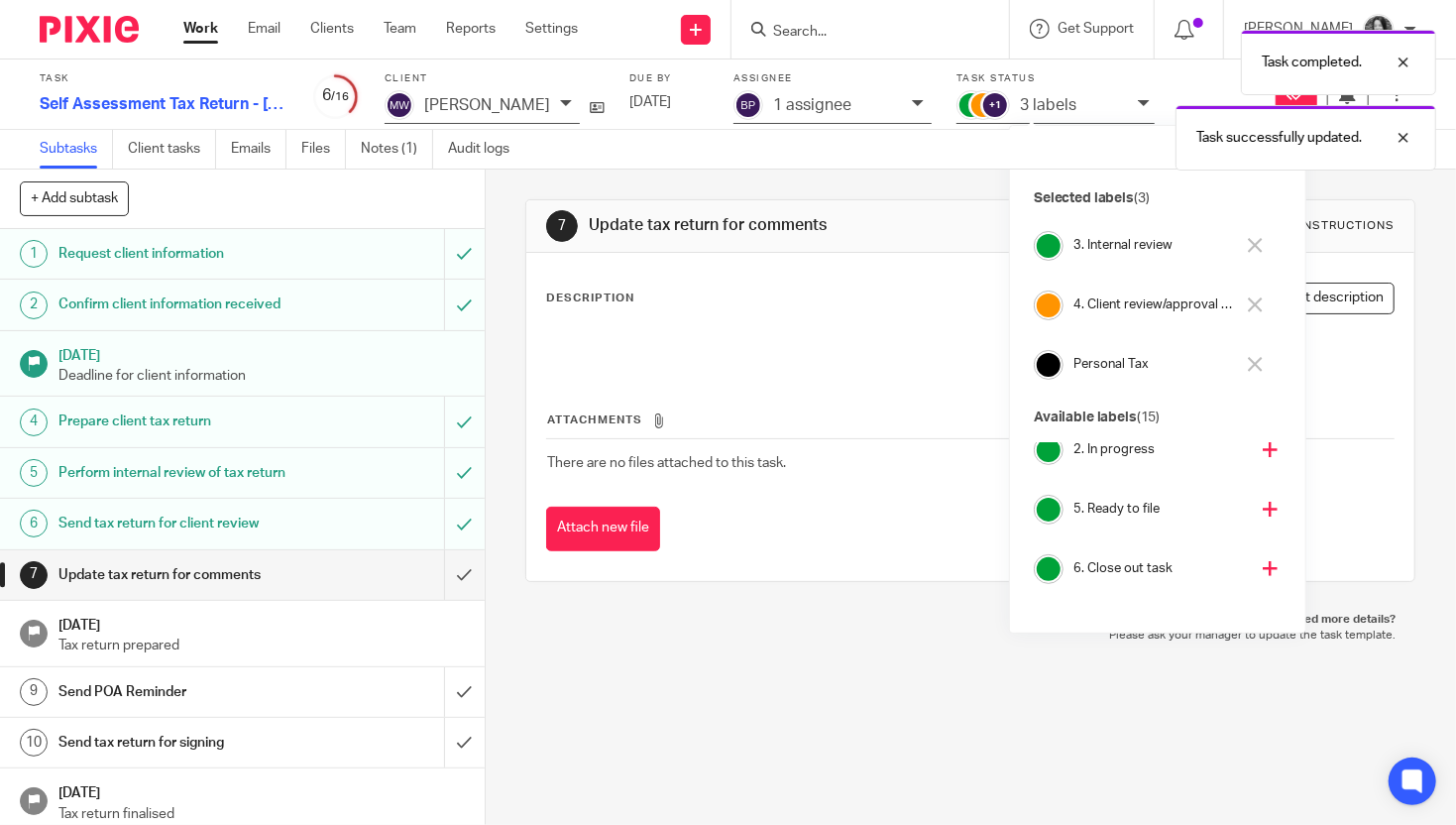 click on "3. Internal review" at bounding box center [1154, 245] 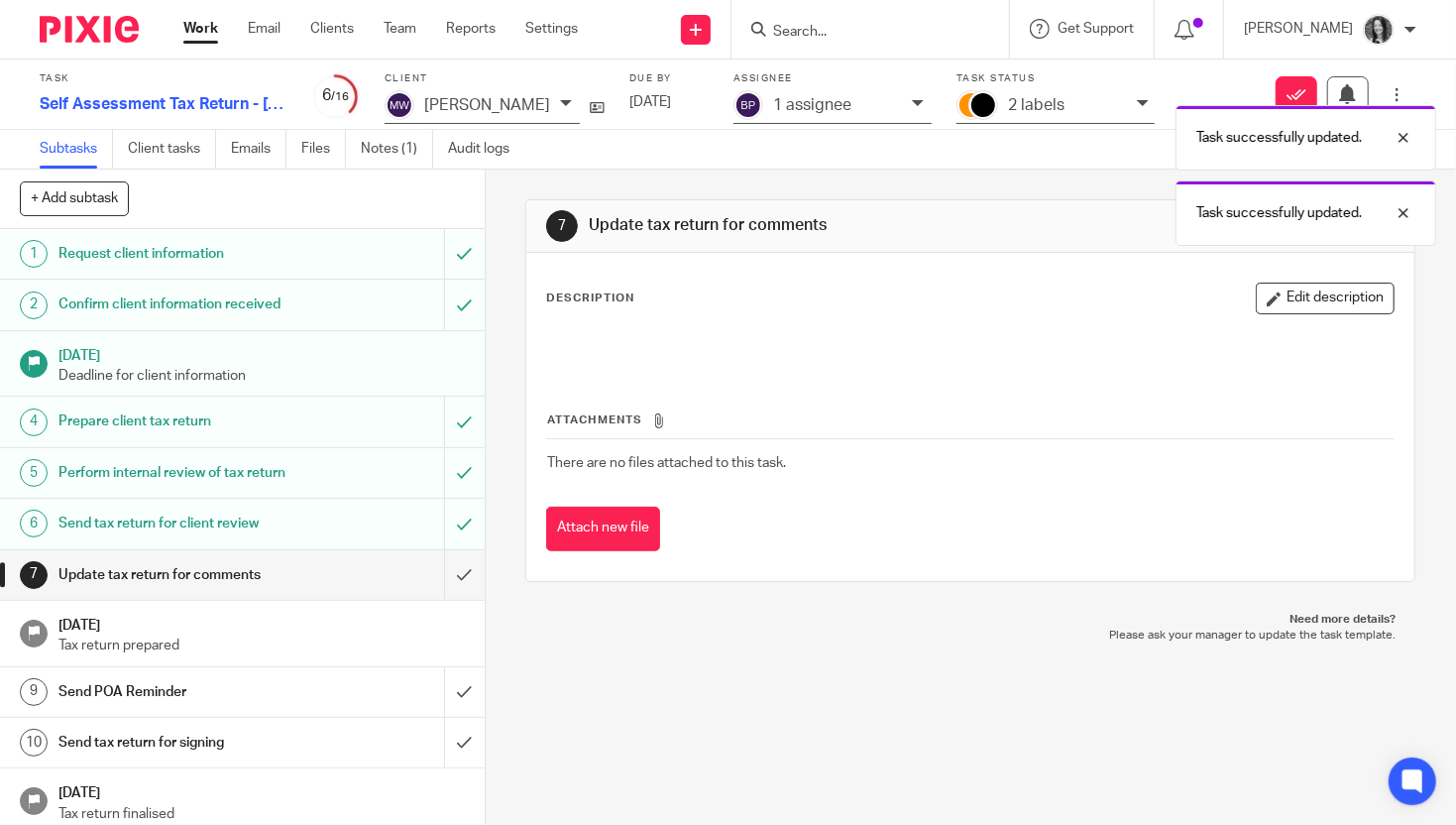 click on "Task completed. Task successfully updated. Task successfully updated." at bounding box center (1082, 133) 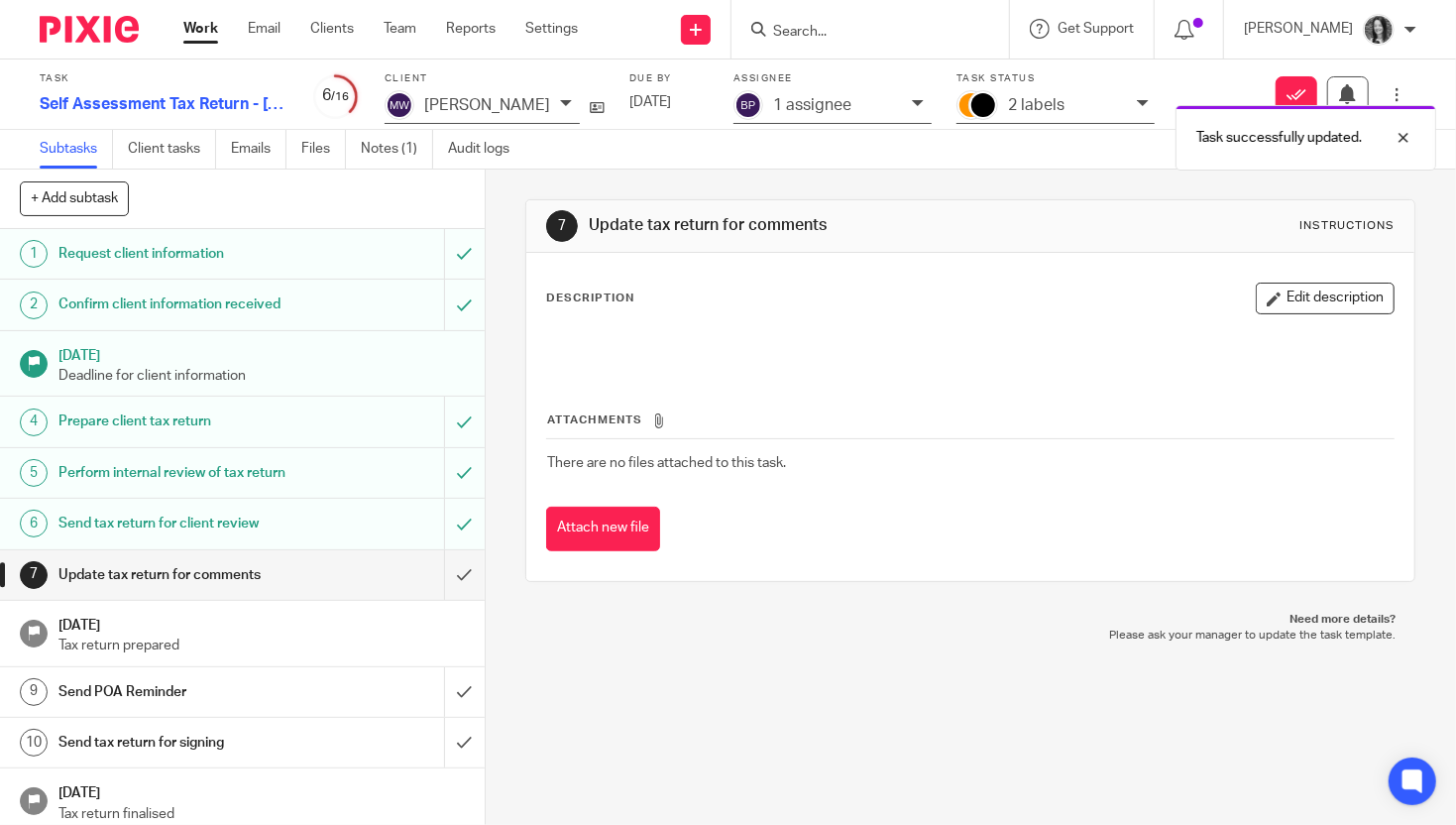 click on "Task successfully updated. Task successfully updated." at bounding box center (1082, 95) 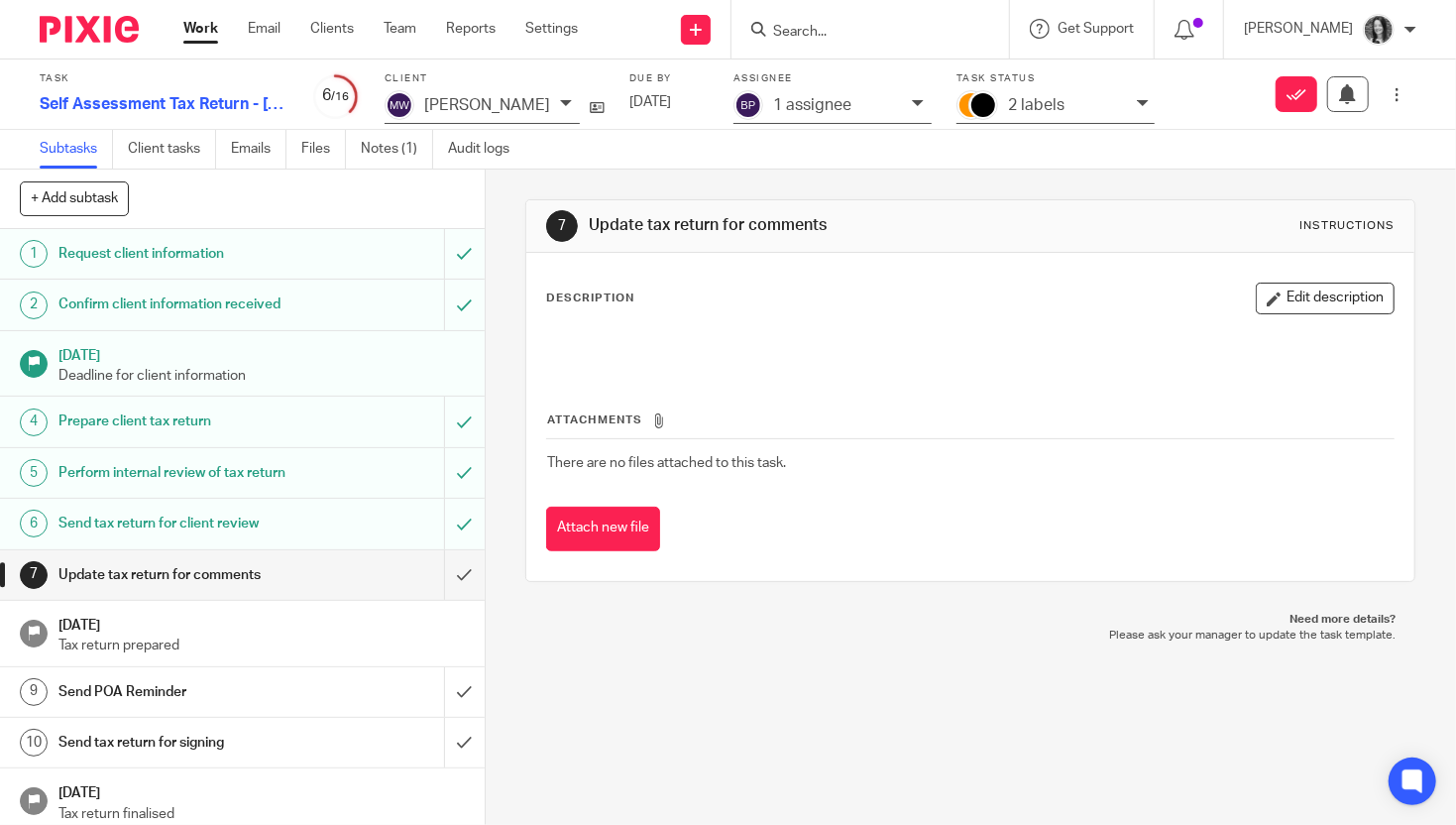 click at bounding box center (758, 29) 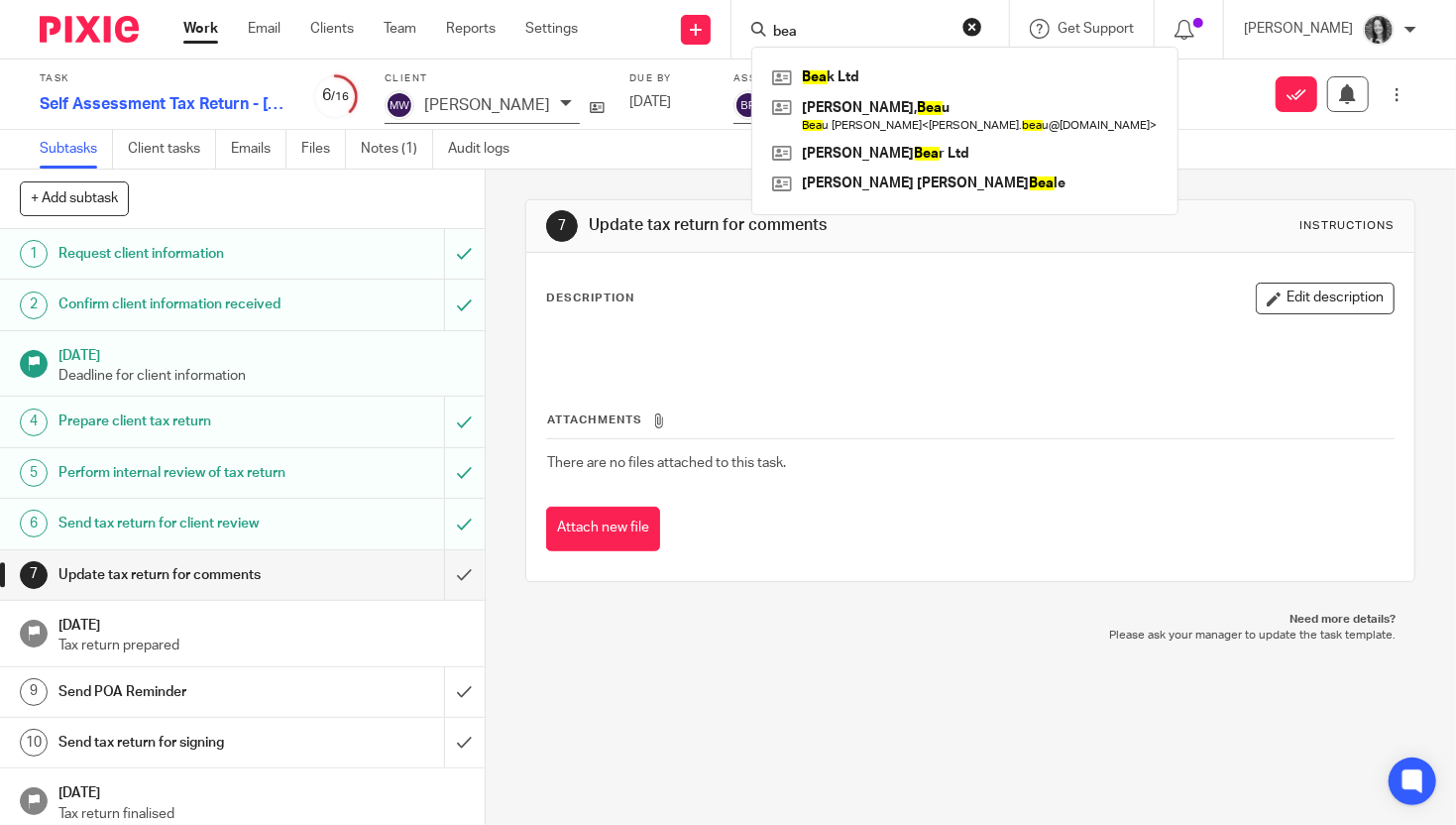 type on "bea" 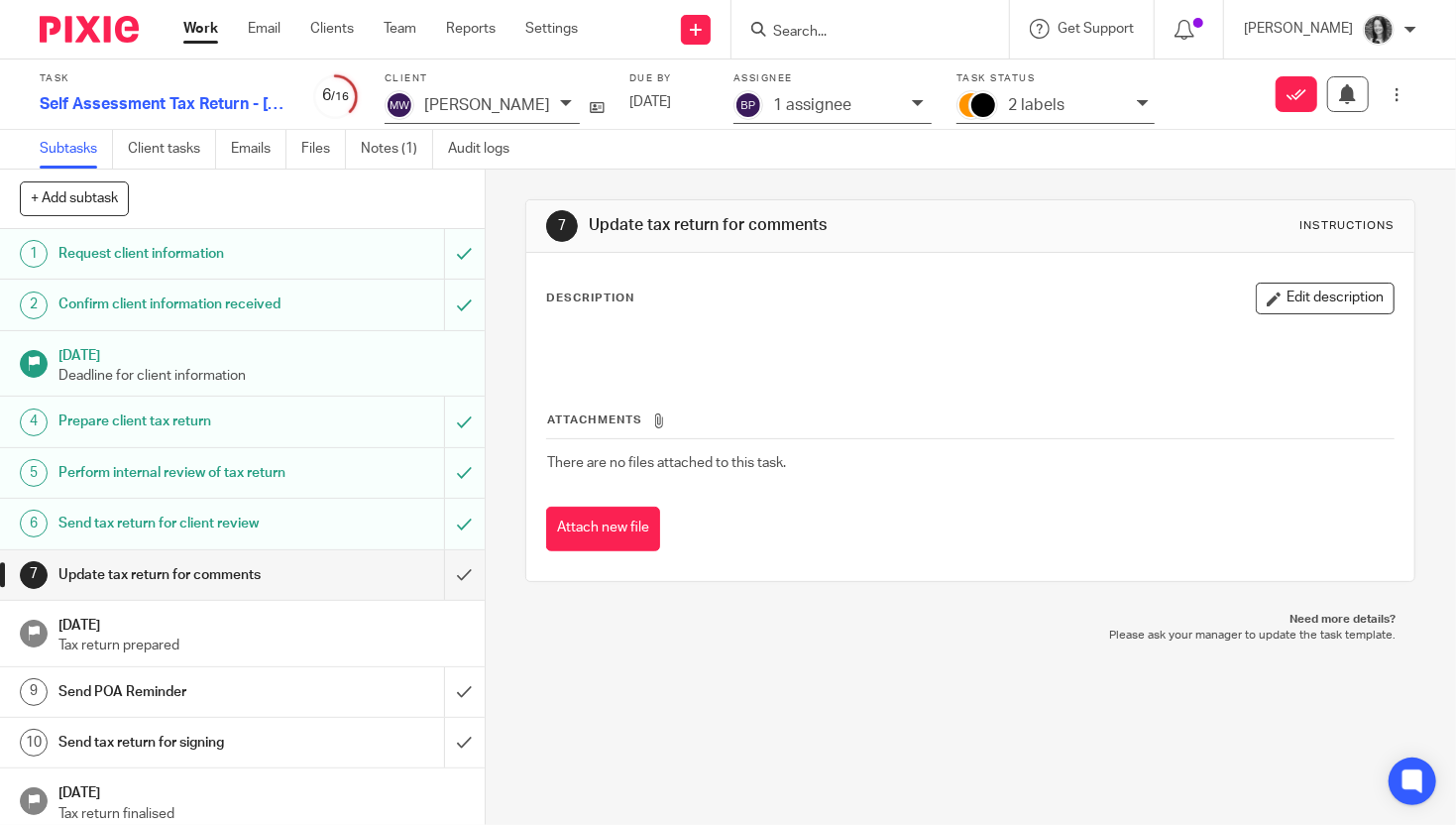 click on "2 labels" at bounding box center (1036, 105) 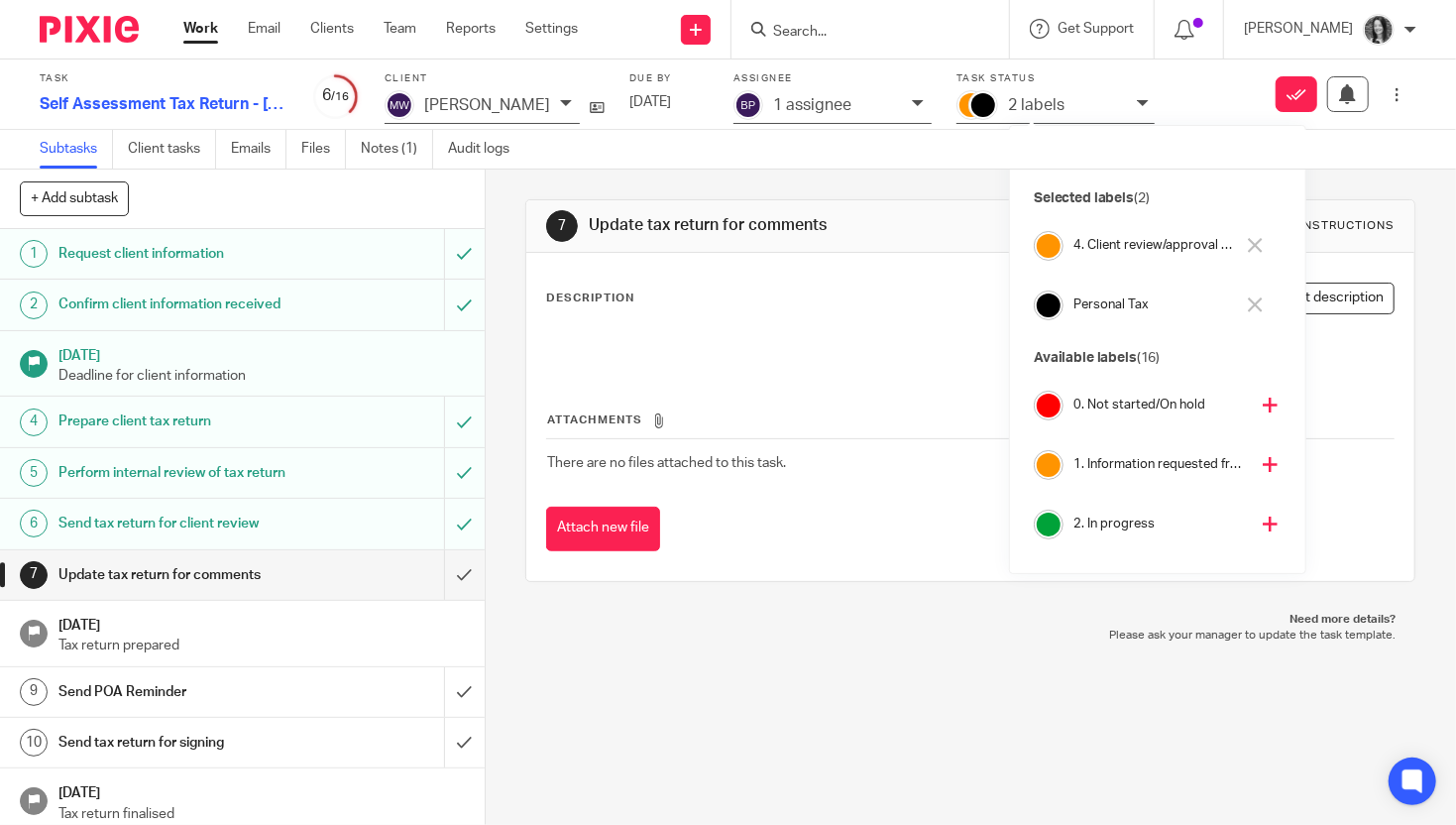 click at bounding box center (876, 29) 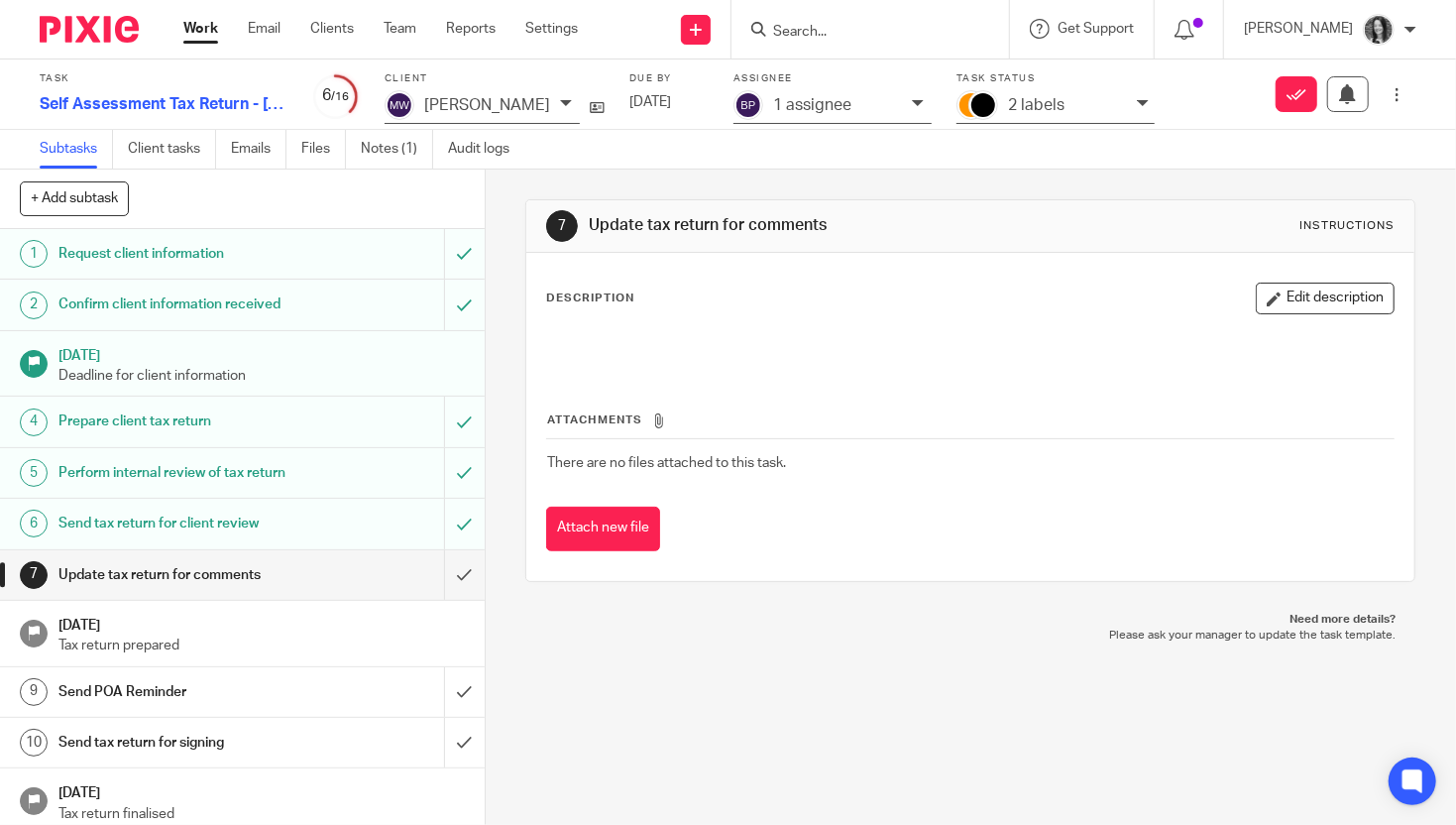 click at bounding box center (860, 33) 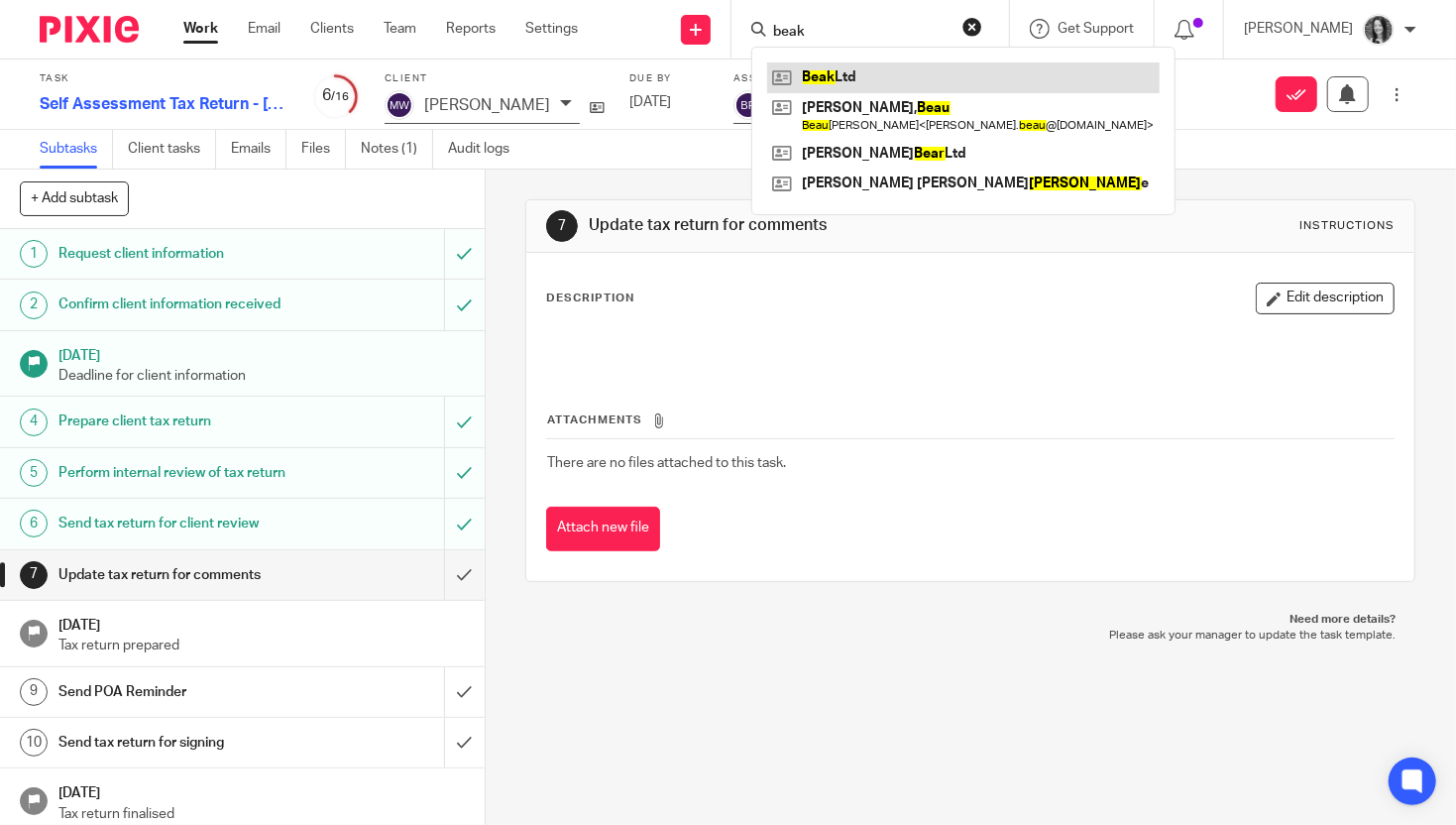 type on "beak" 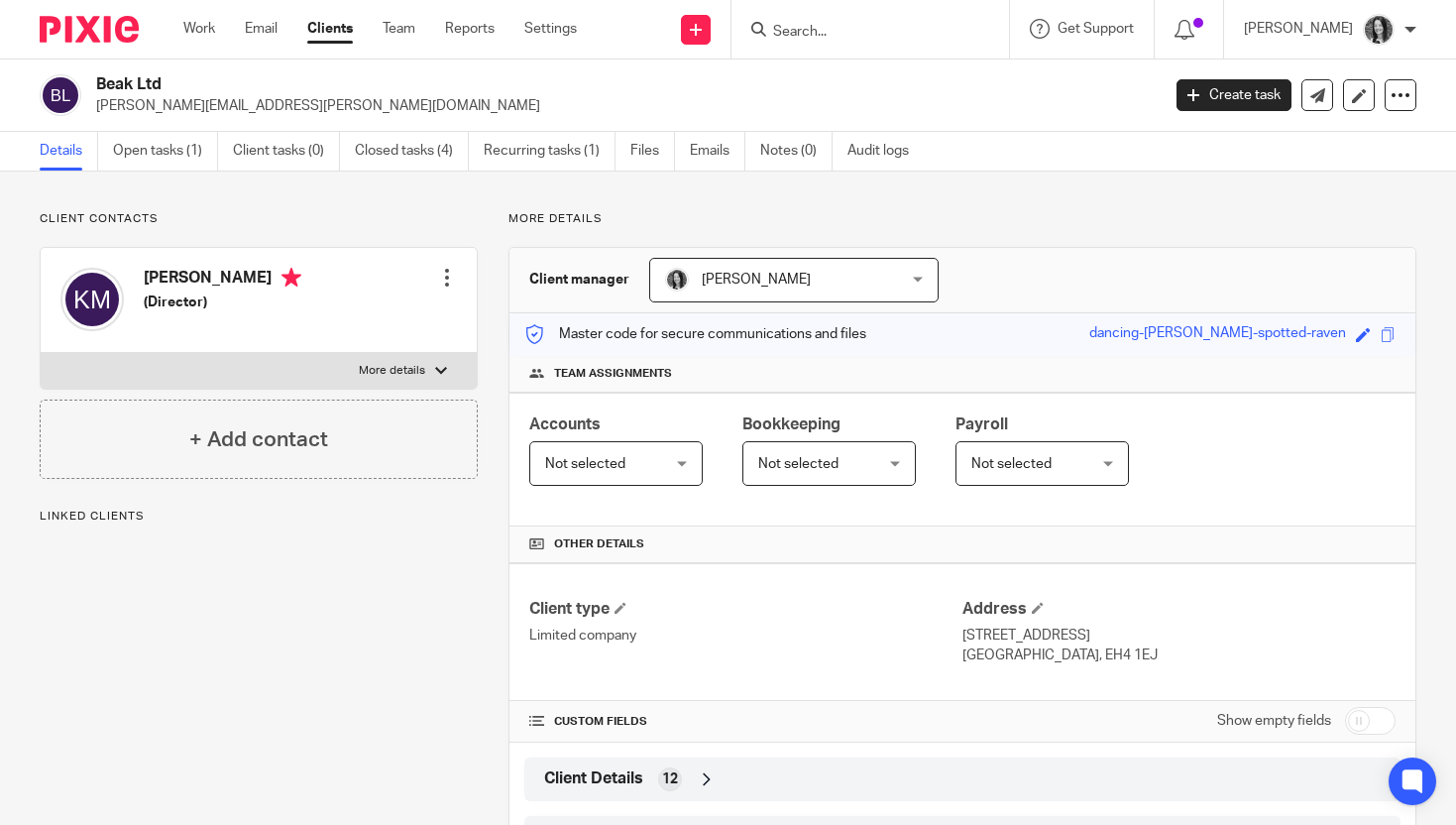 scroll, scrollTop: 0, scrollLeft: 0, axis: both 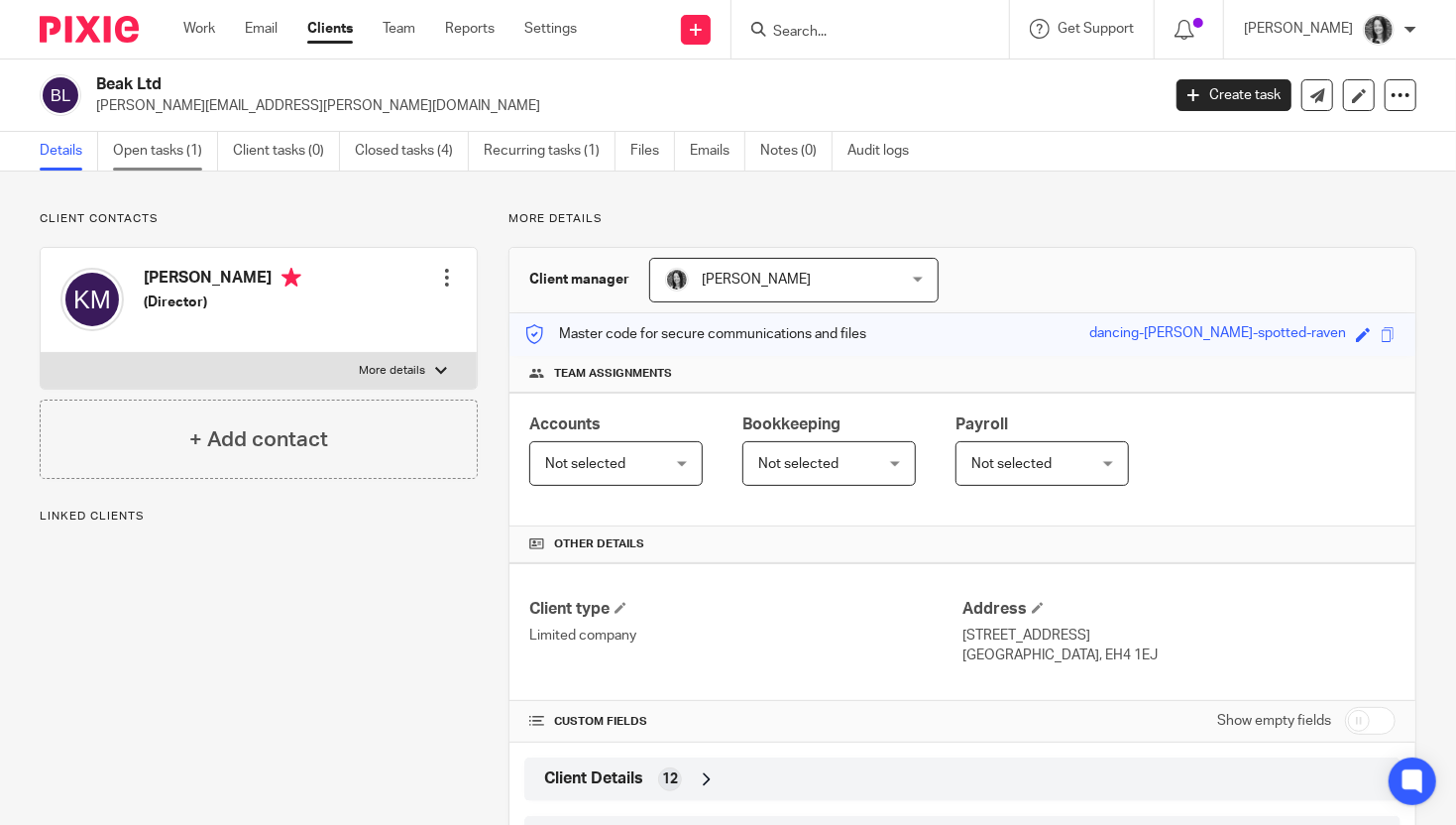 click on "Open tasks (1)" at bounding box center (166, 151) 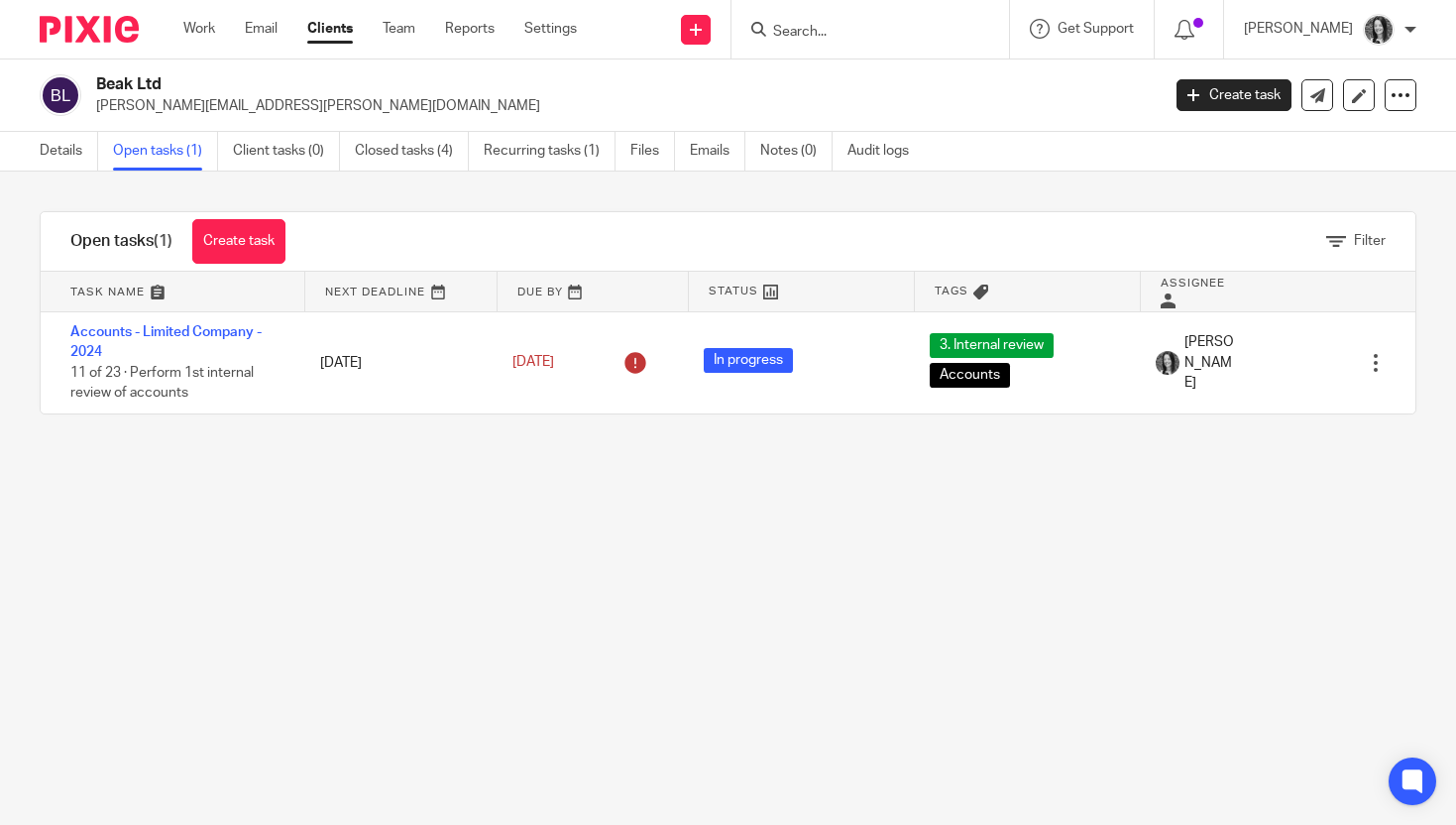 scroll, scrollTop: 0, scrollLeft: 0, axis: both 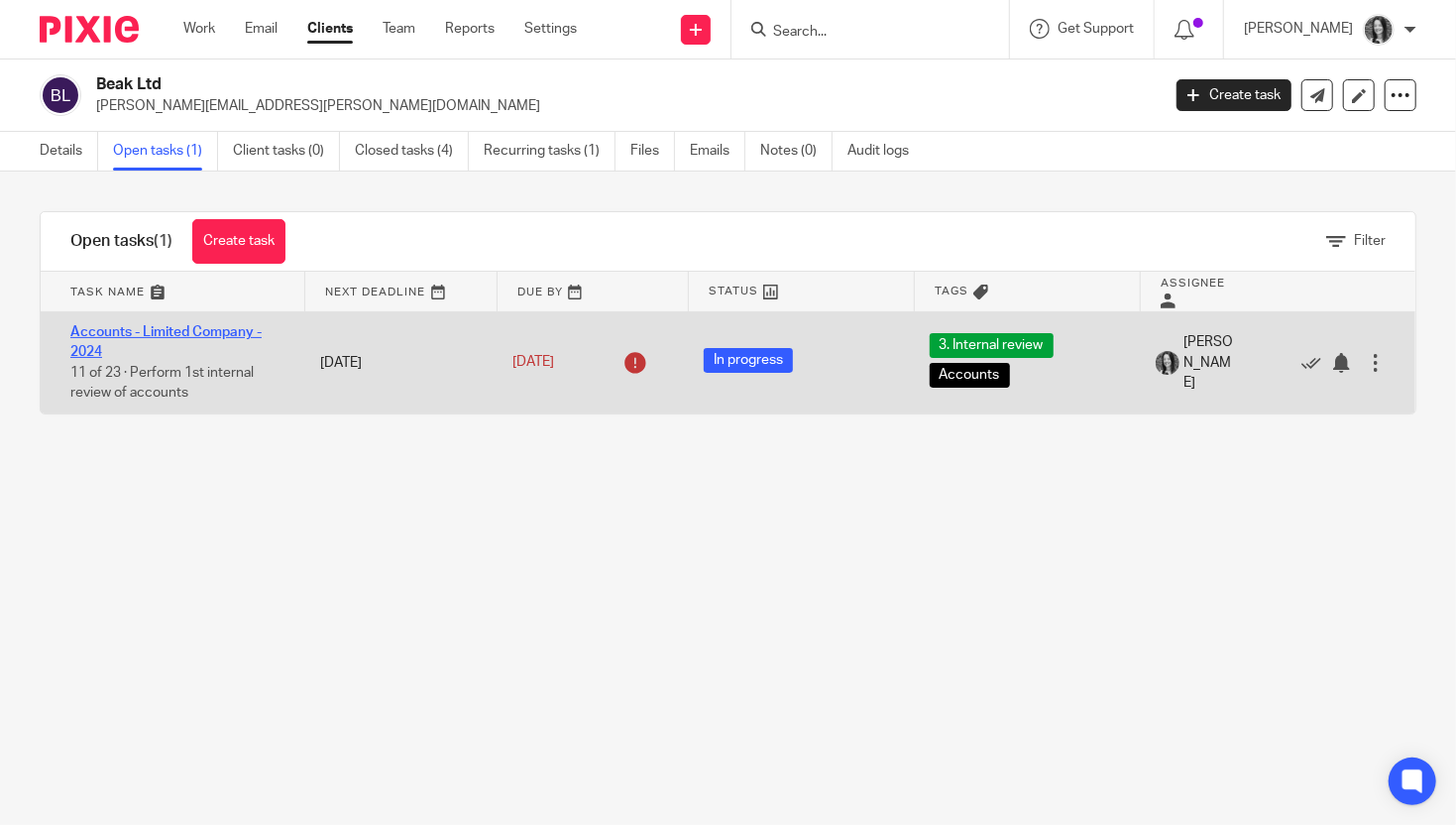 click on "Accounts - Limited Company - 2024" at bounding box center [166, 342] 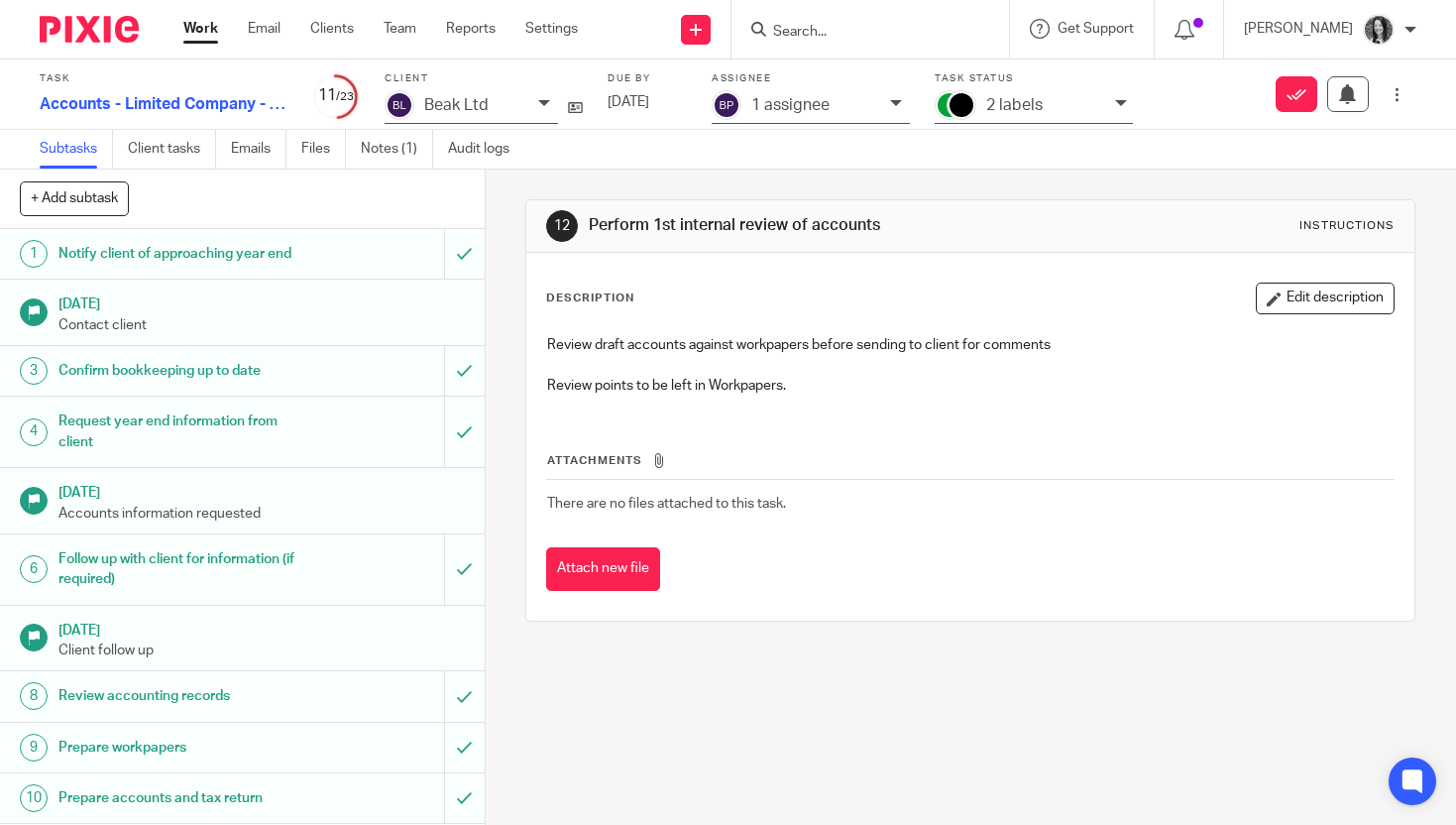 scroll, scrollTop: 0, scrollLeft: 0, axis: both 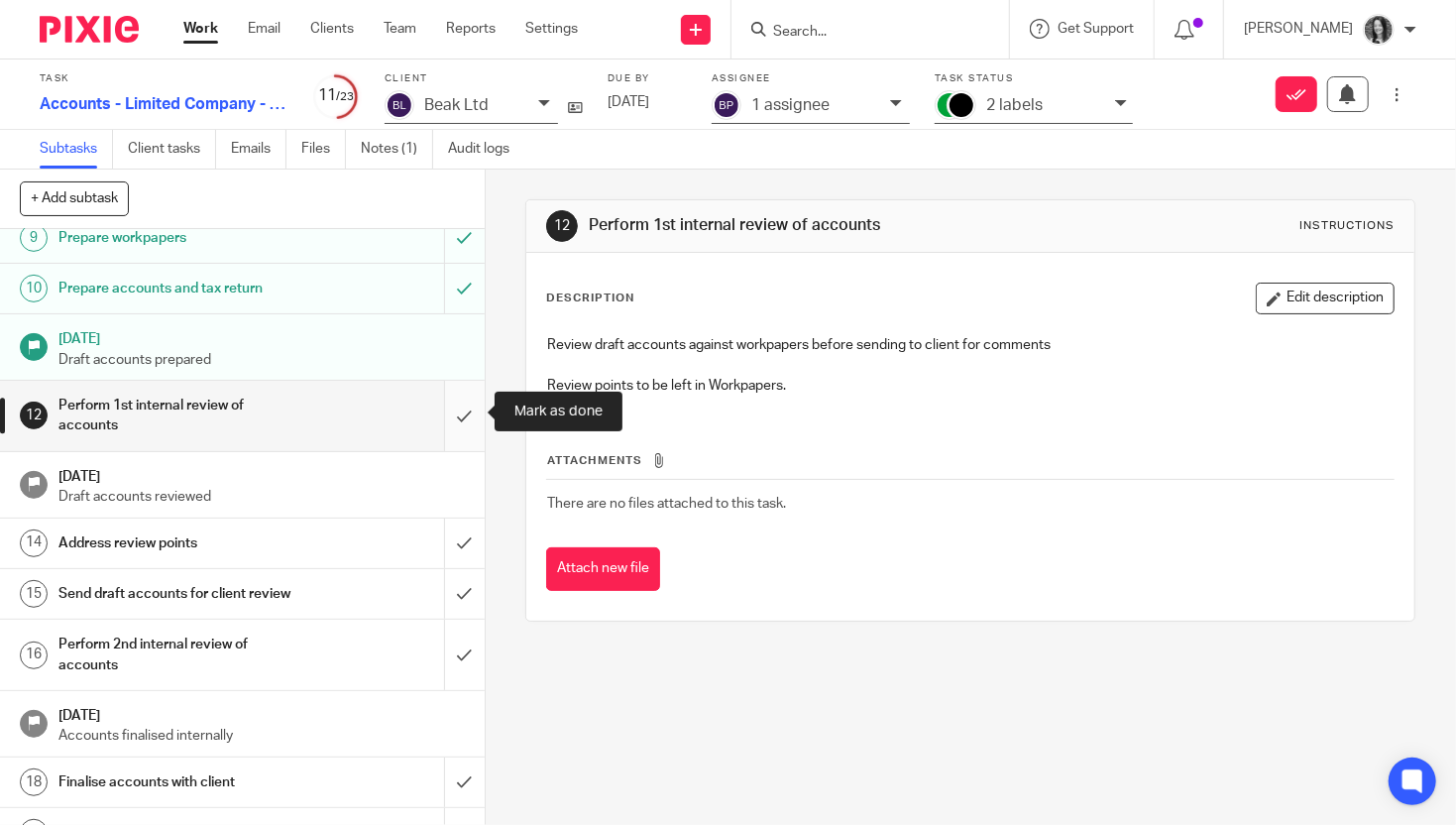 click at bounding box center [242, 415] 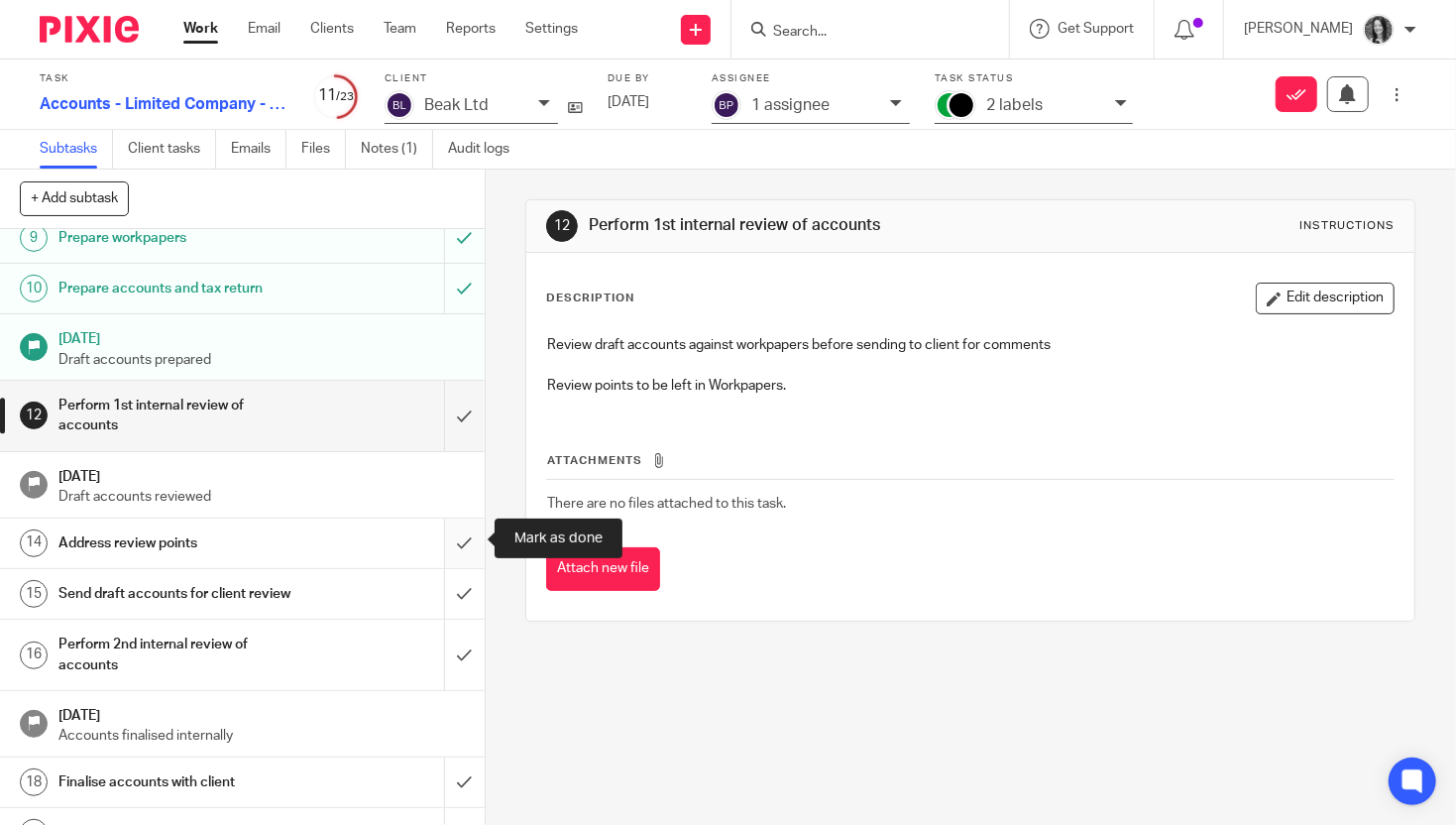click at bounding box center [242, 543] 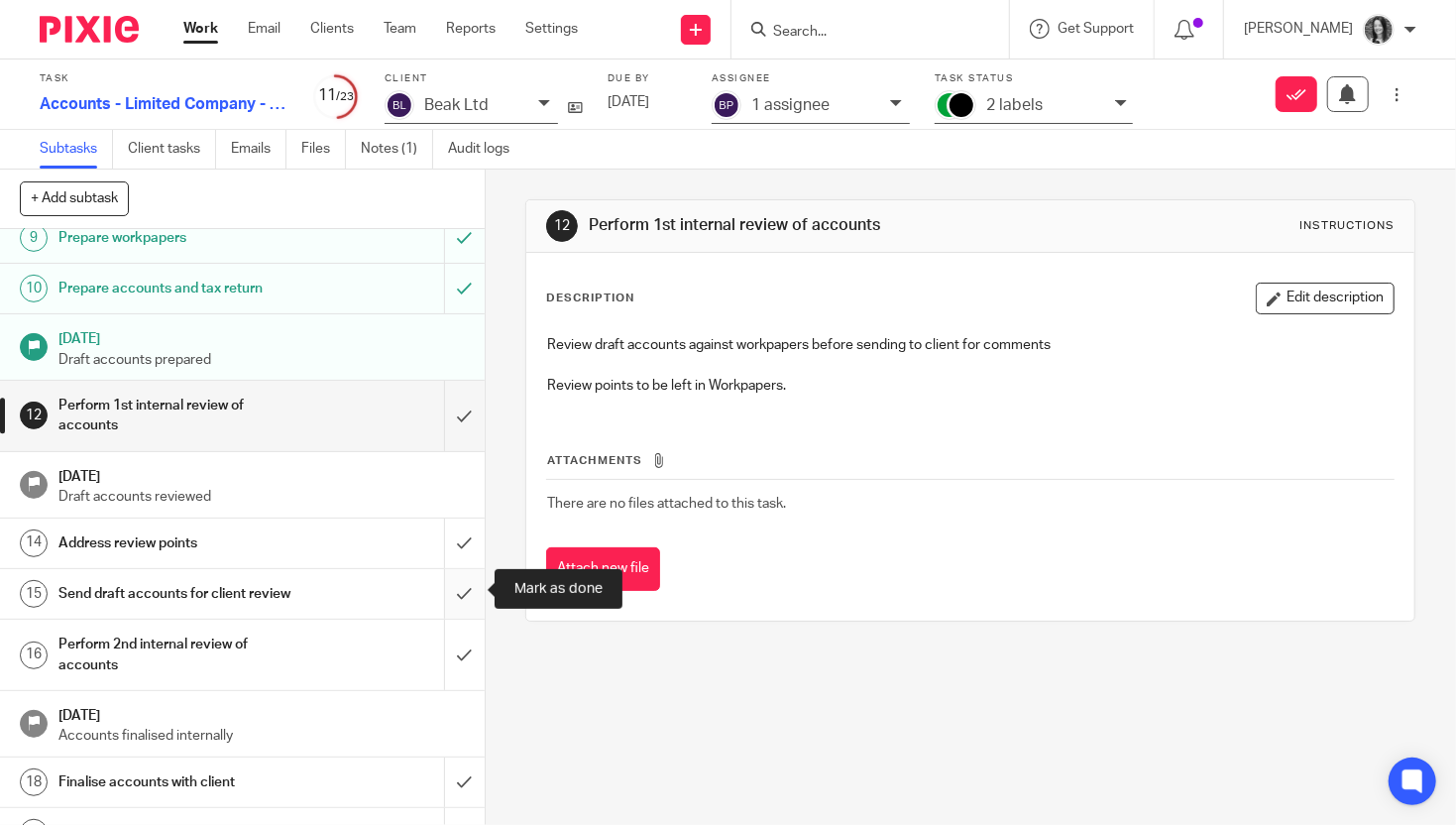 click at bounding box center (242, 594) 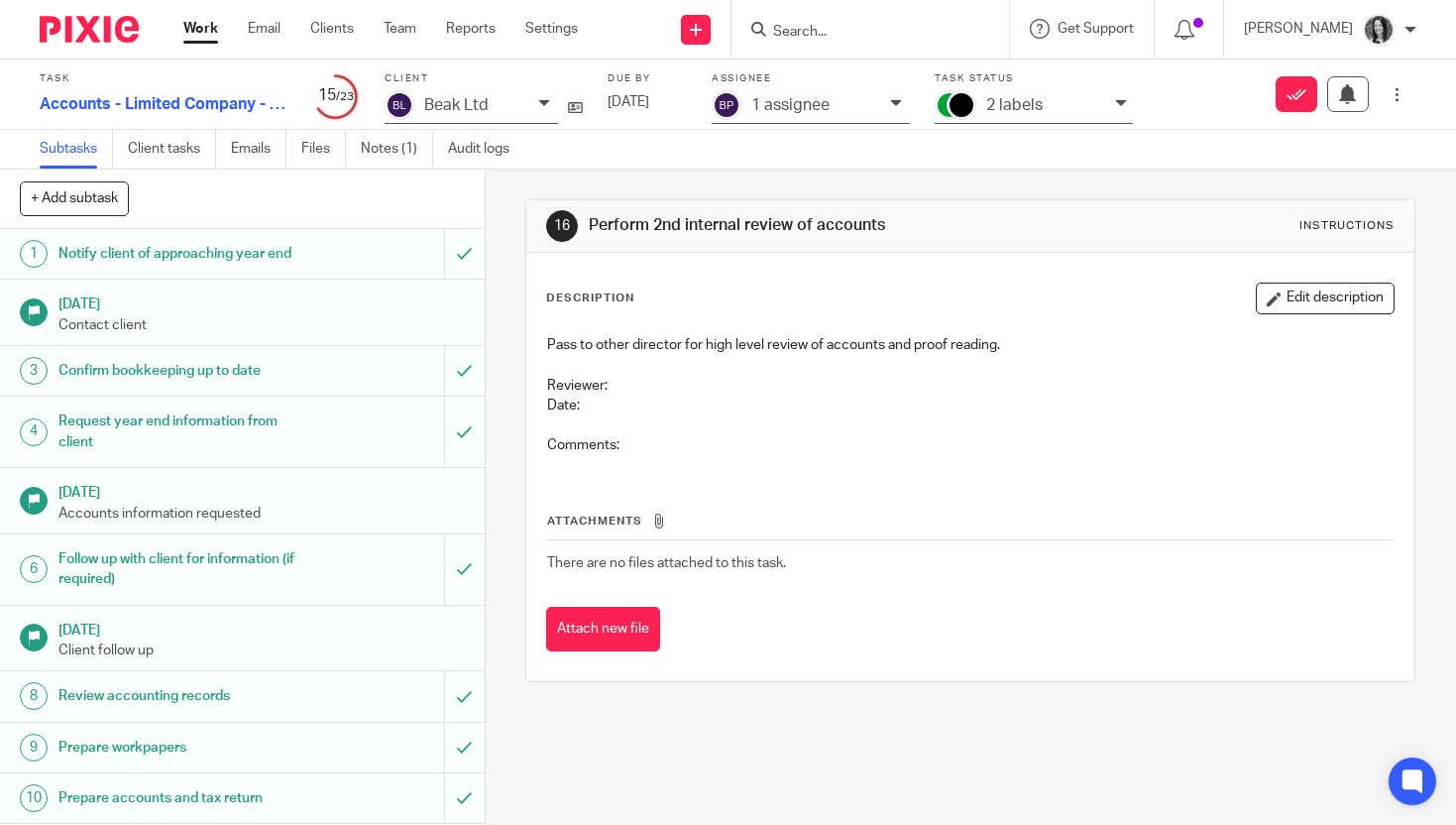 scroll, scrollTop: 0, scrollLeft: 0, axis: both 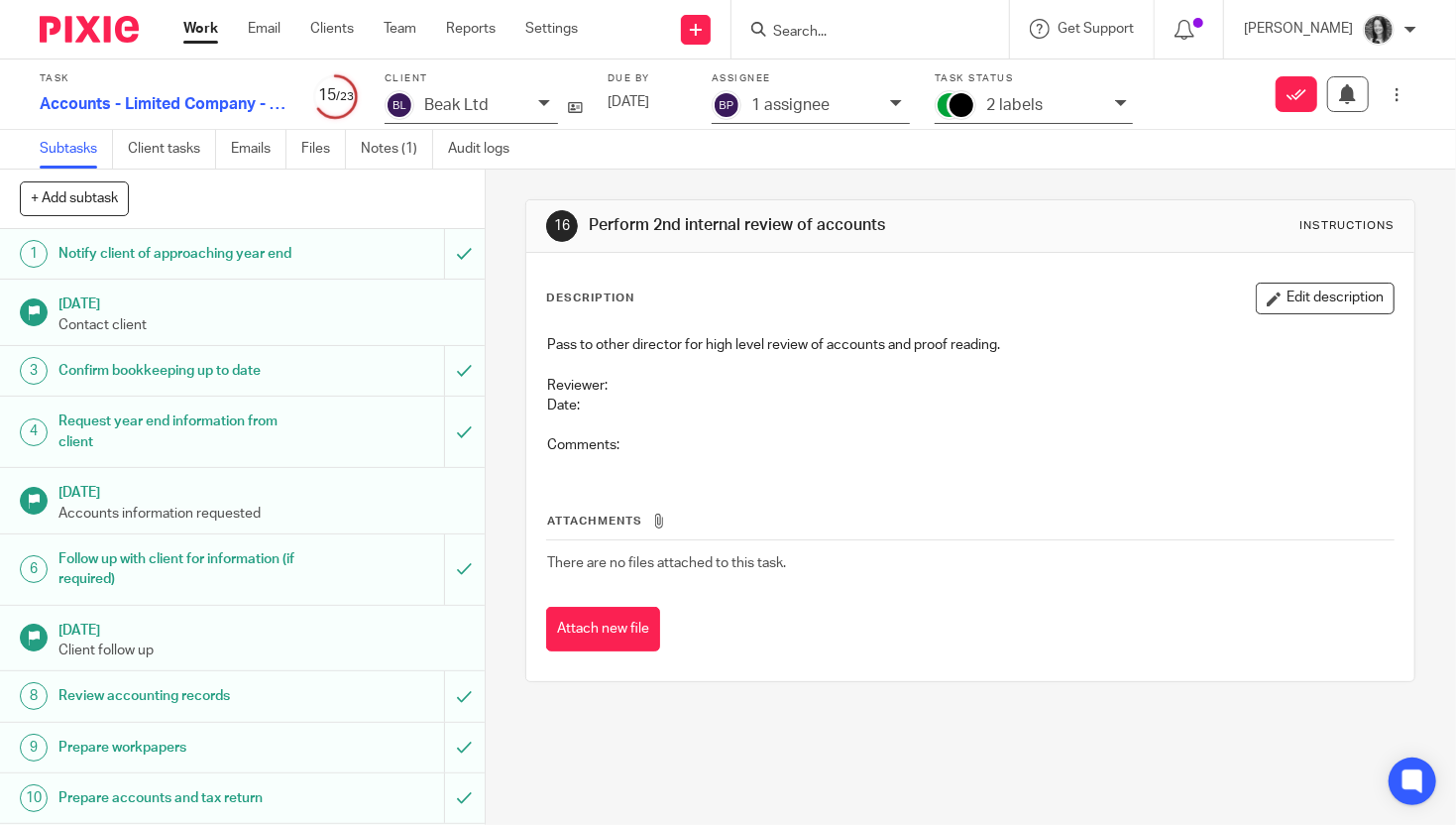 click on "2 labels" at bounding box center [1046, 105] 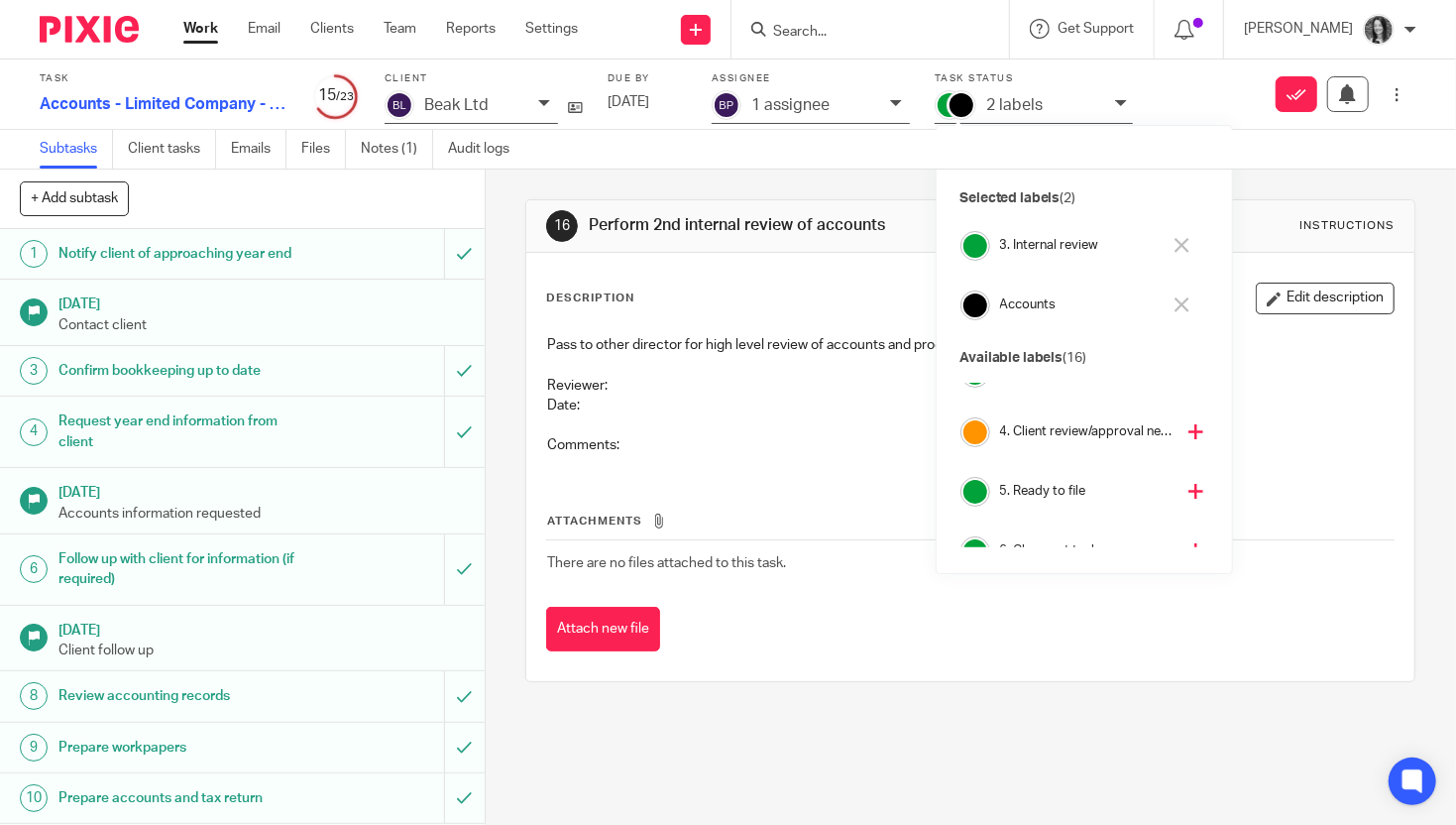 scroll, scrollTop: 155, scrollLeft: 0, axis: vertical 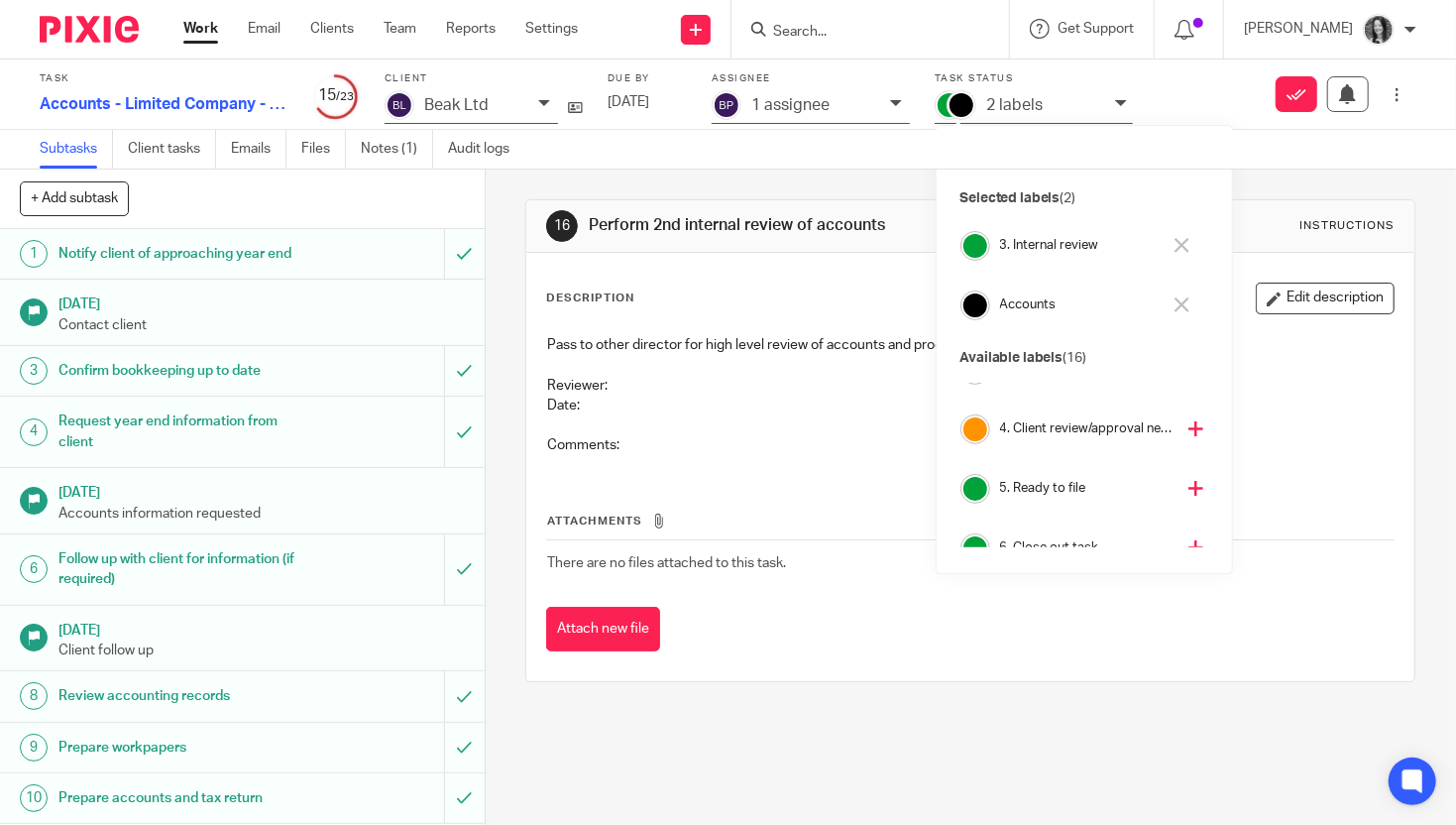 click on "4. Client review/approval needed" at bounding box center [1084, 429] 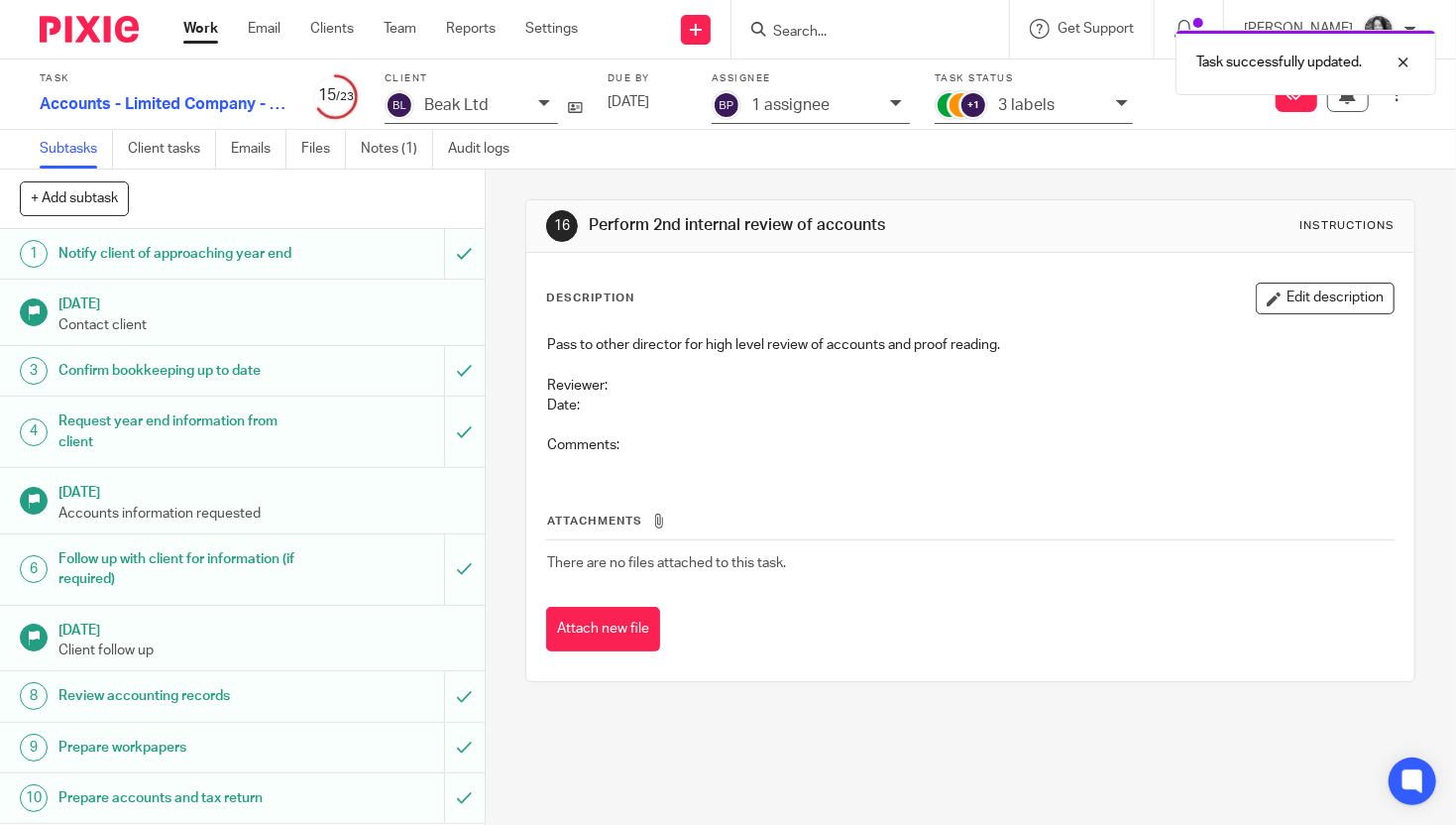 click on "1
assignee" at bounding box center [790, 105] 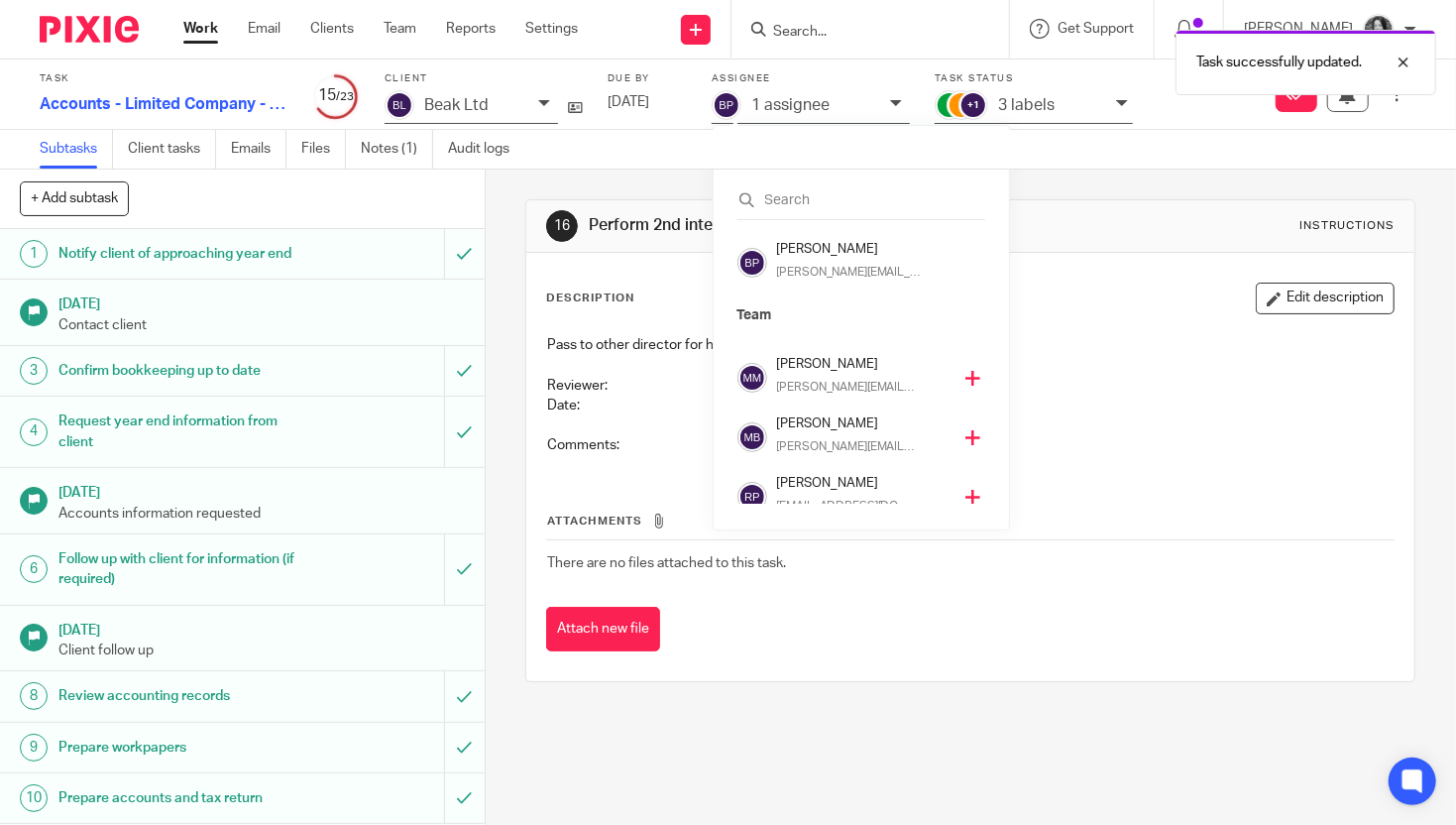 scroll, scrollTop: 416, scrollLeft: 0, axis: vertical 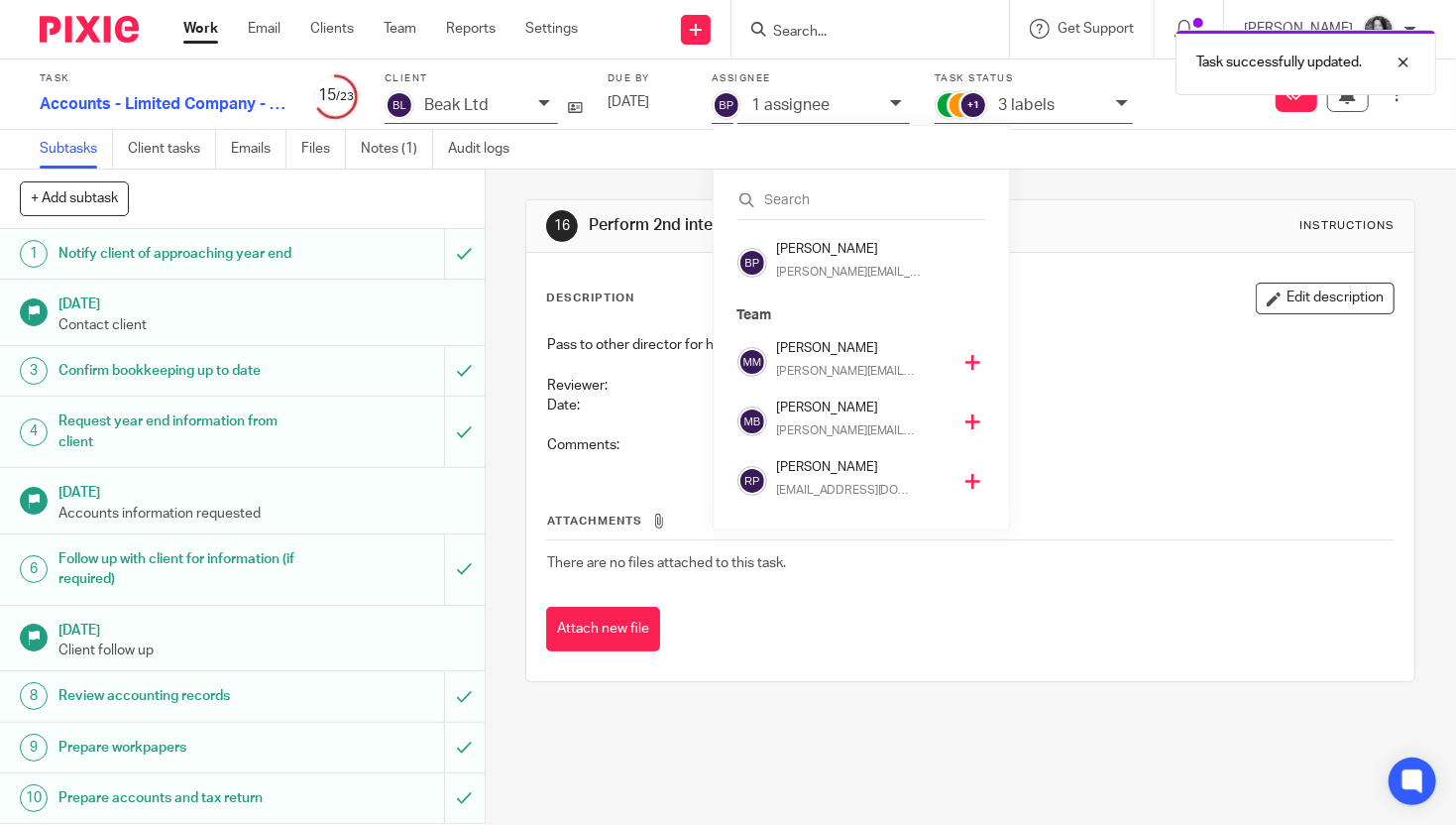 click on "[PERSON_NAME]" at bounding box center [864, 467] 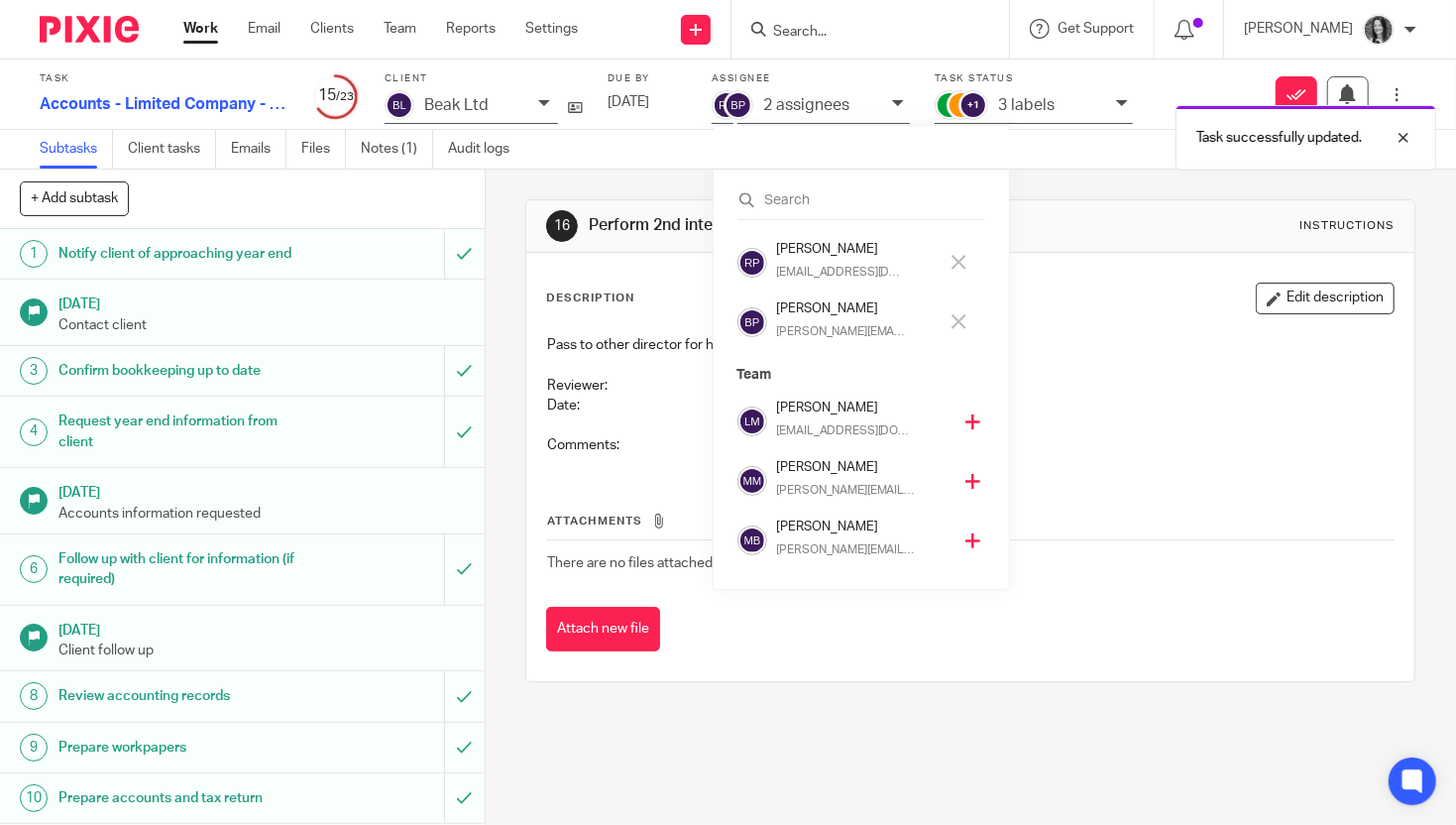 click on "[PERSON_NAME][EMAIL_ADDRESS][DOMAIN_NAME]" at bounding box center (841, 332) 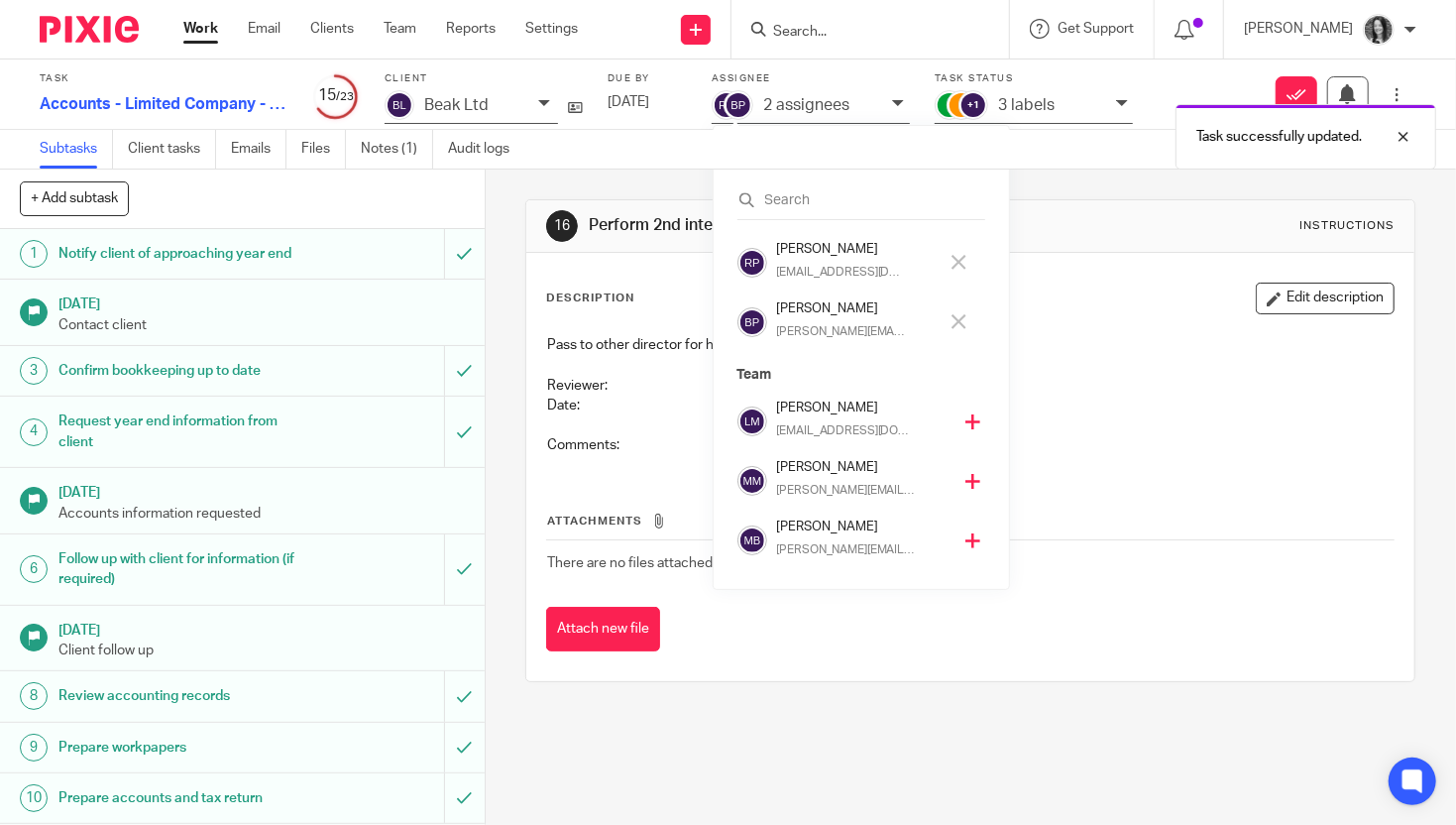 scroll, scrollTop: 416, scrollLeft: 0, axis: vertical 